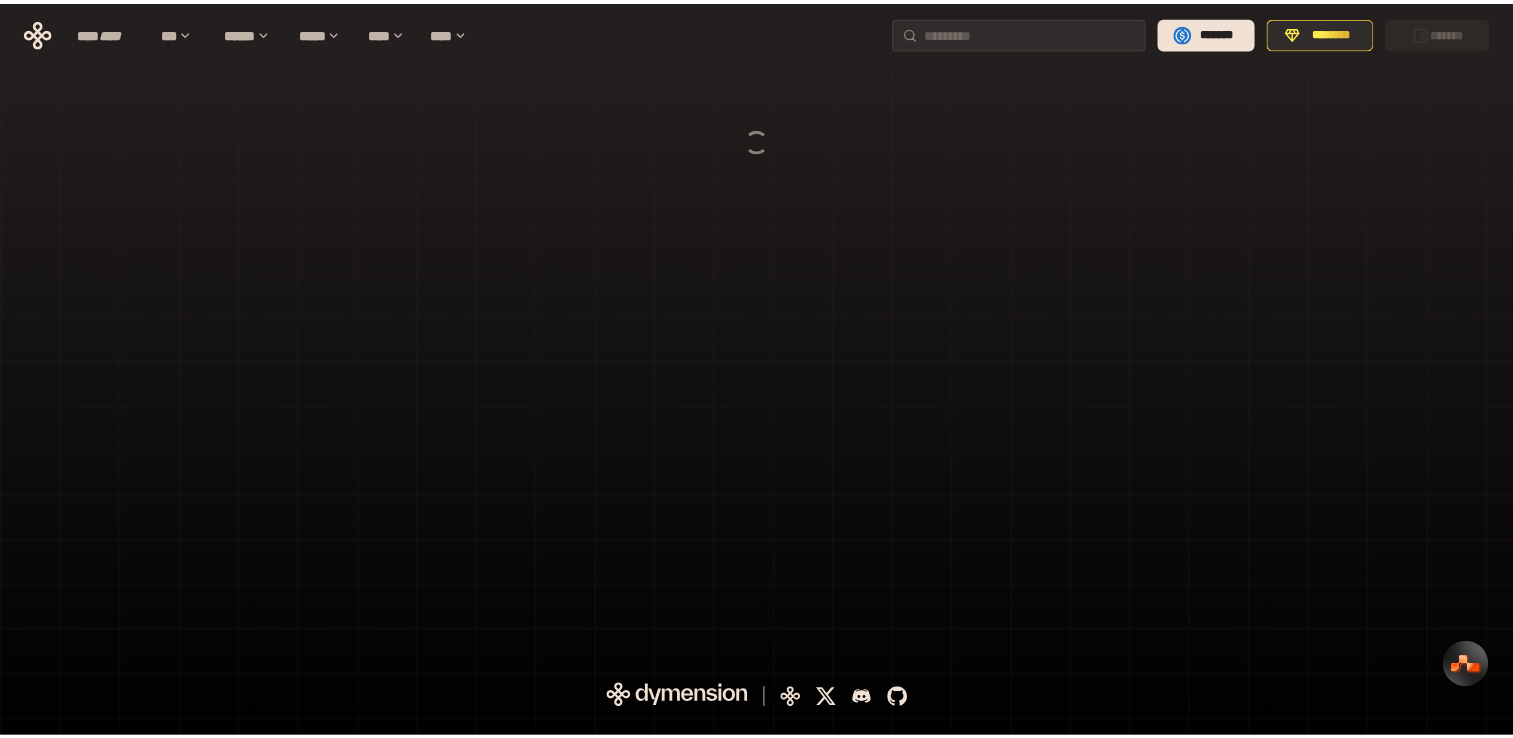 scroll, scrollTop: 0, scrollLeft: 0, axis: both 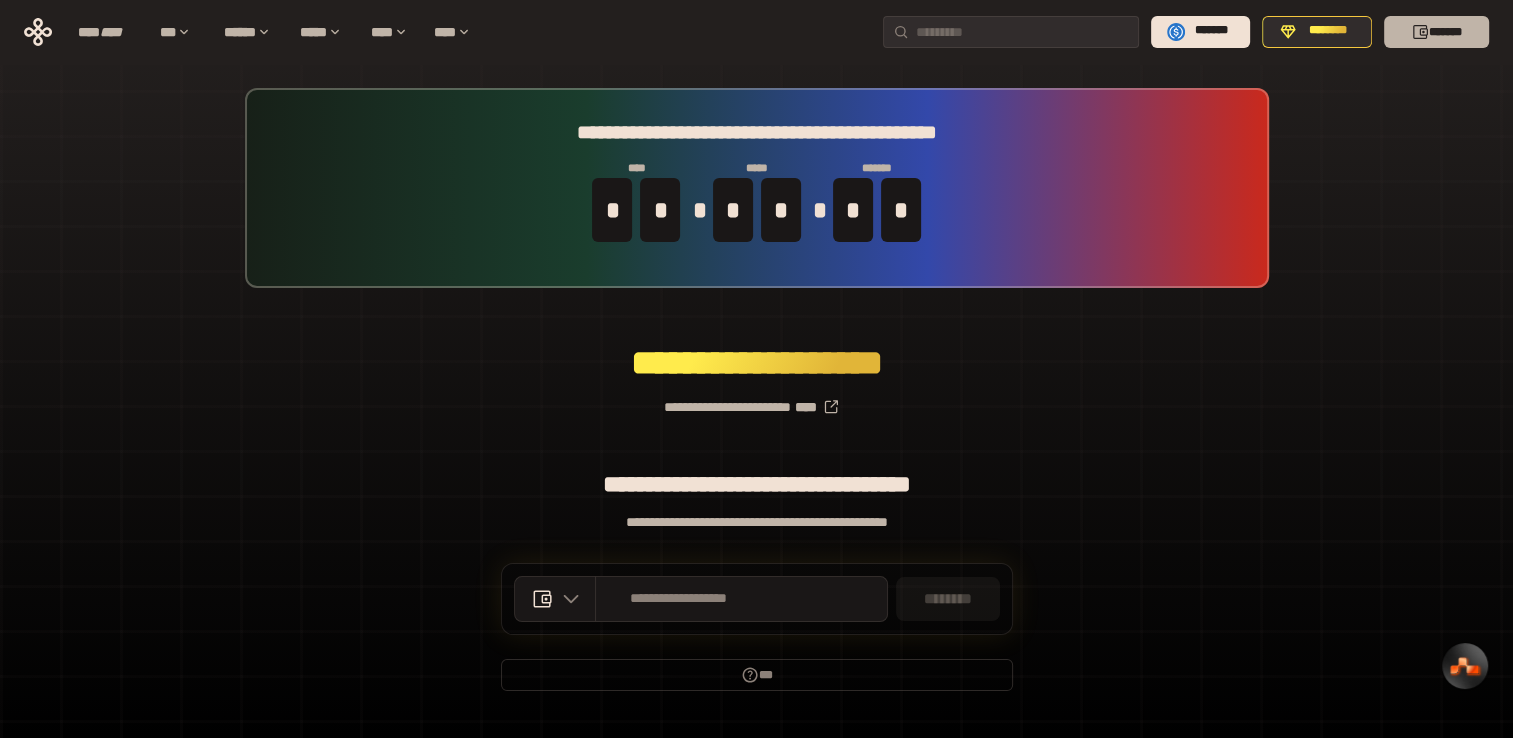 click on "*******" at bounding box center [1436, 32] 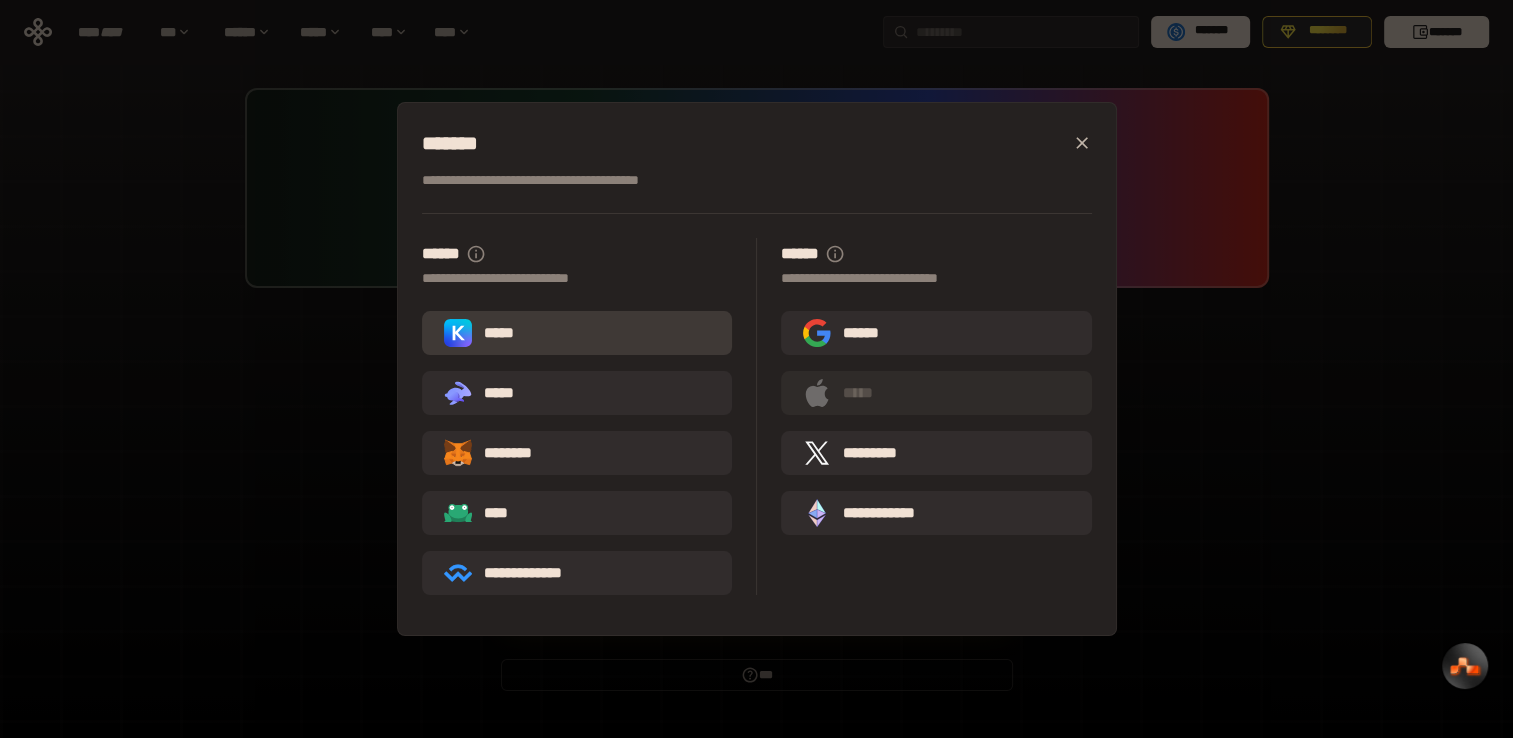 click on "*****" at bounding box center [577, 333] 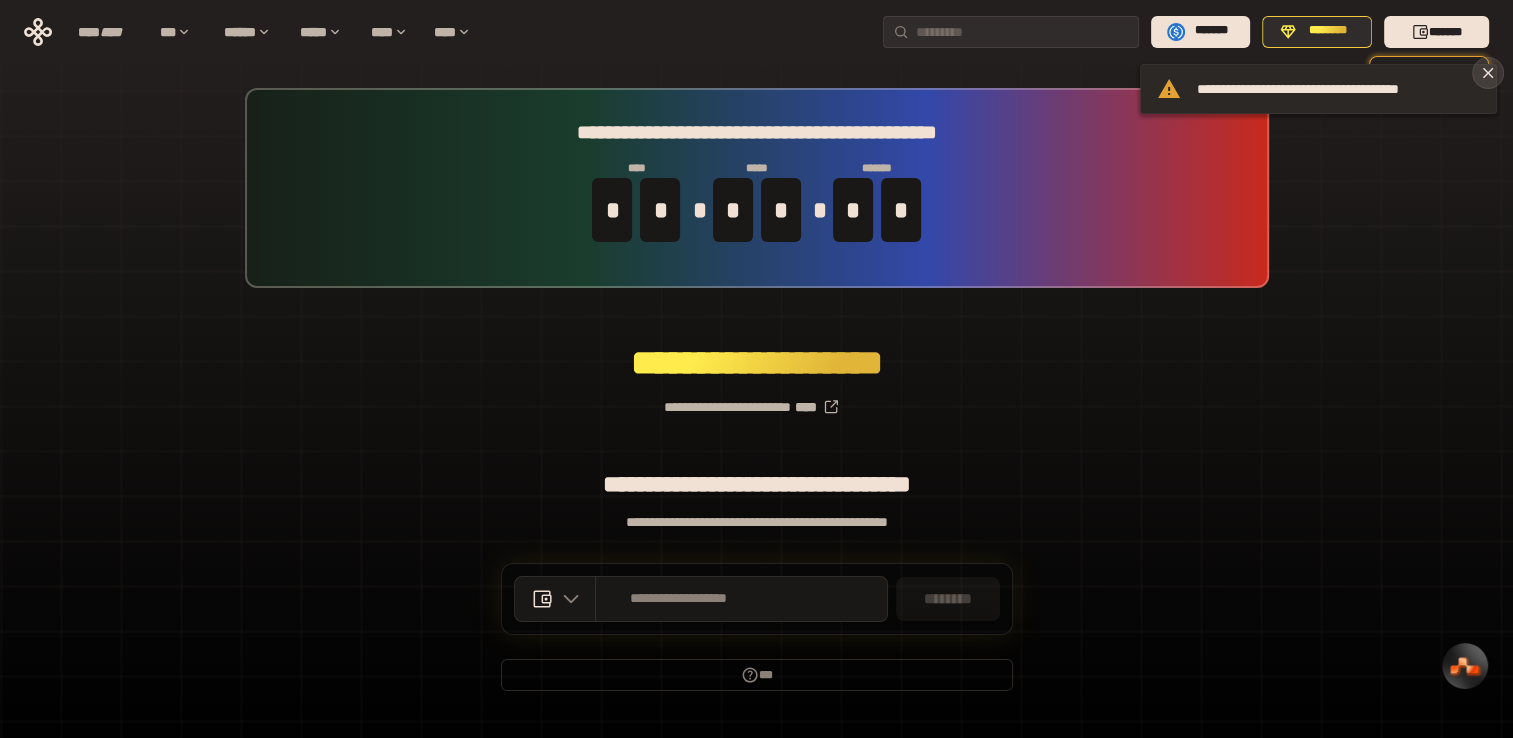 click 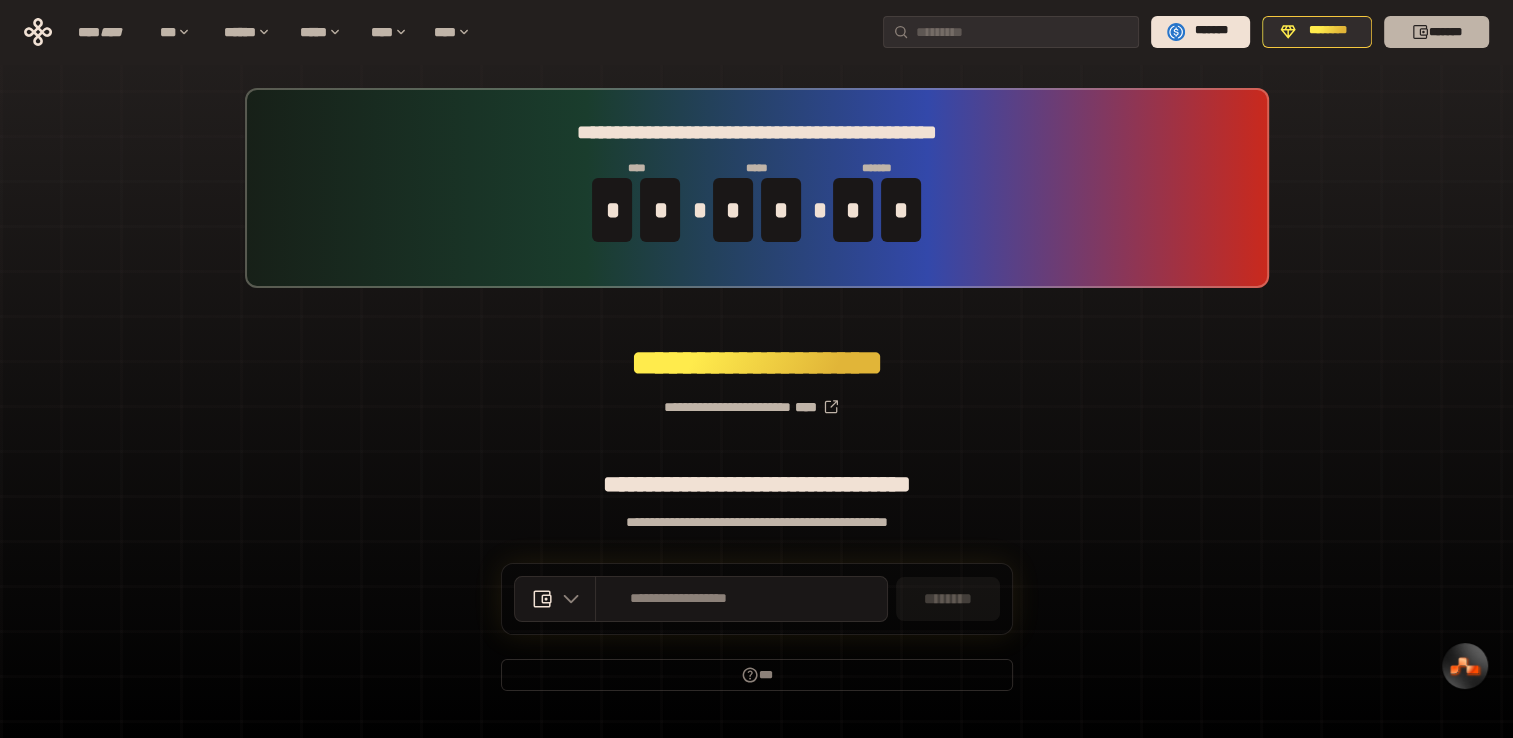click on "*******" at bounding box center (1436, 32) 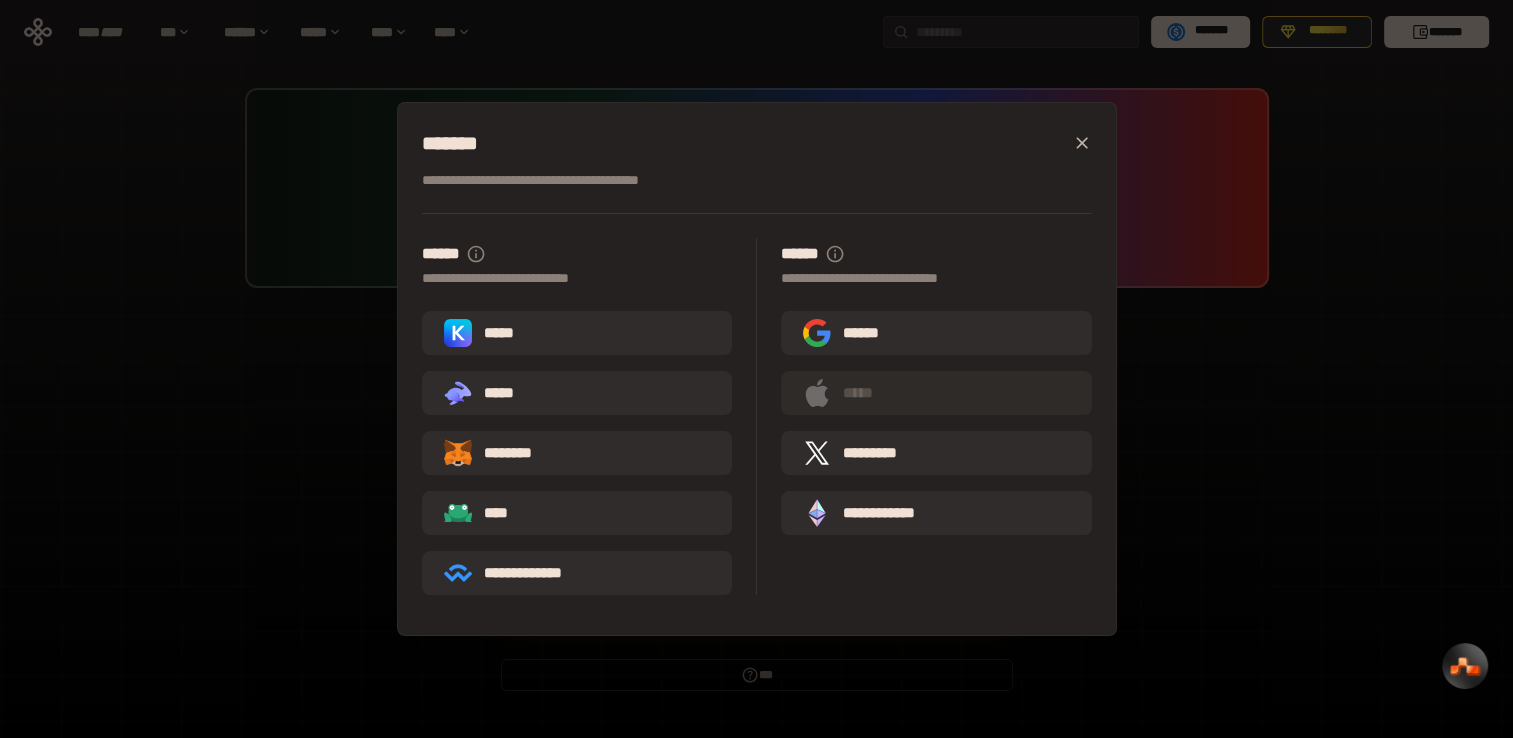 click on "*****" at bounding box center (577, 333) 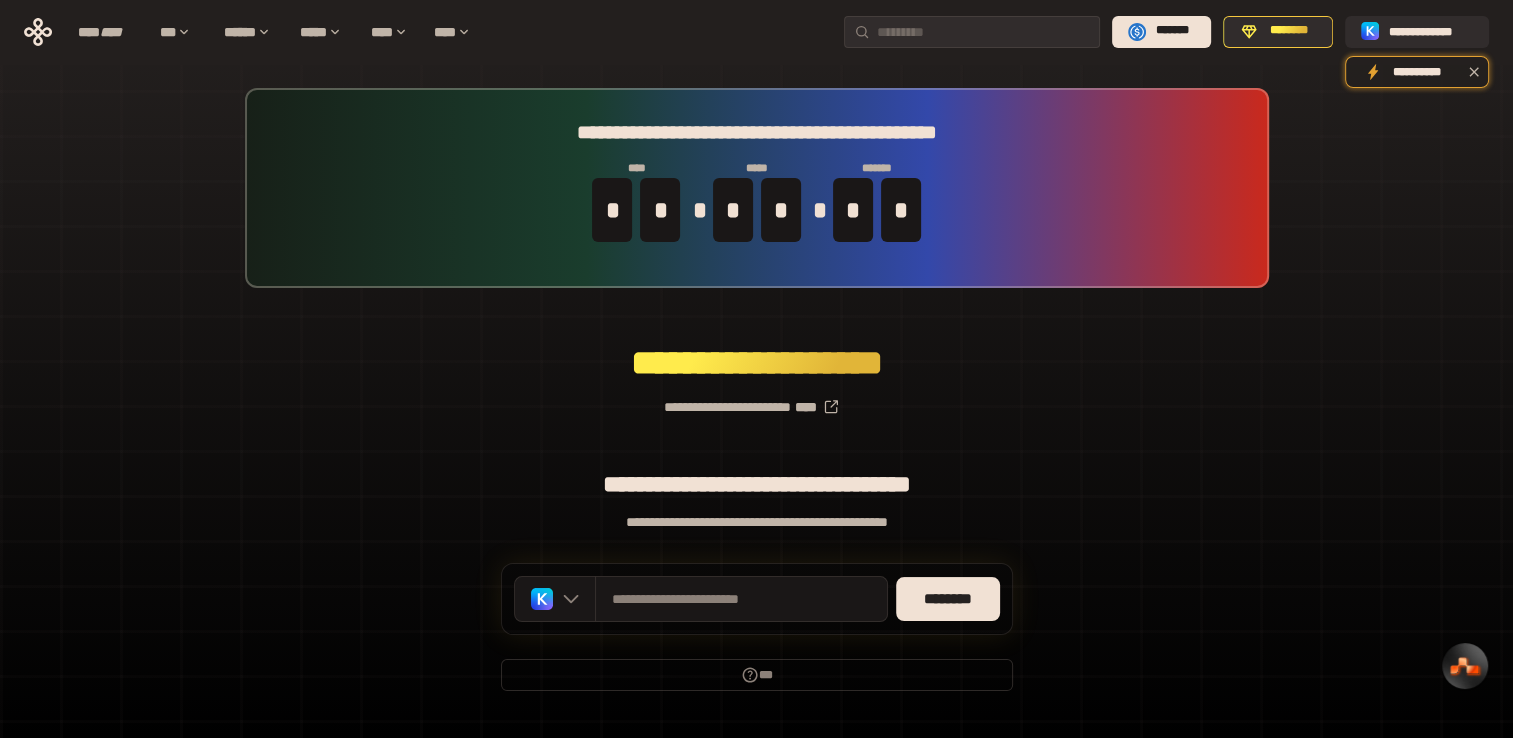 scroll, scrollTop: 44, scrollLeft: 0, axis: vertical 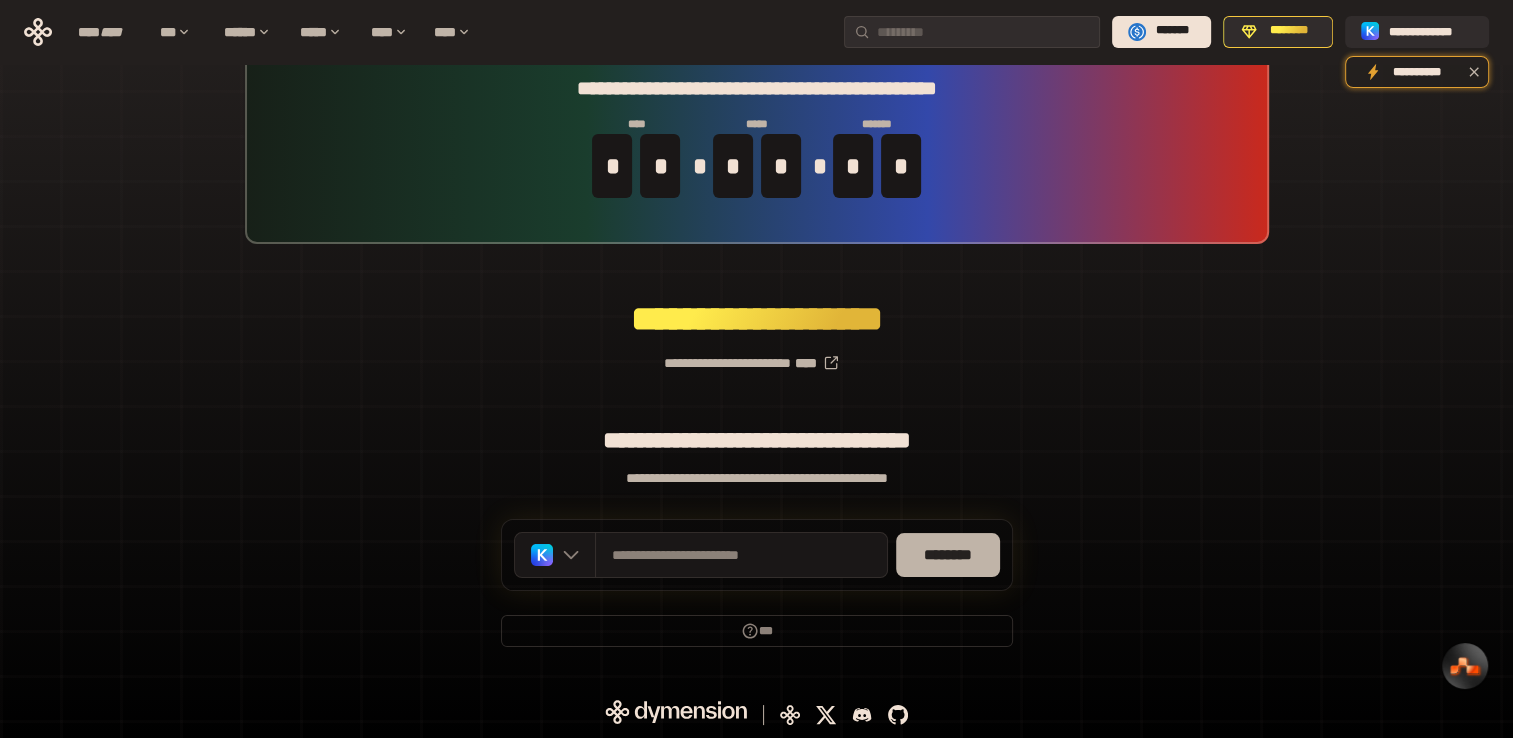 click on "********" at bounding box center (948, 555) 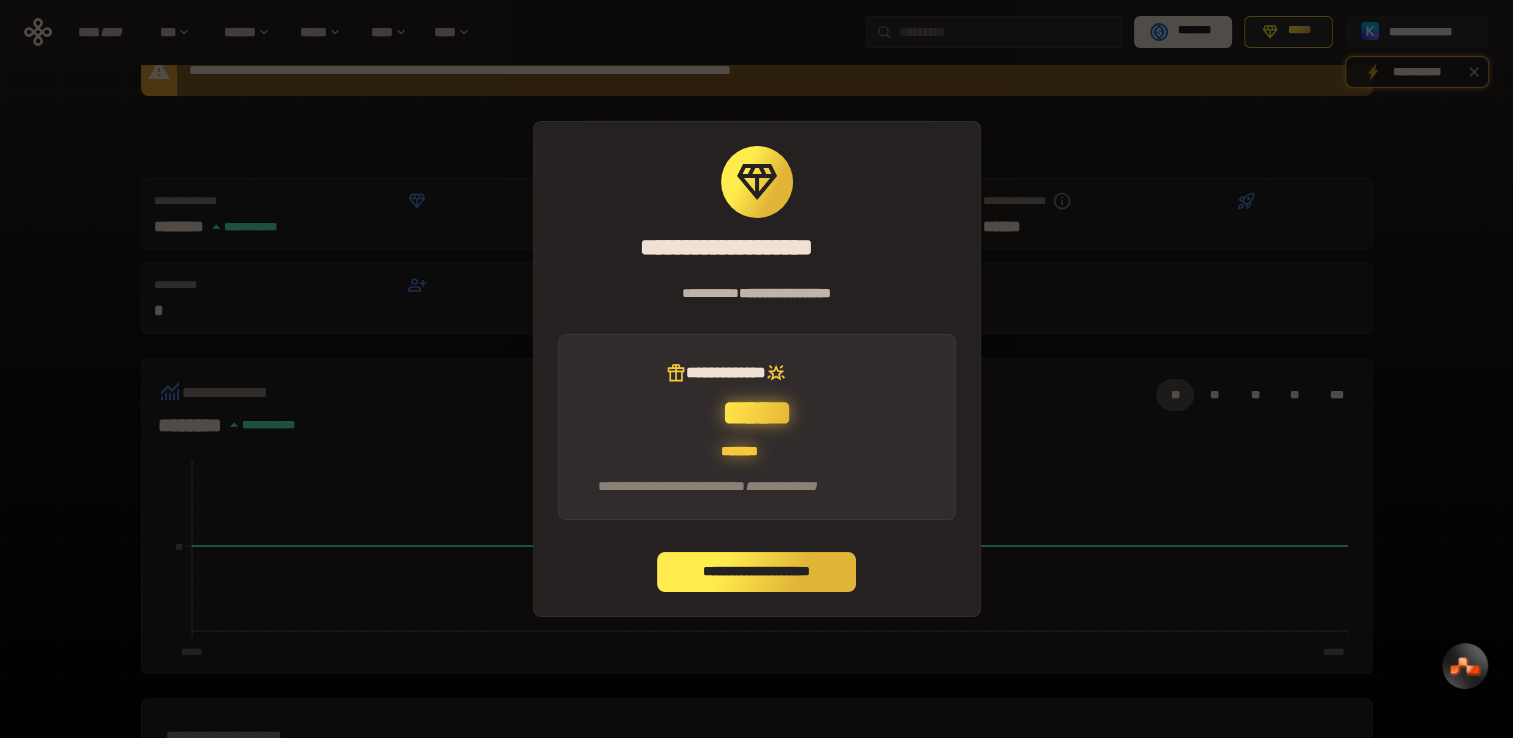click on "**********" at bounding box center [757, 572] 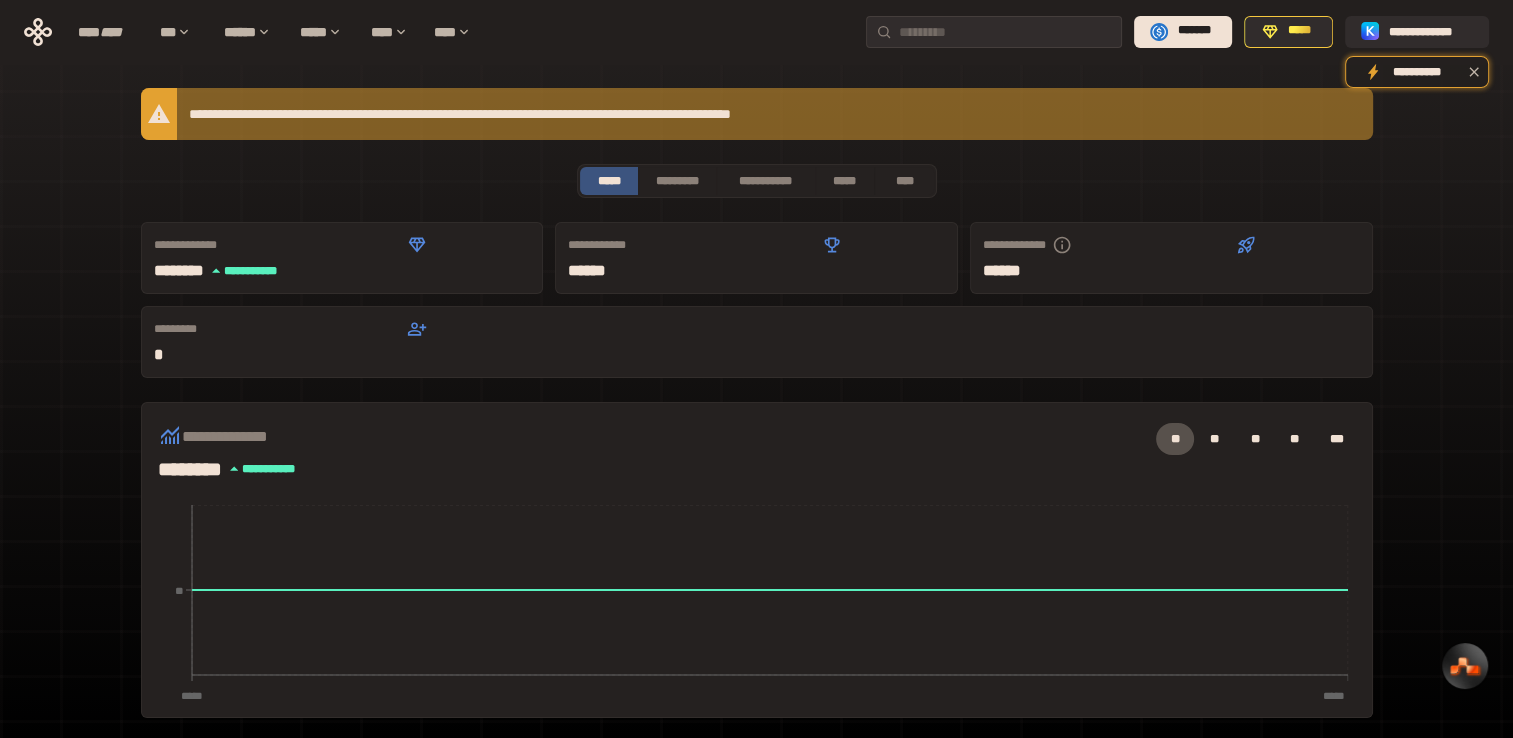 scroll, scrollTop: 30, scrollLeft: 0, axis: vertical 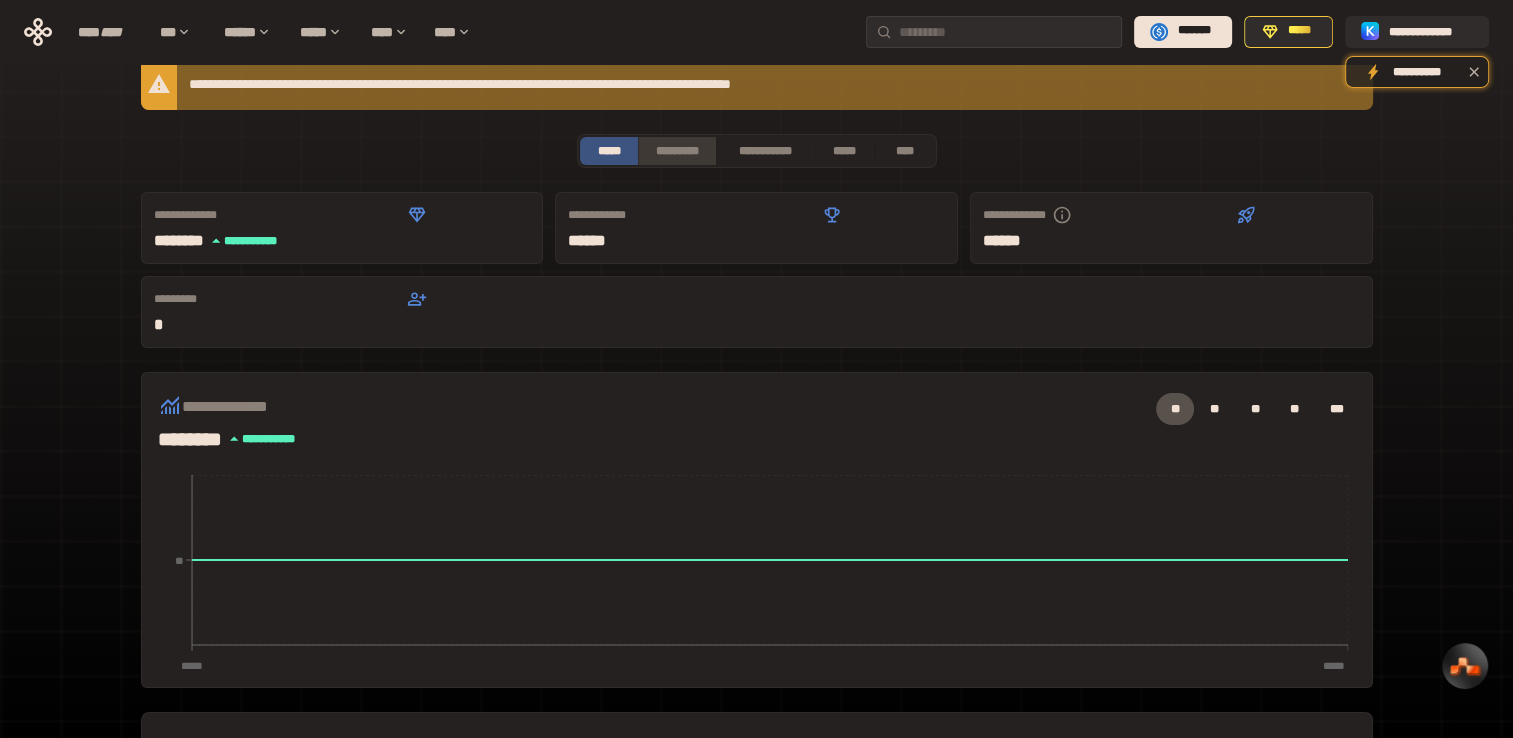 click on "*********" at bounding box center [676, 151] 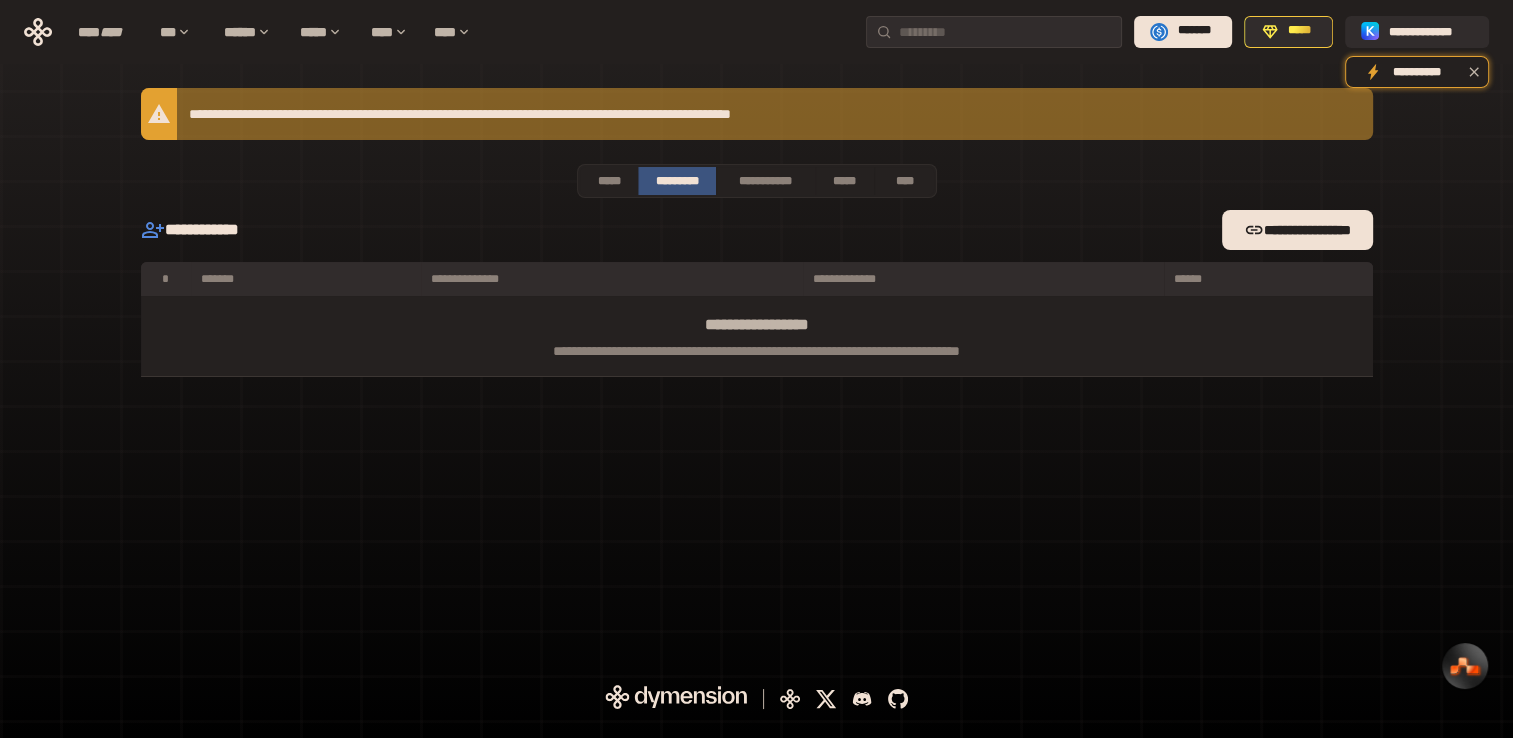 scroll, scrollTop: 0, scrollLeft: 0, axis: both 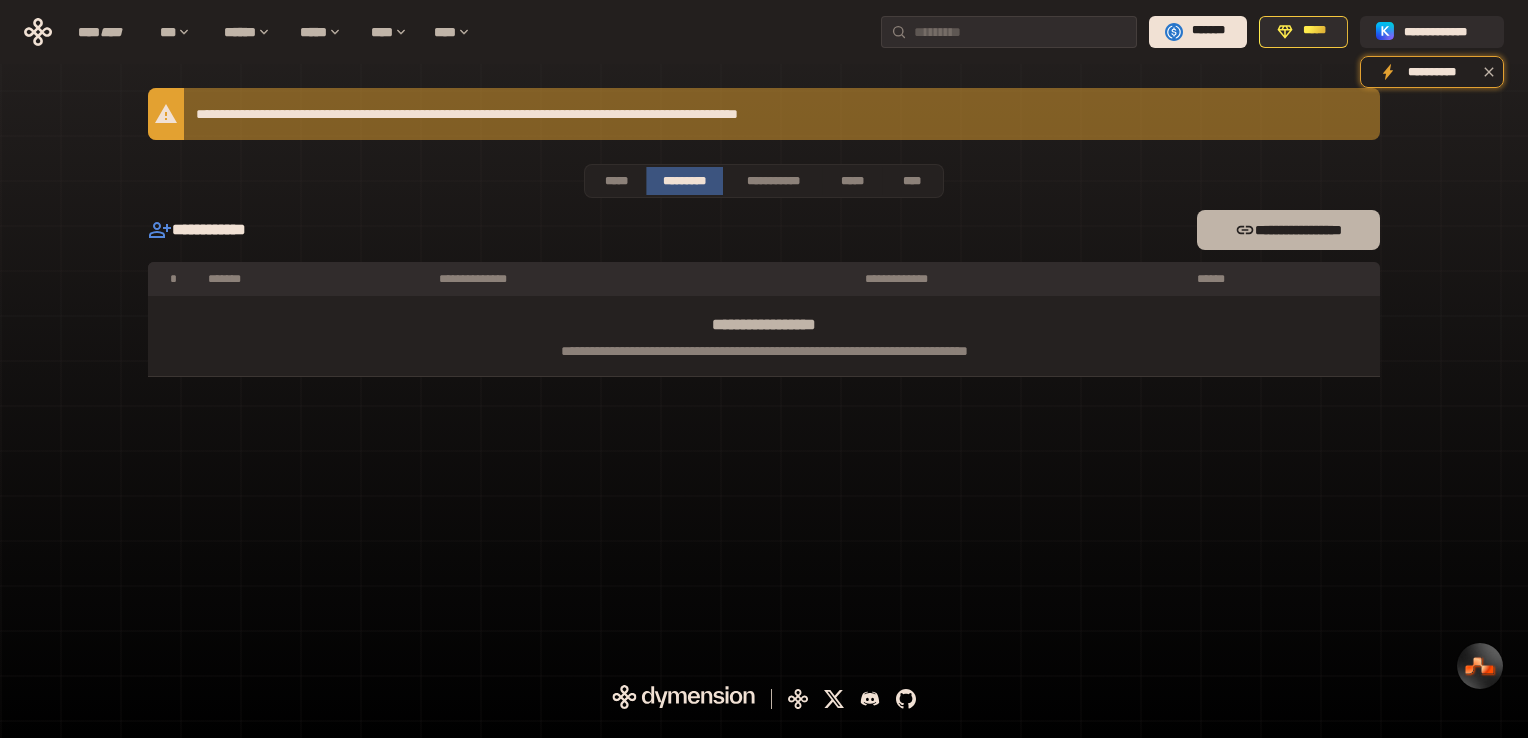 click on "**********" at bounding box center [1288, 230] 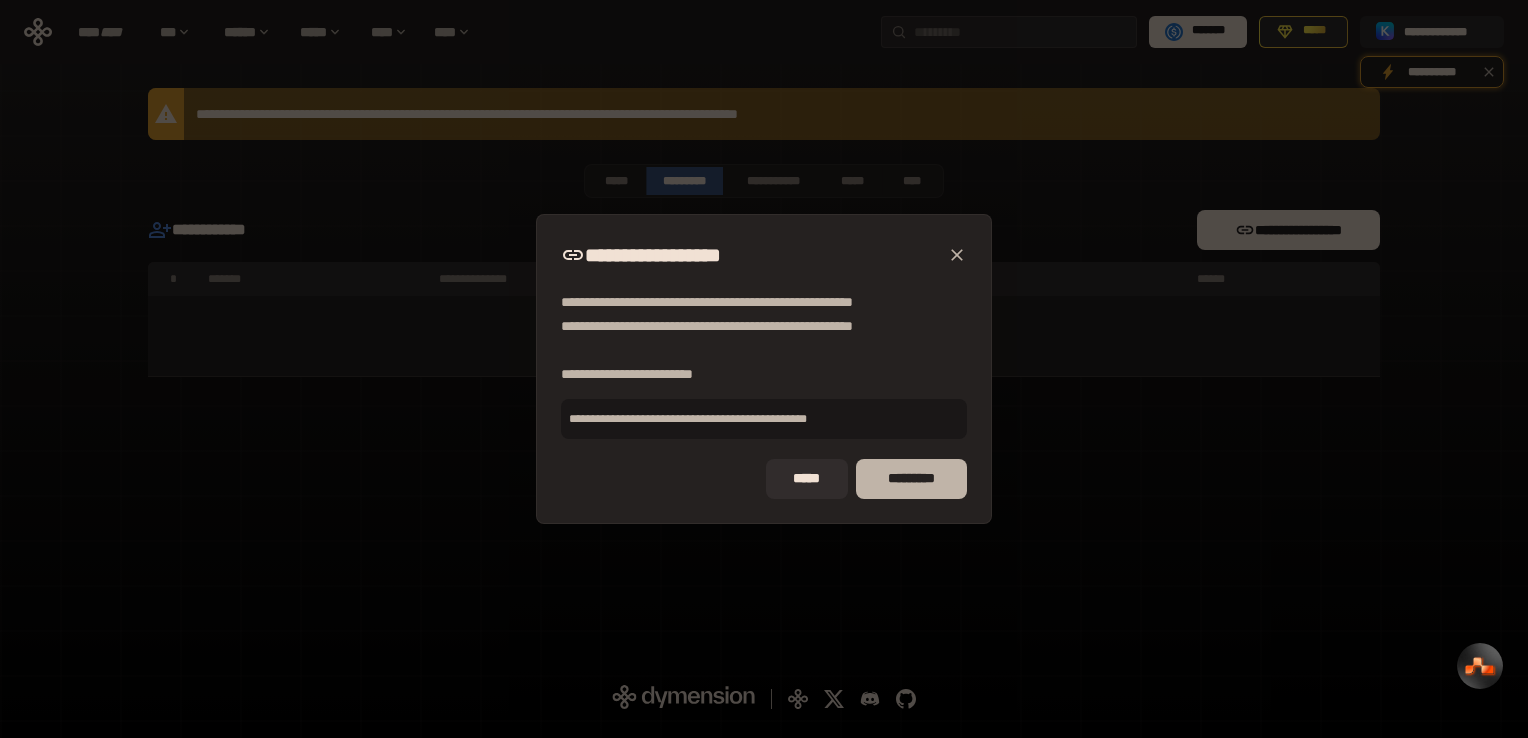 click on "*********" at bounding box center (911, 479) 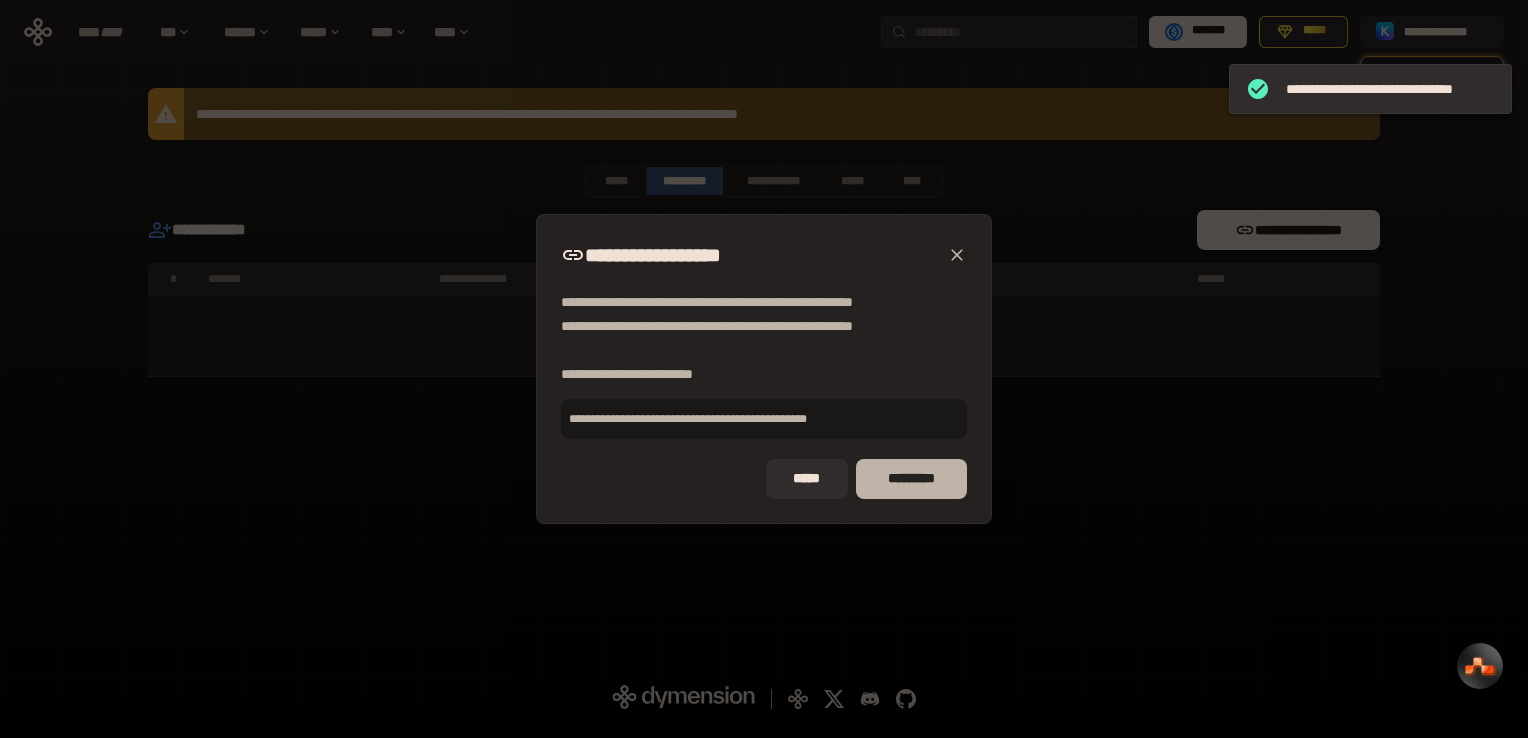 click on "*********" at bounding box center (911, 479) 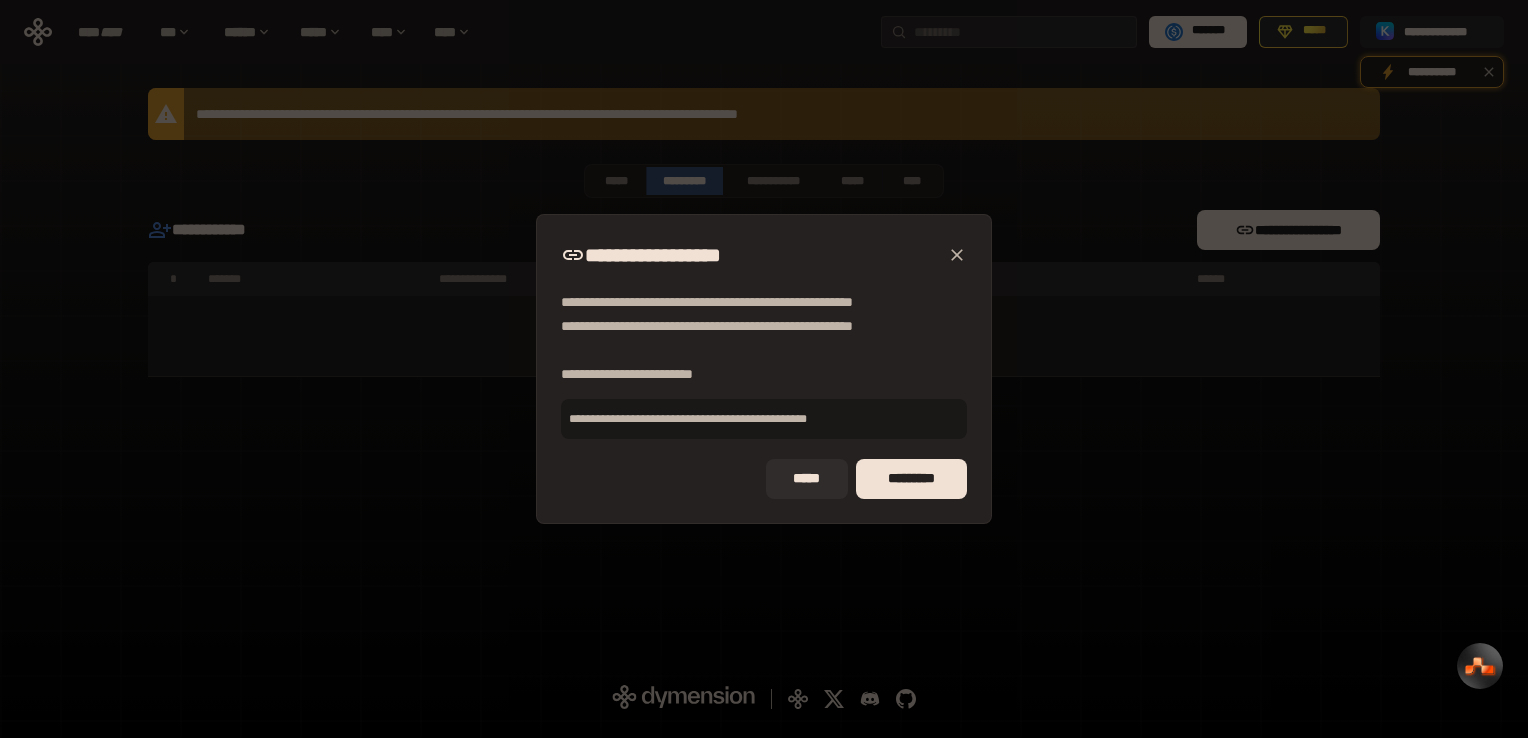 click 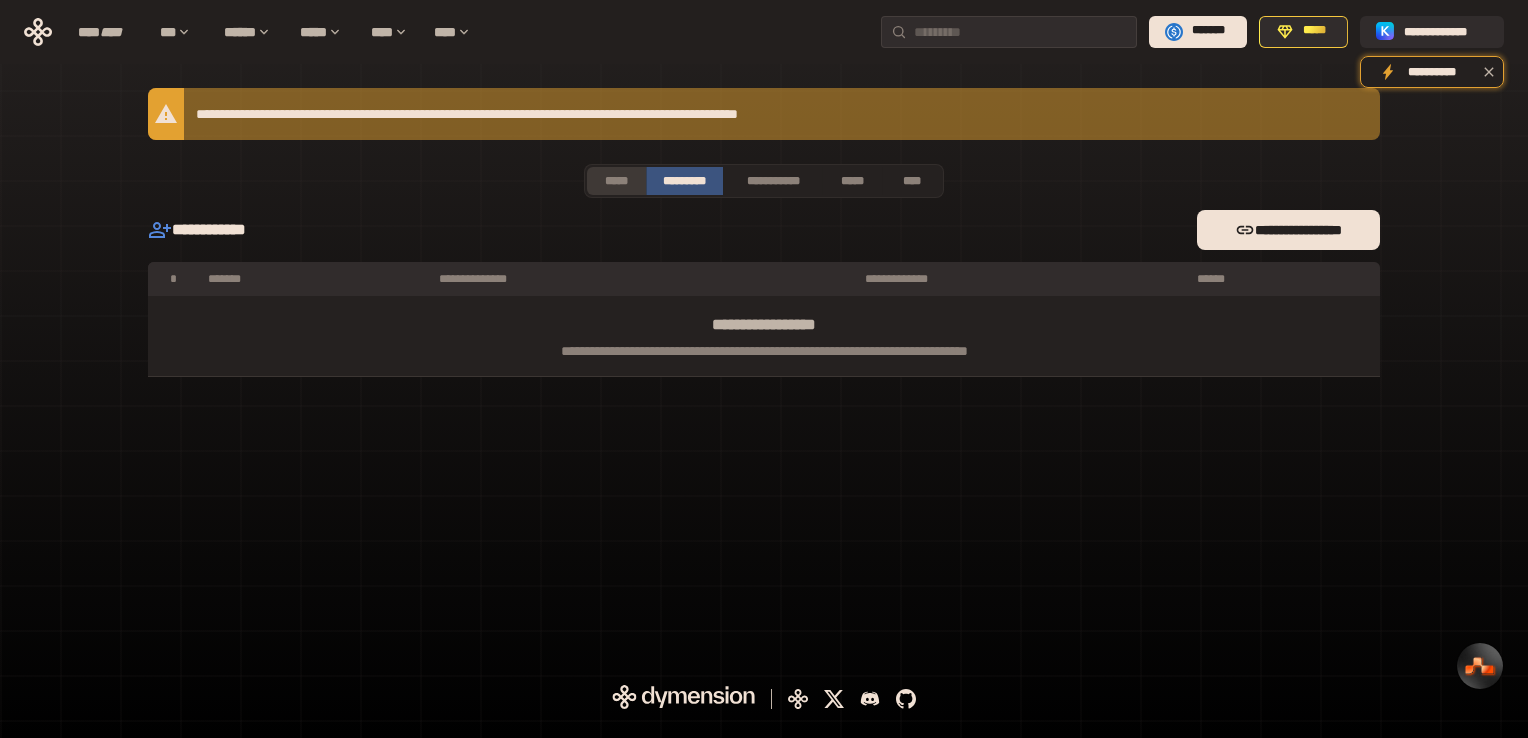 click on "*****" at bounding box center [616, 181] 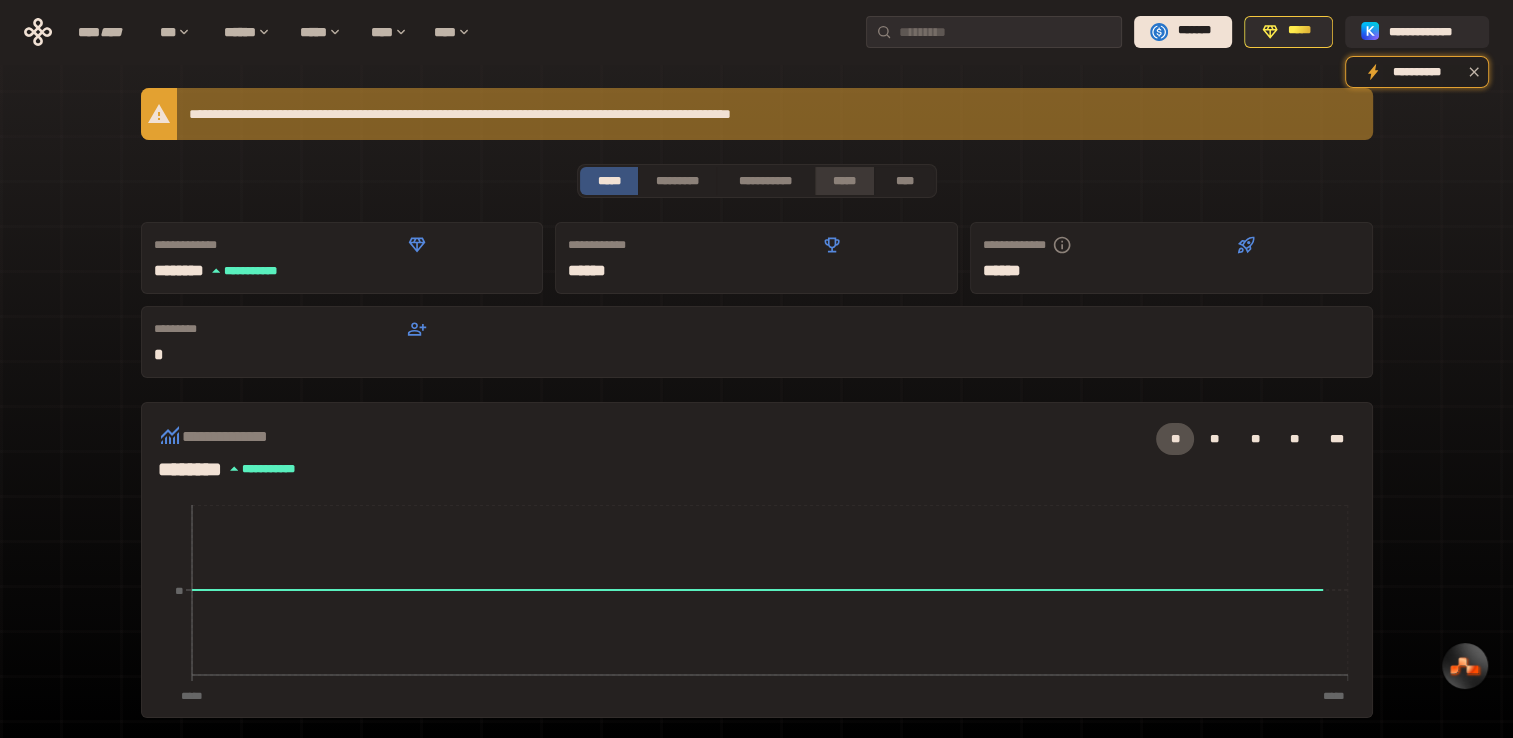 click on "*****" at bounding box center (845, 181) 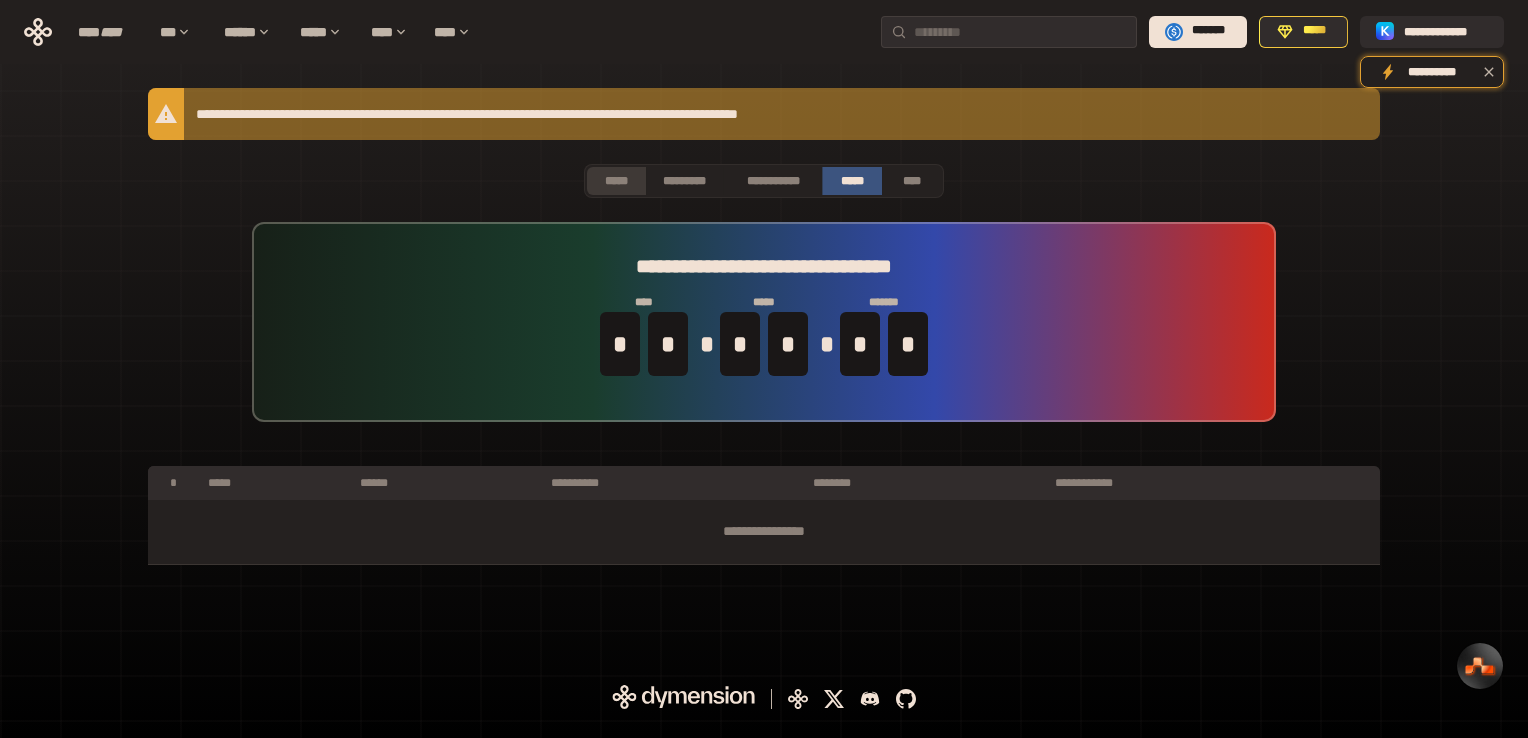 click on "*****" at bounding box center [616, 181] 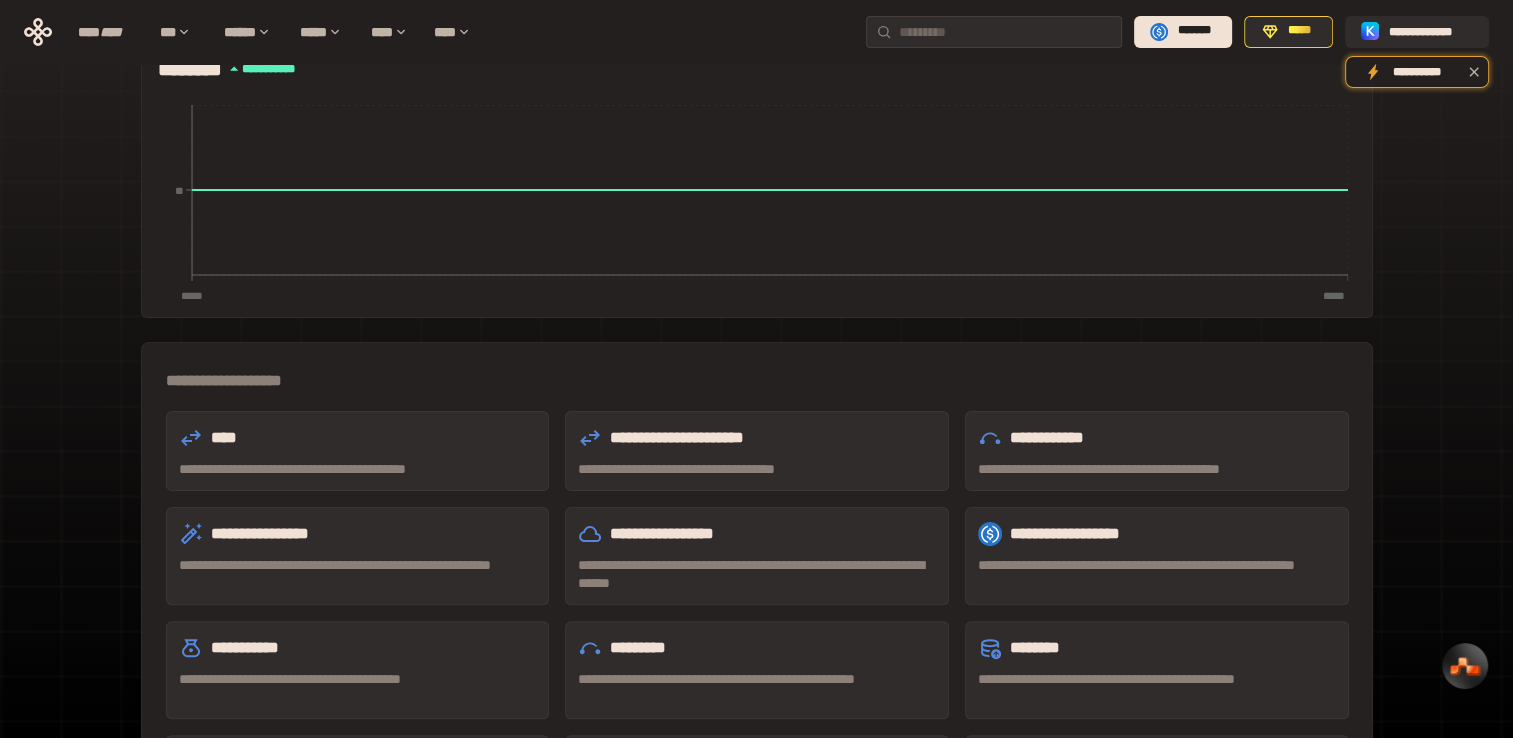 scroll, scrollTop: 0, scrollLeft: 0, axis: both 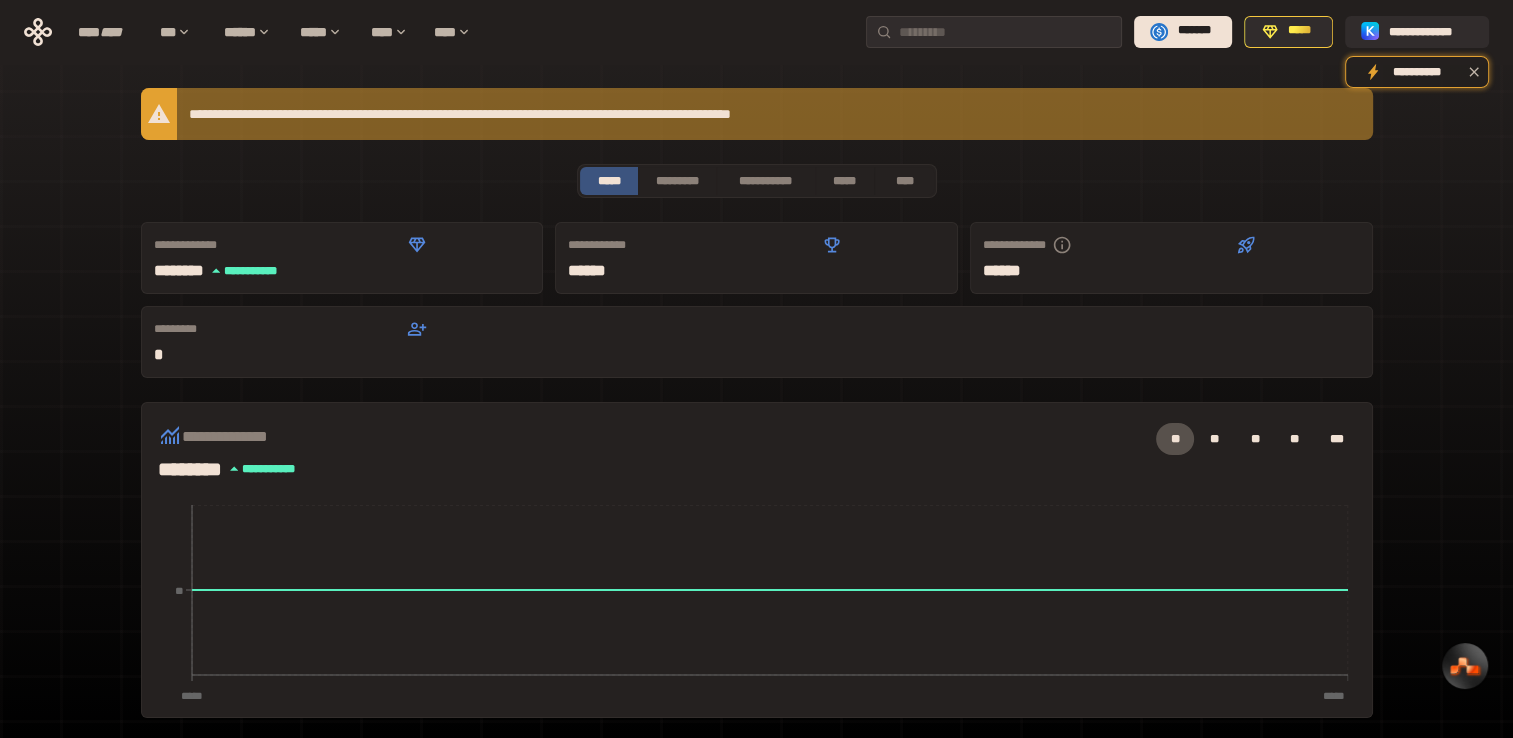 click on "**********" at bounding box center [756, 32] 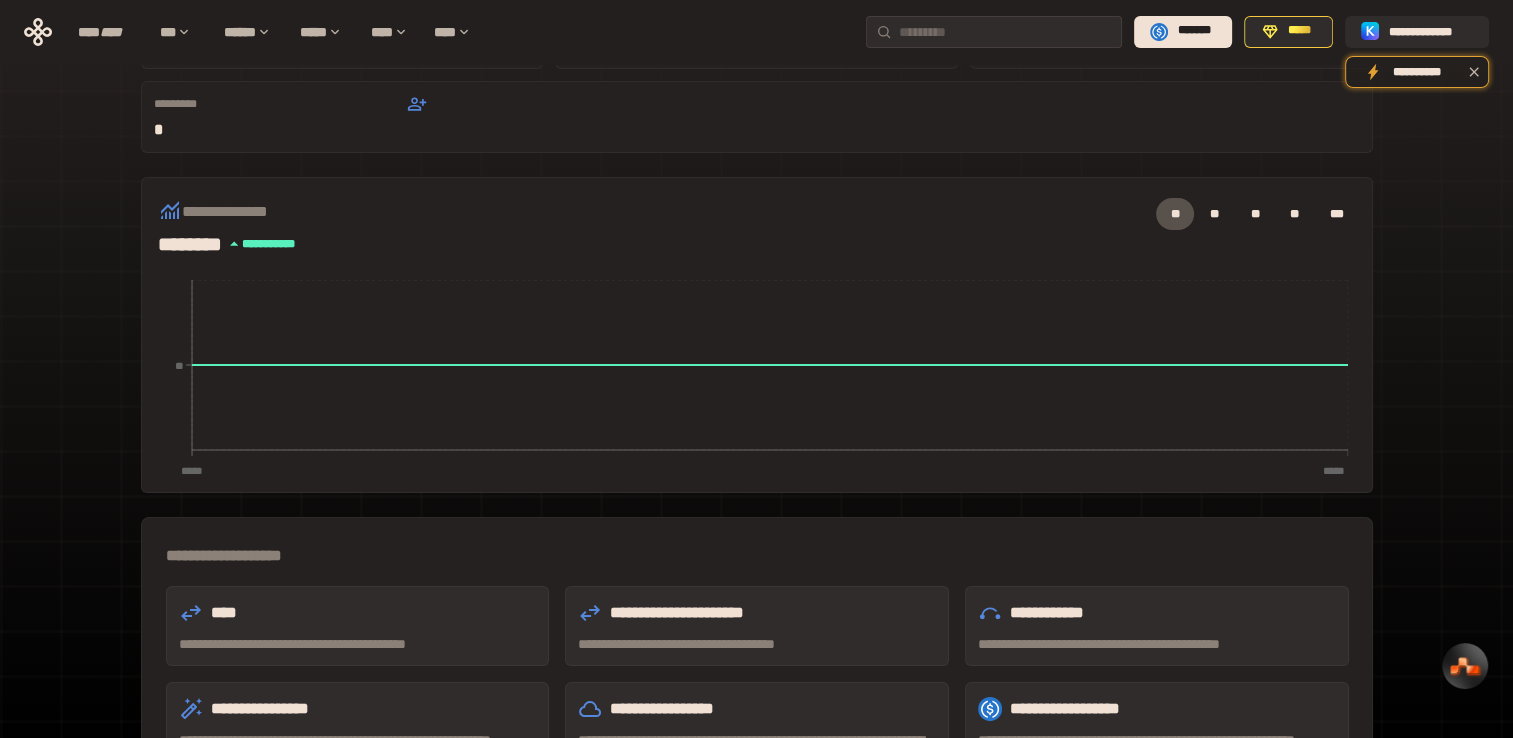 scroll, scrollTop: 172, scrollLeft: 0, axis: vertical 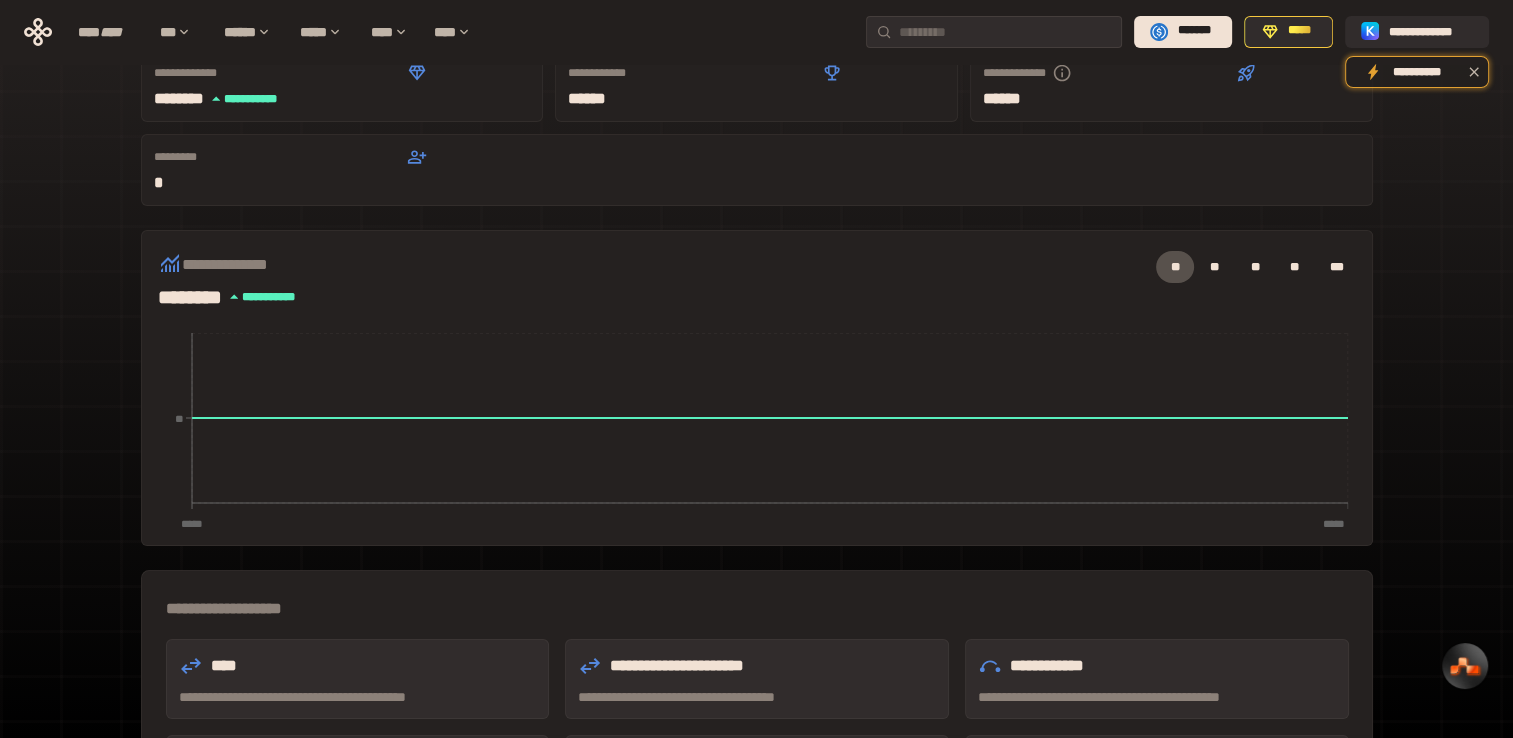 click on "****" at bounding box center (358, 666) 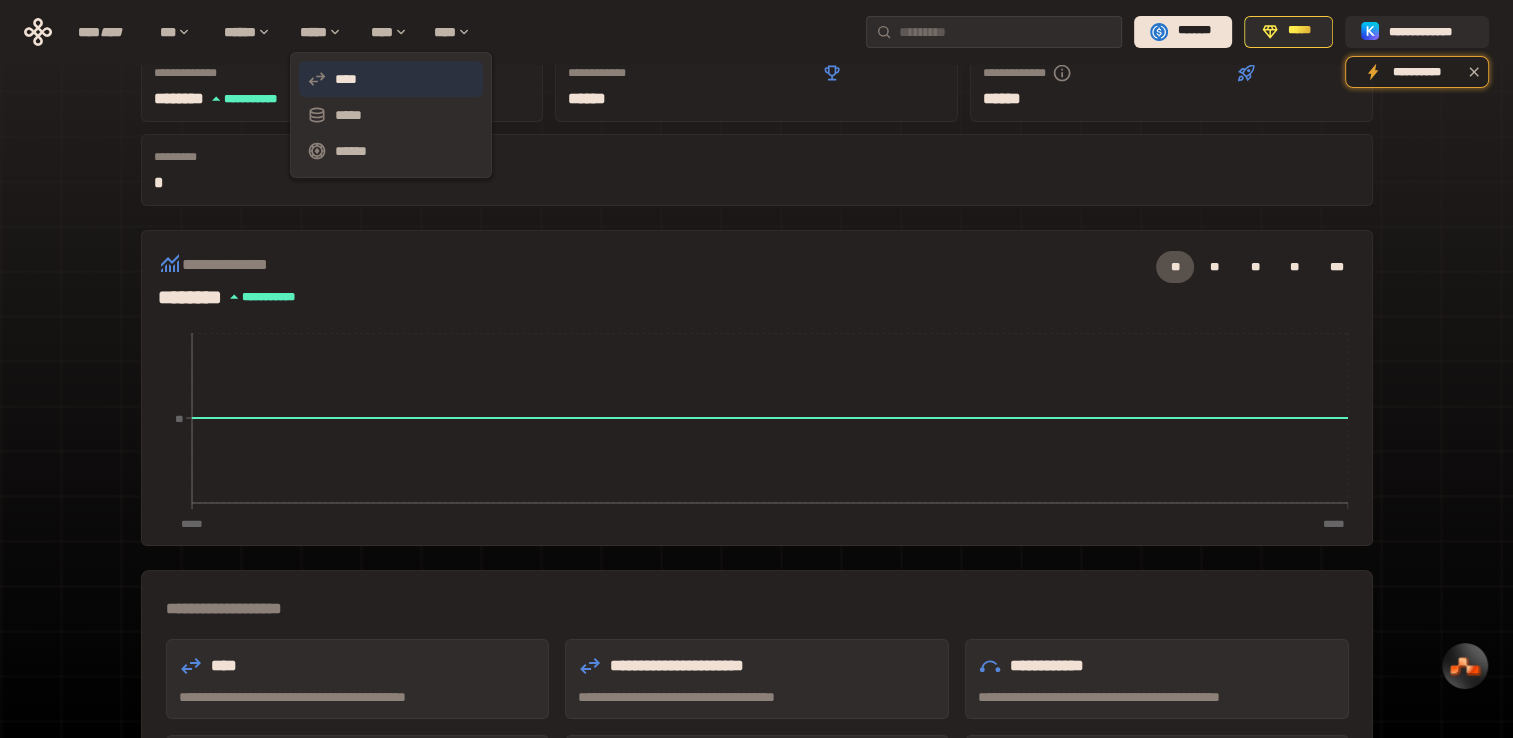 click on "****" at bounding box center [391, 79] 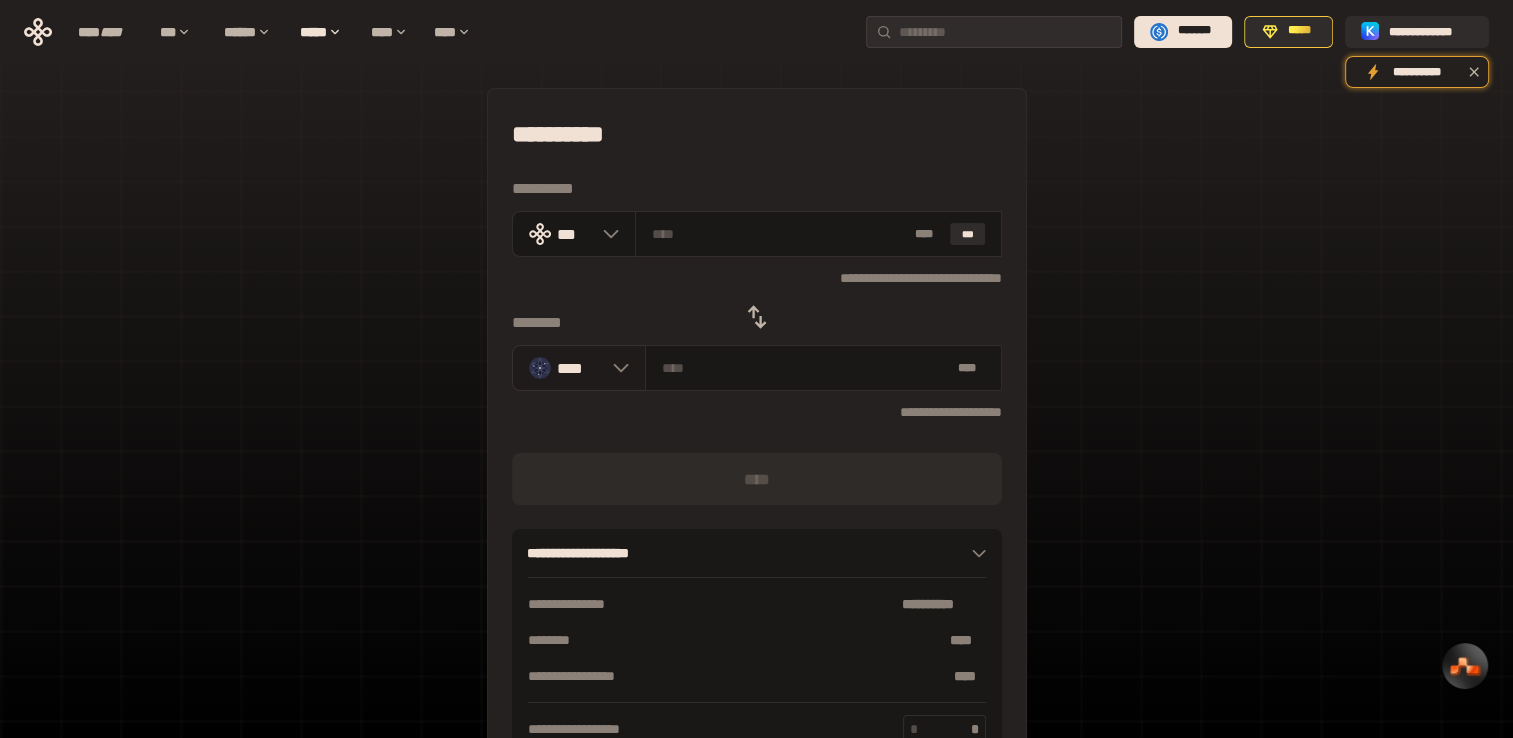 click 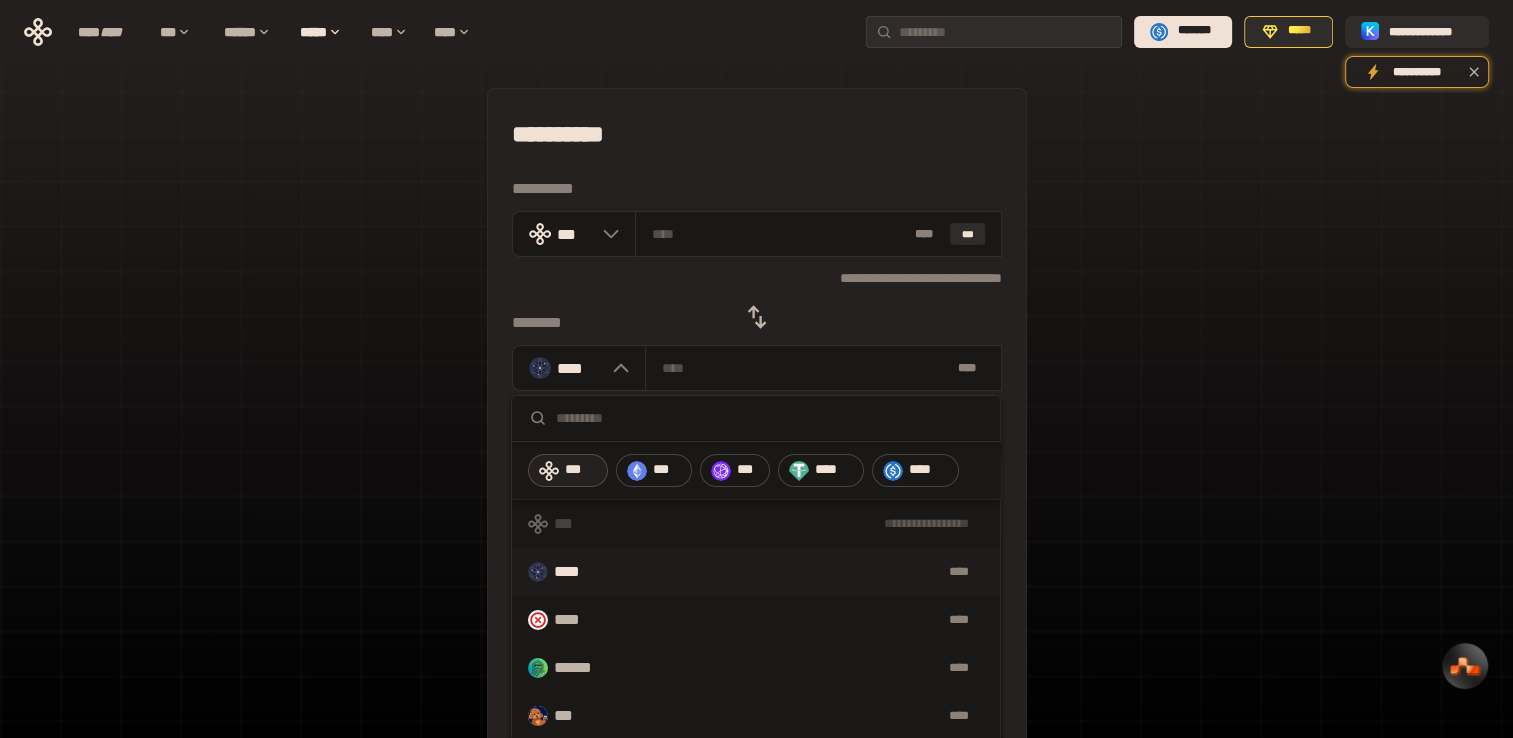 click on "***" at bounding box center [581, 470] 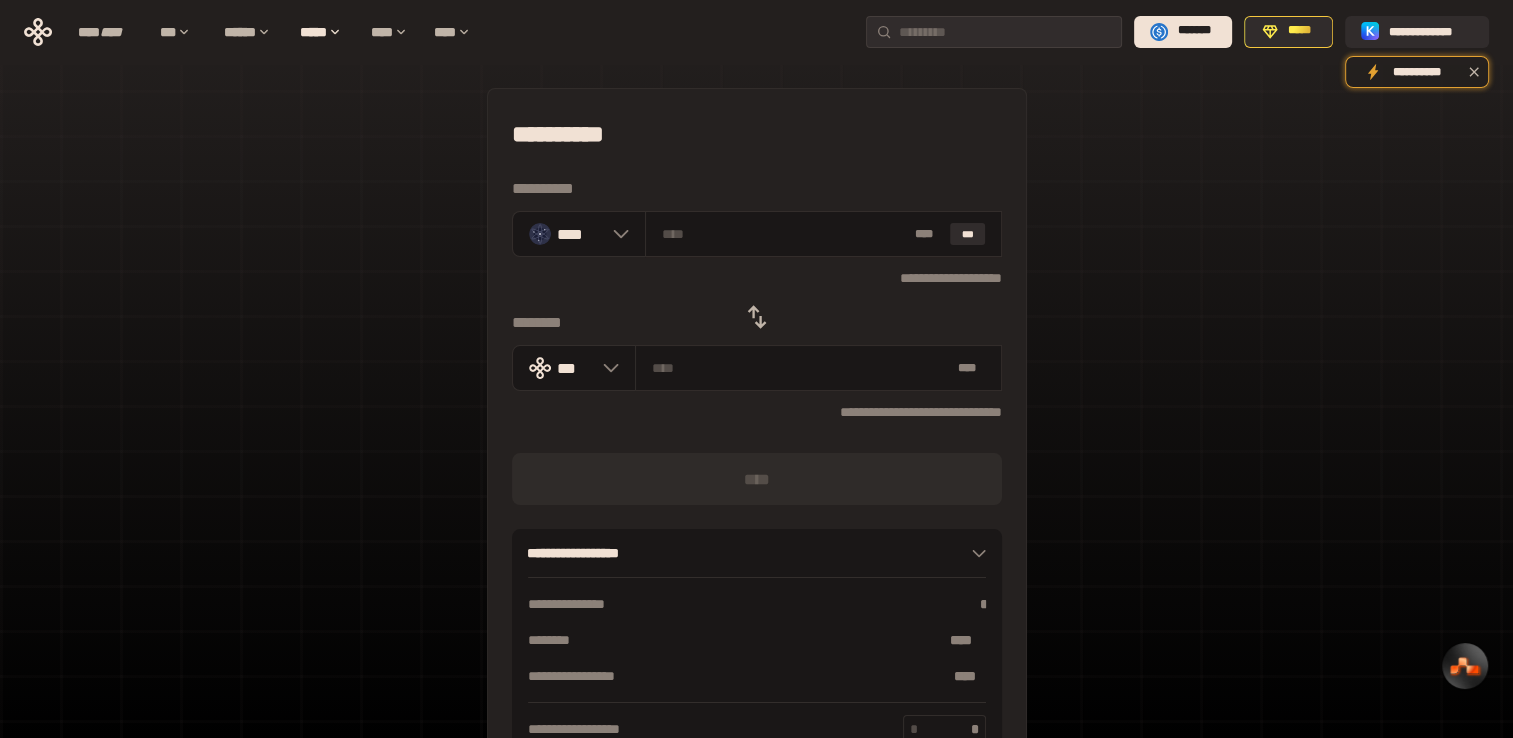 click 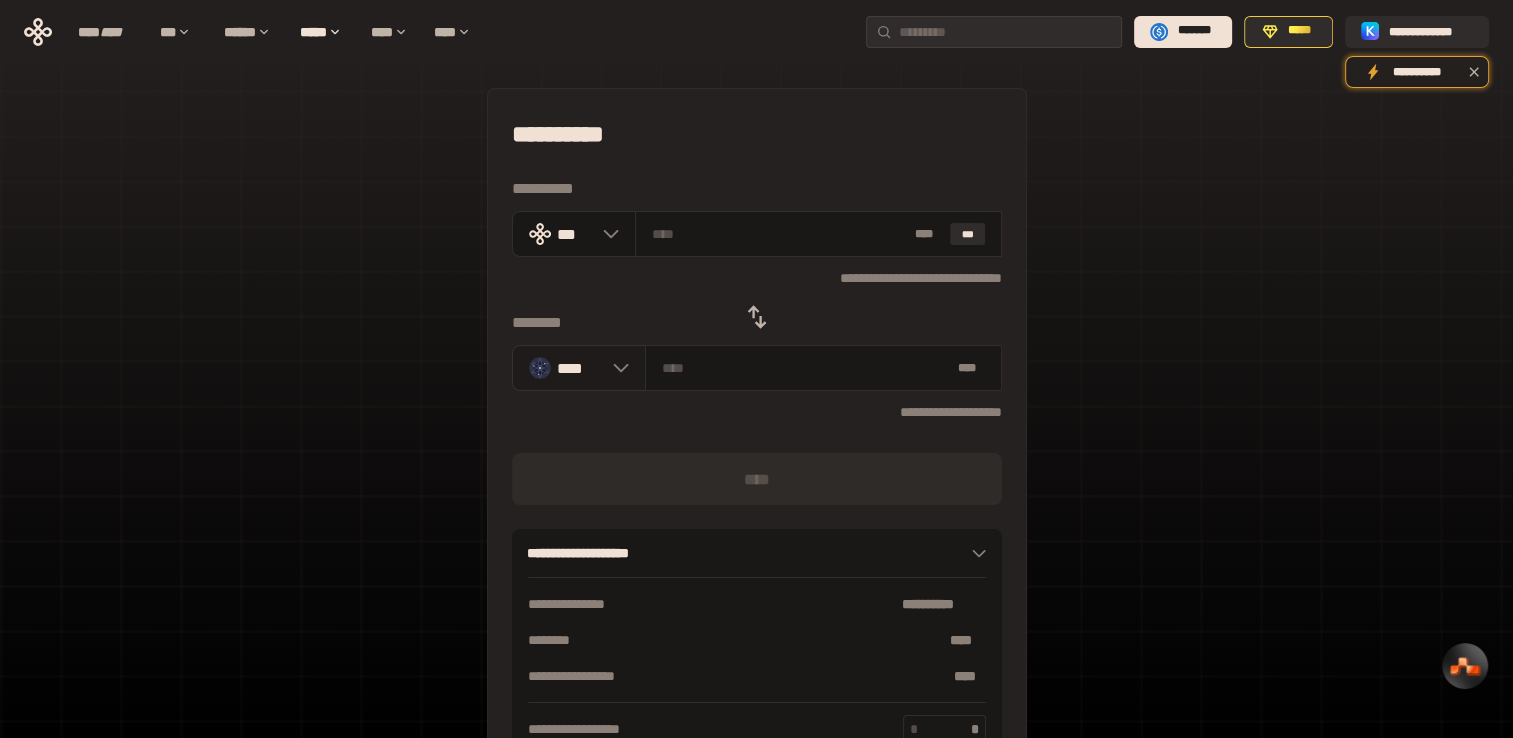 click 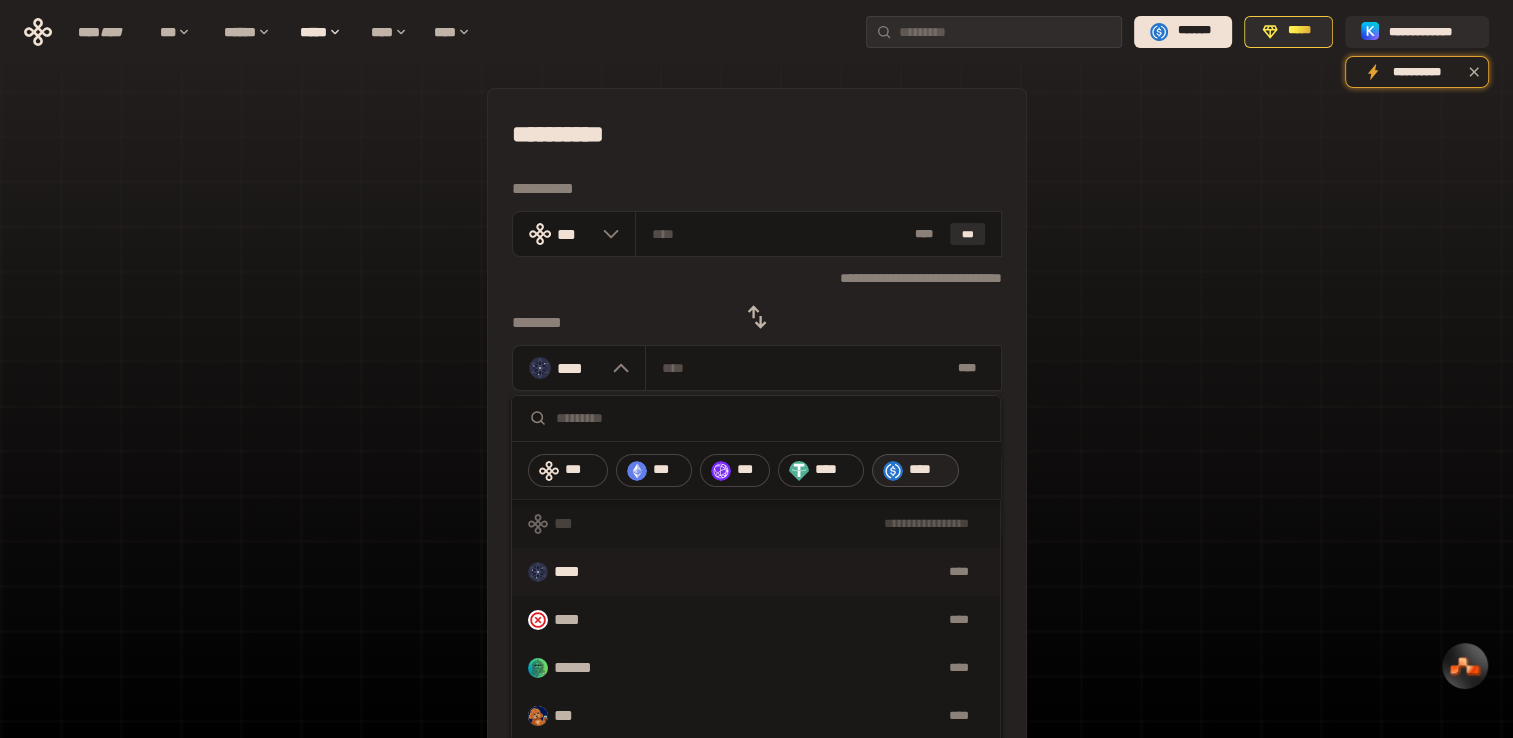 click on "****" at bounding box center [929, 470] 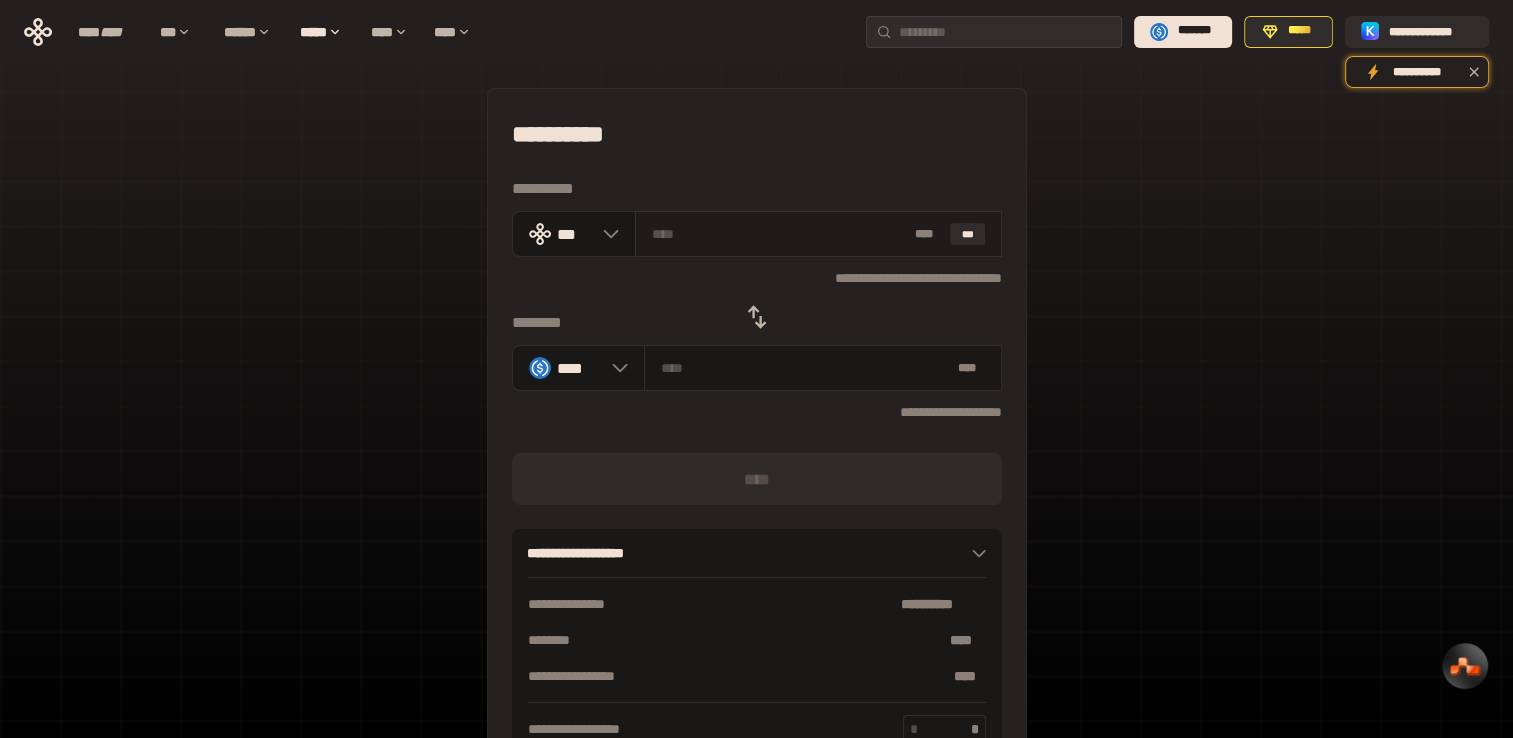 click on "* **" at bounding box center (928, 234) 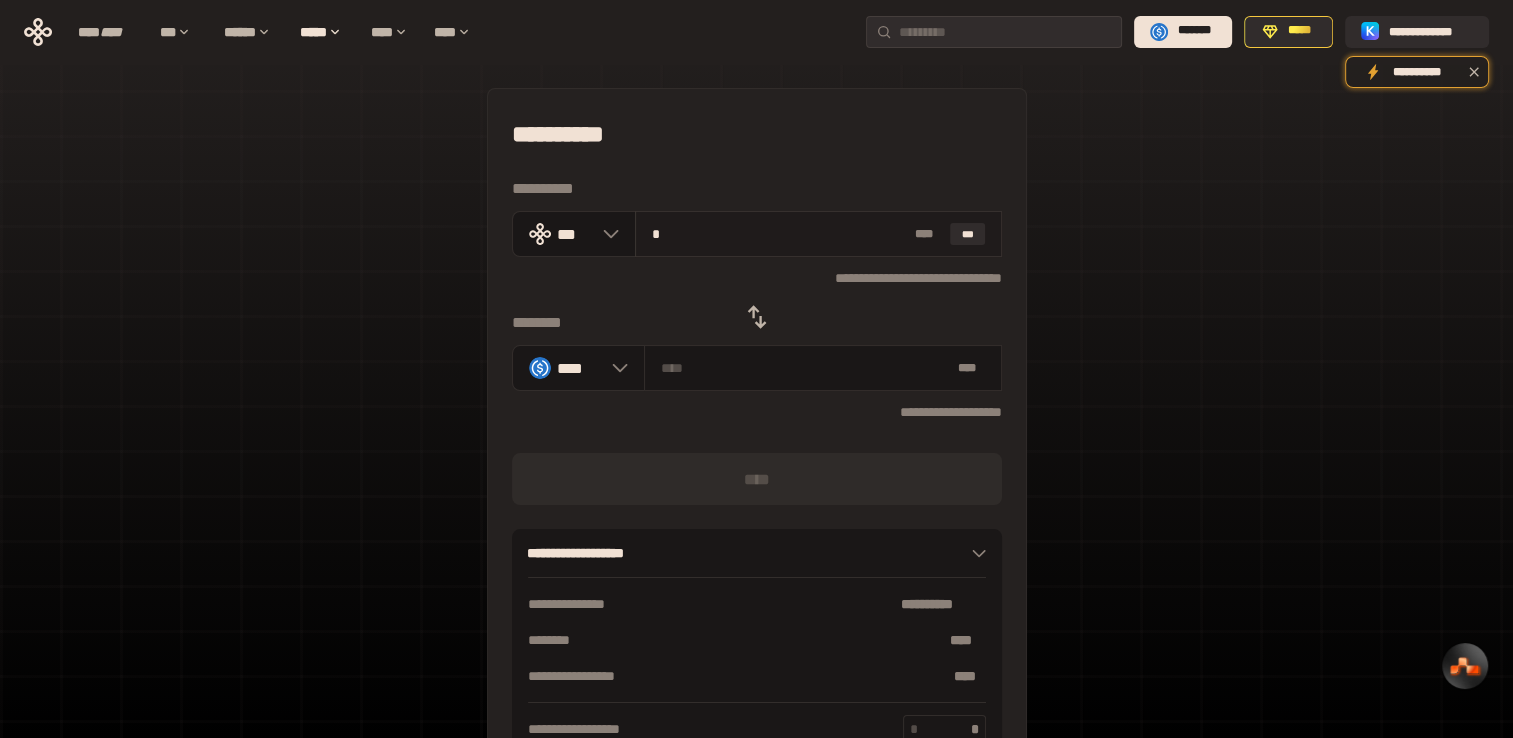 type on "********" 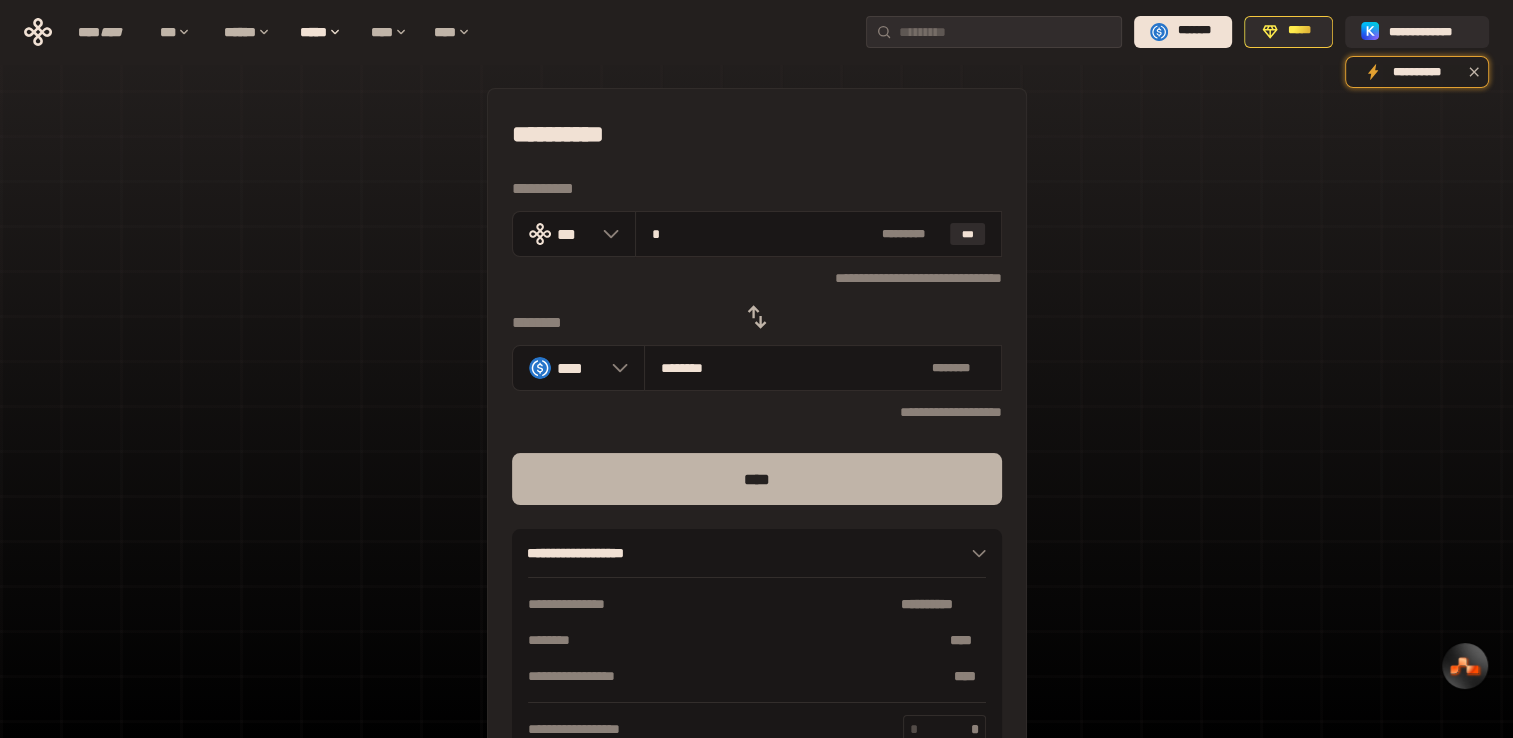 type on "*" 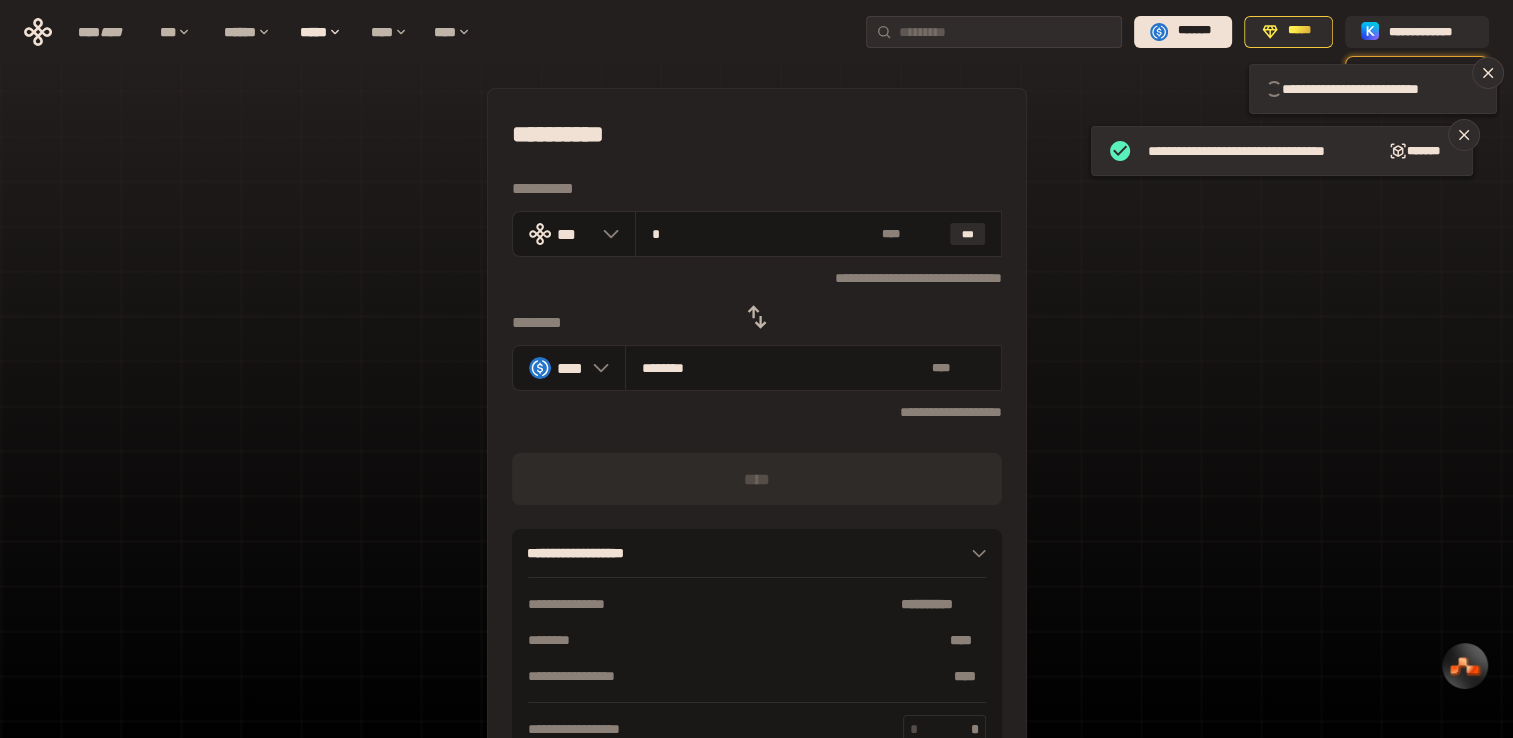 type 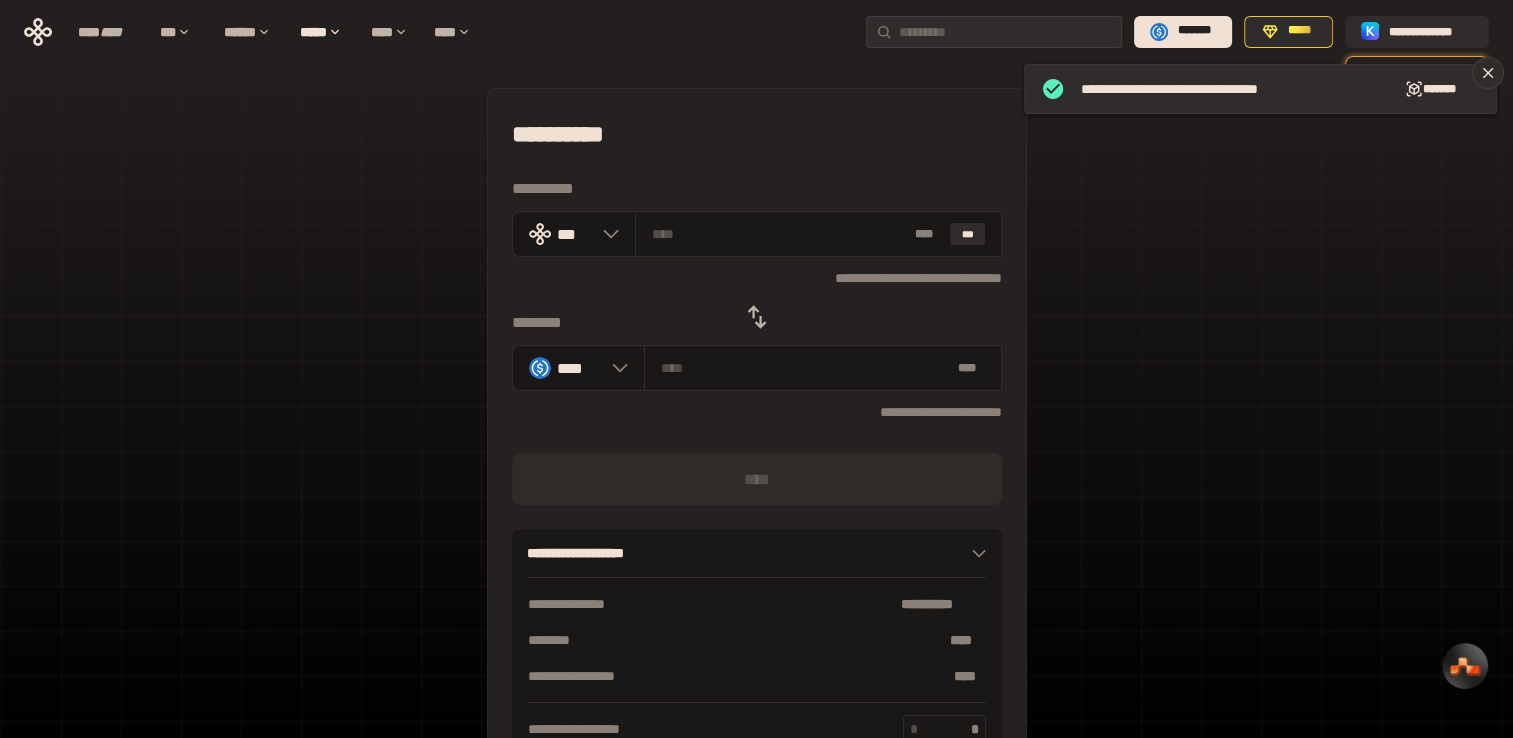 click 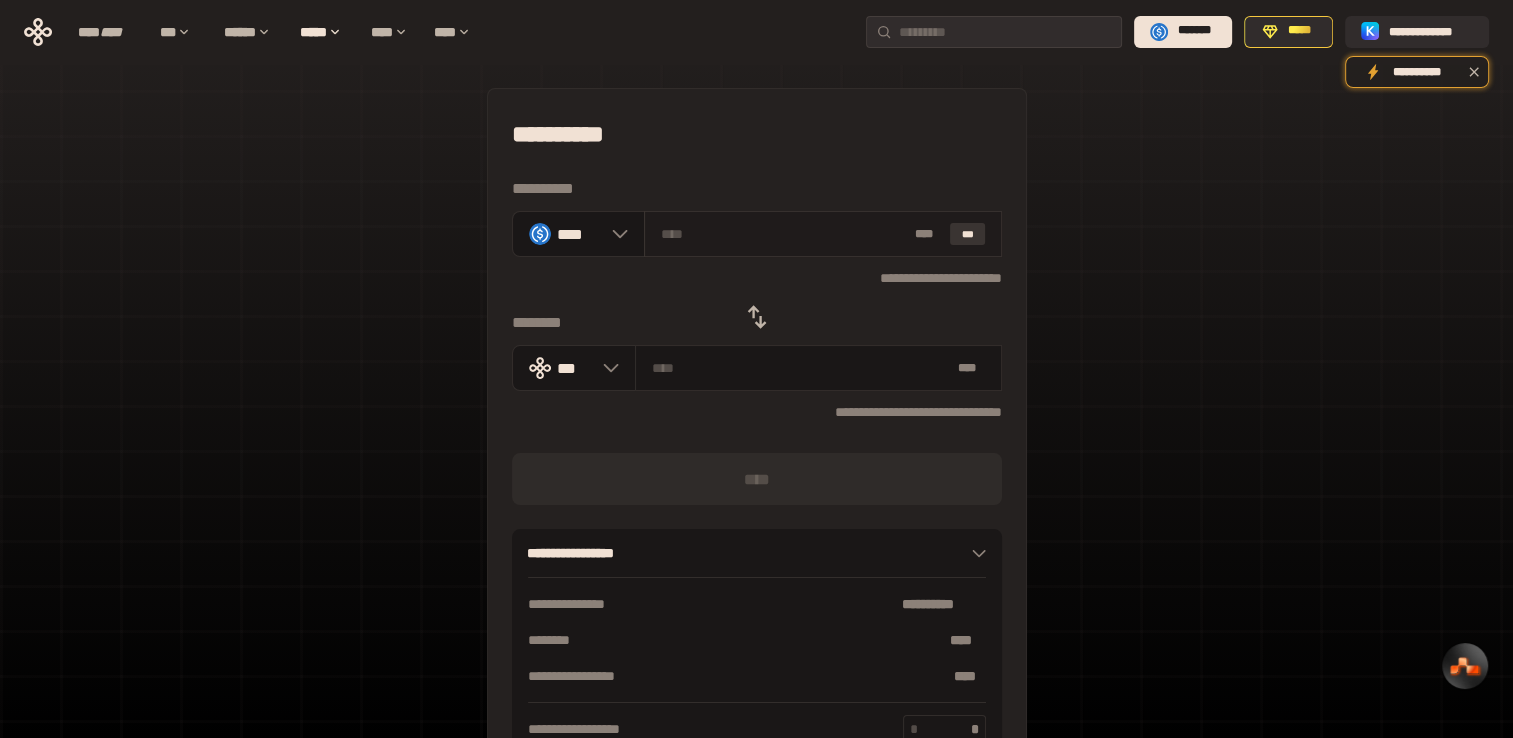 click on "***" at bounding box center (968, 234) 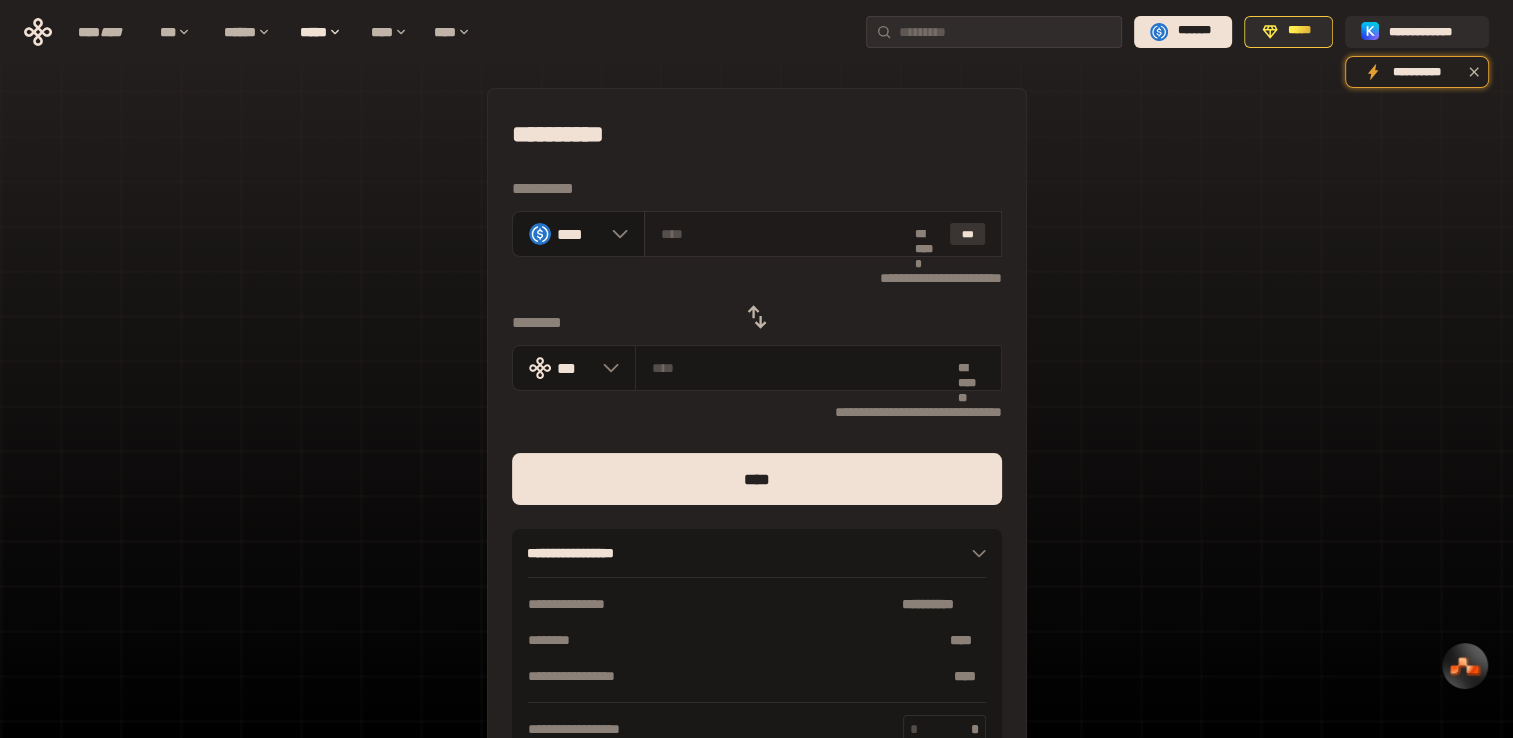type on "********" 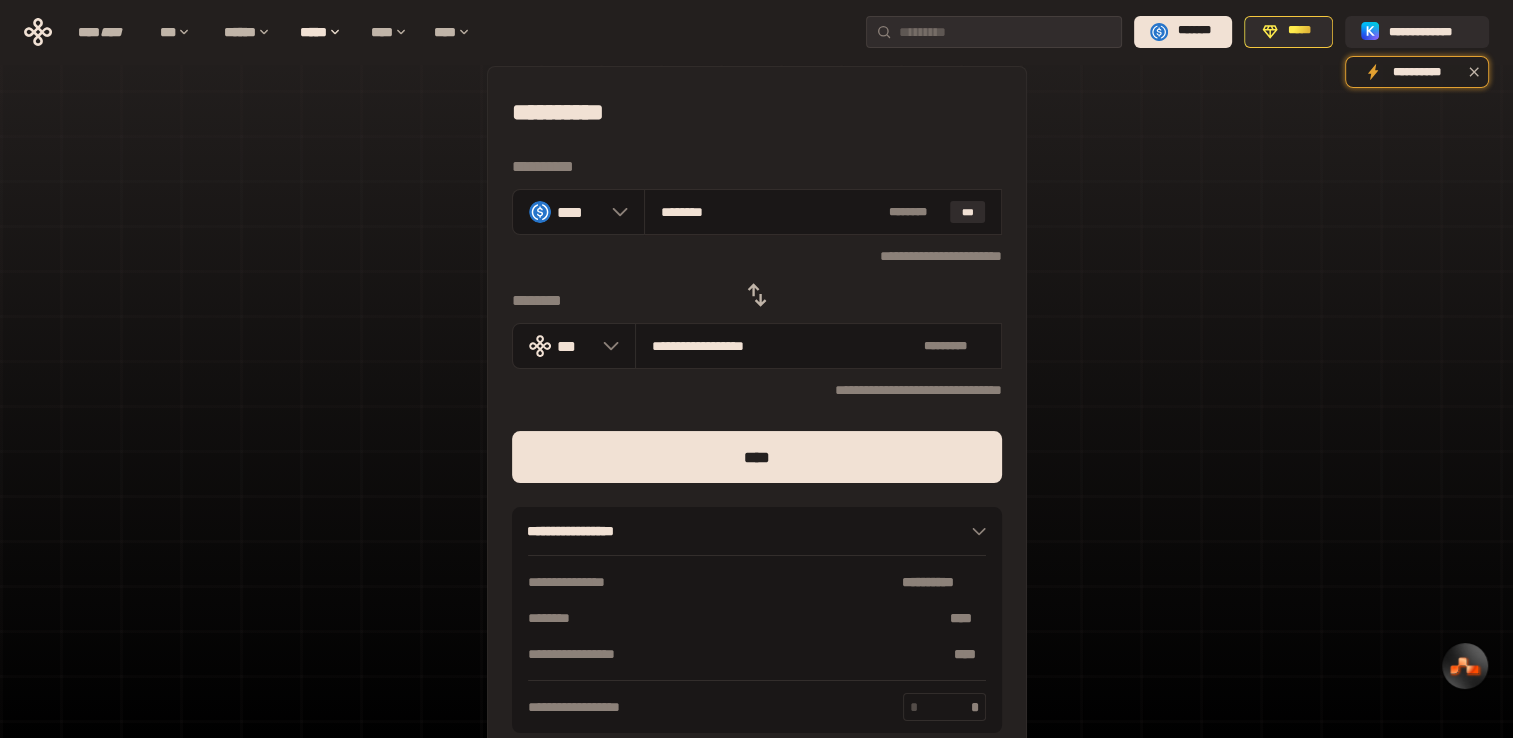 scroll, scrollTop: 23, scrollLeft: 0, axis: vertical 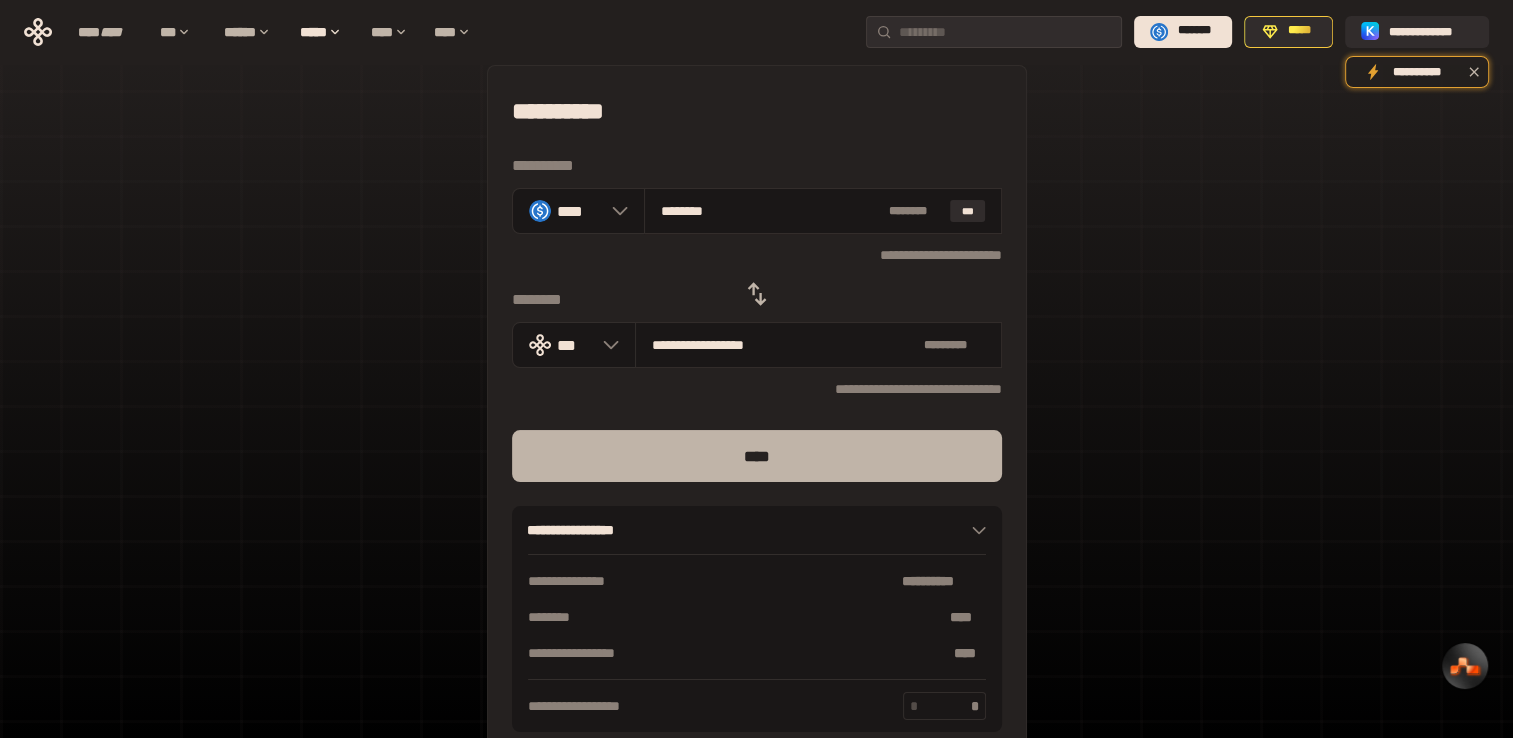 click on "****" at bounding box center [757, 456] 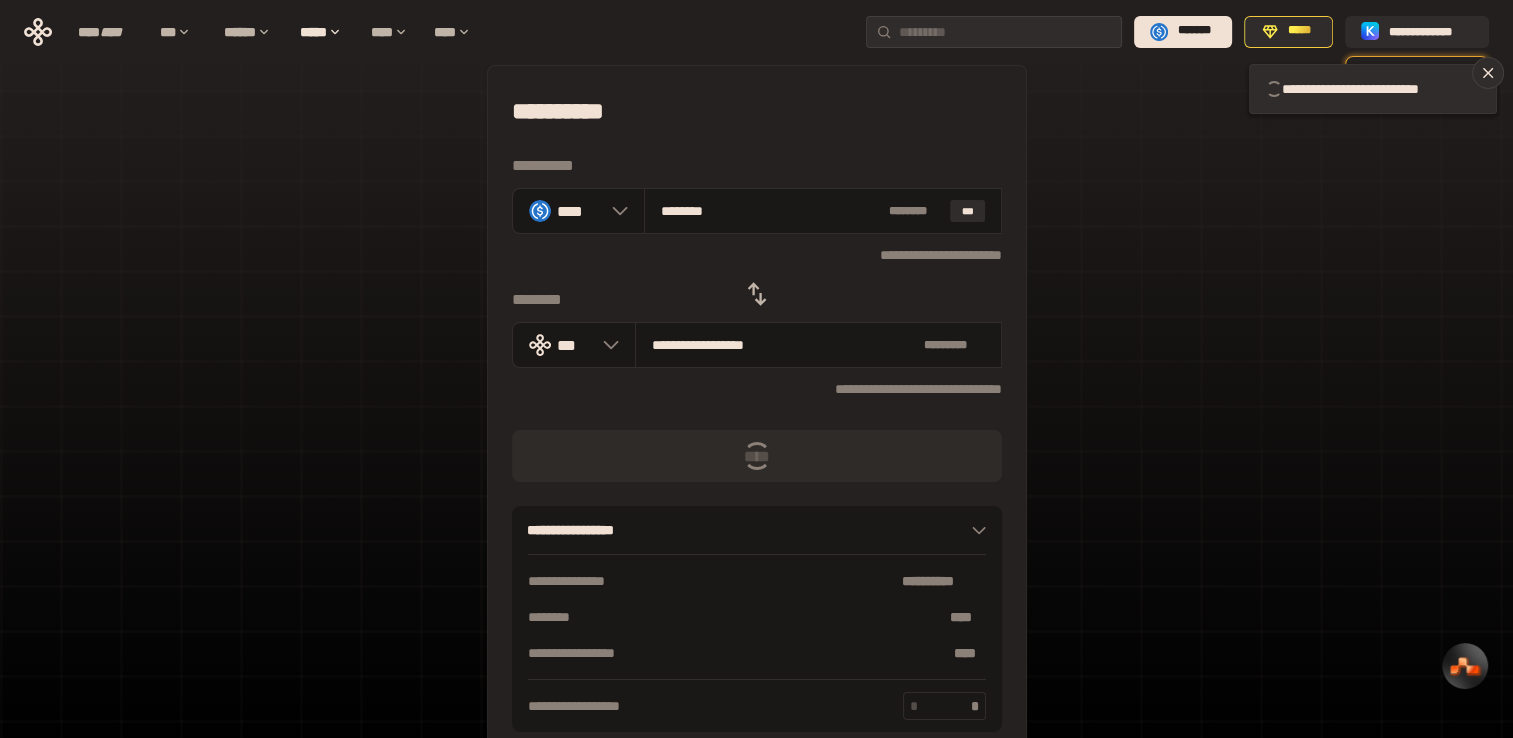 scroll, scrollTop: 132, scrollLeft: 0, axis: vertical 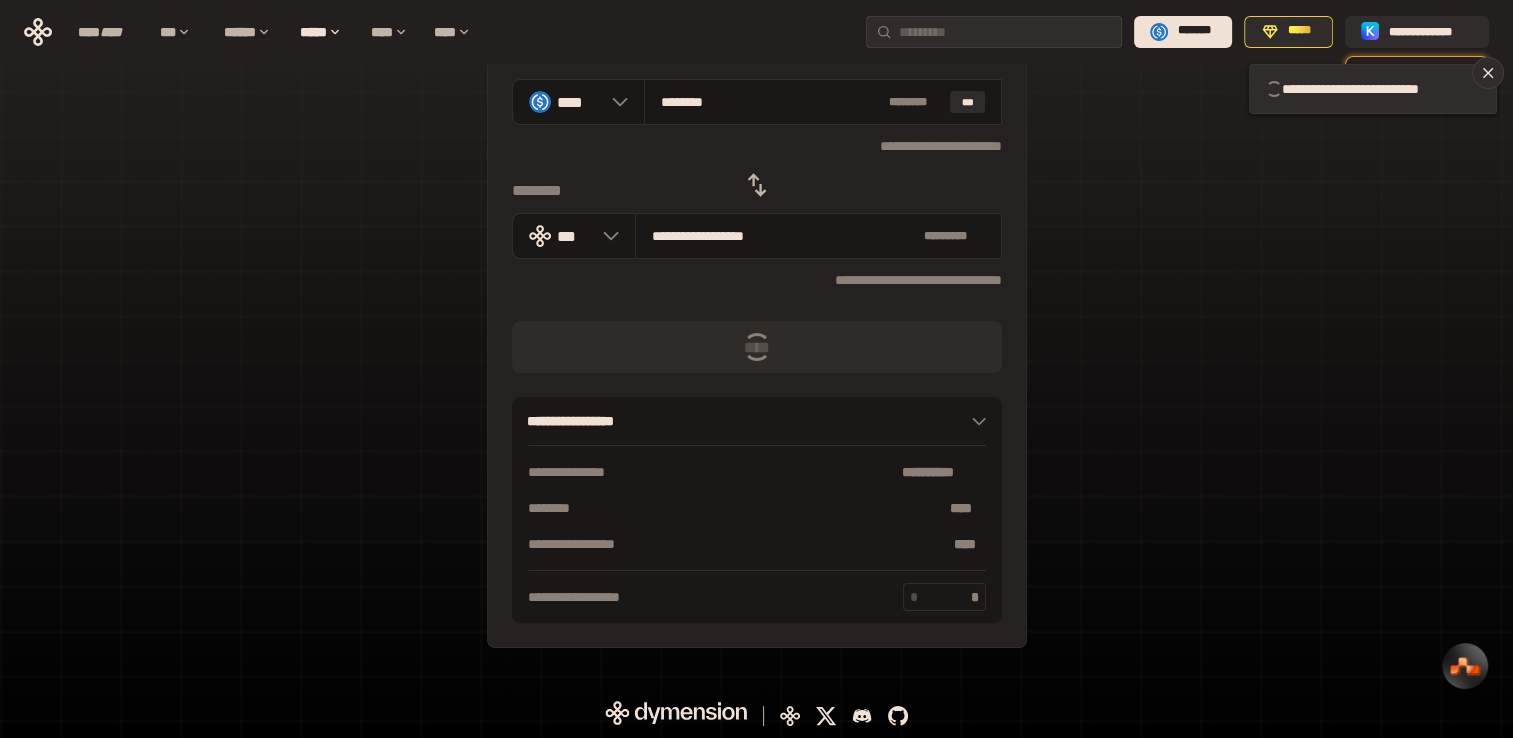 type 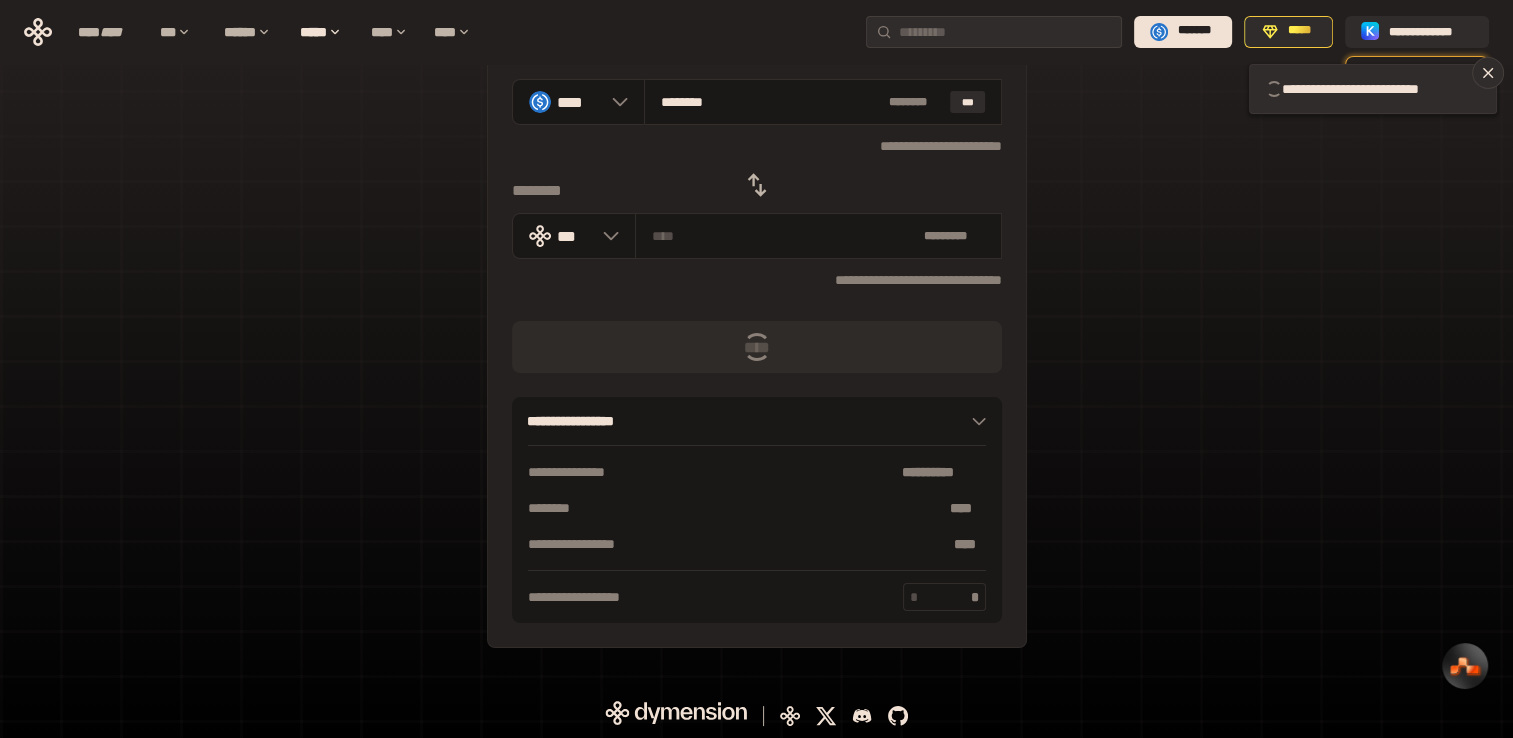type 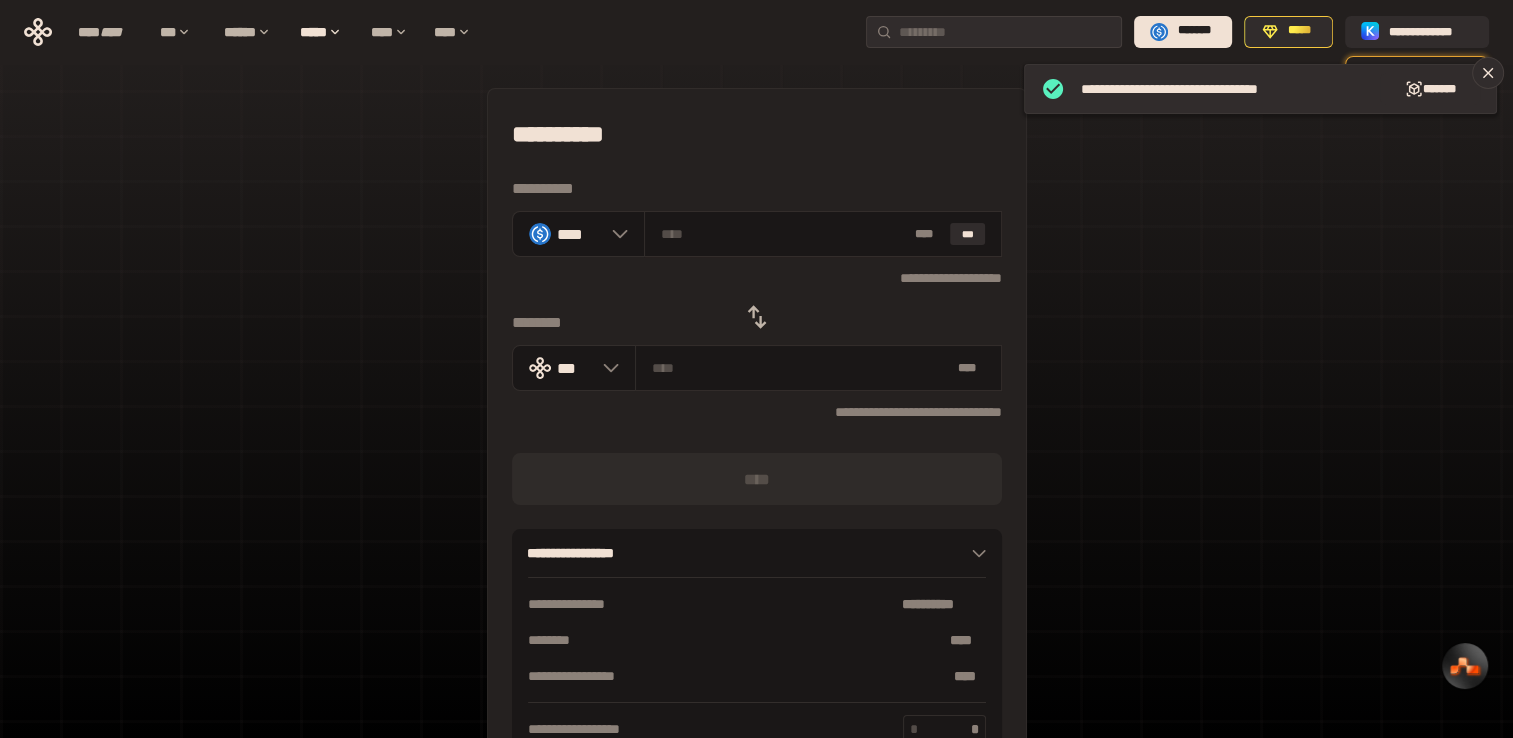 scroll, scrollTop: 0, scrollLeft: 0, axis: both 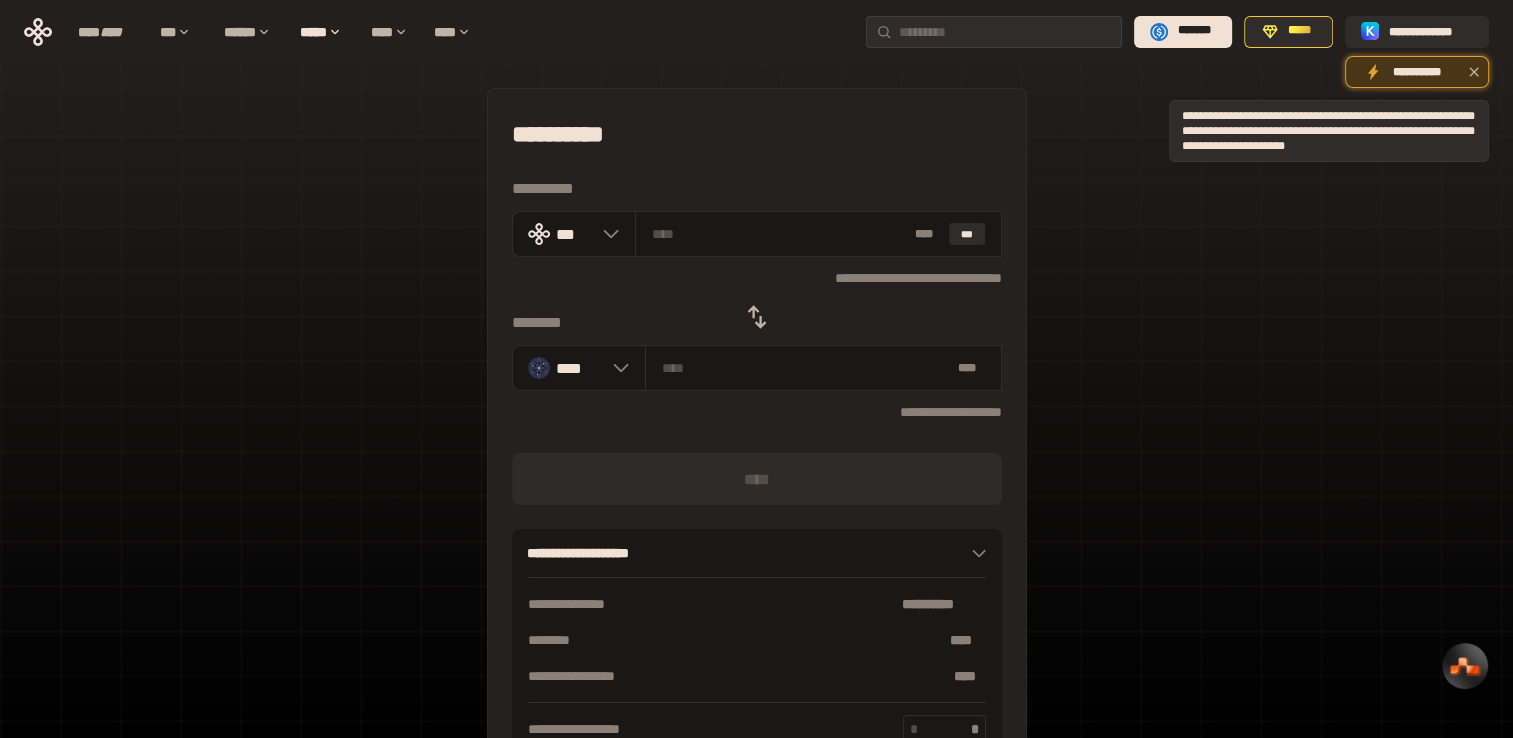 click on "**********" at bounding box center [1417, 72] 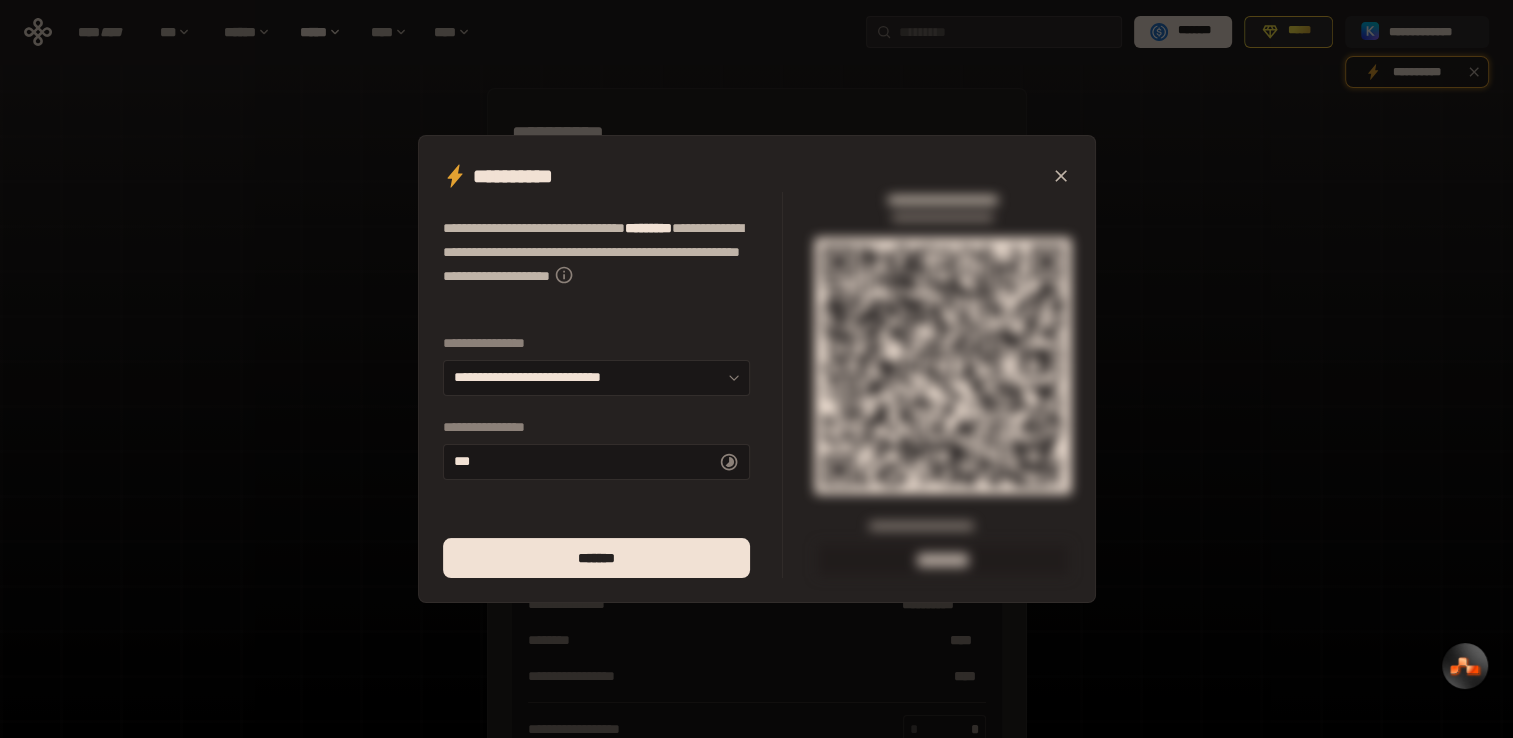 click 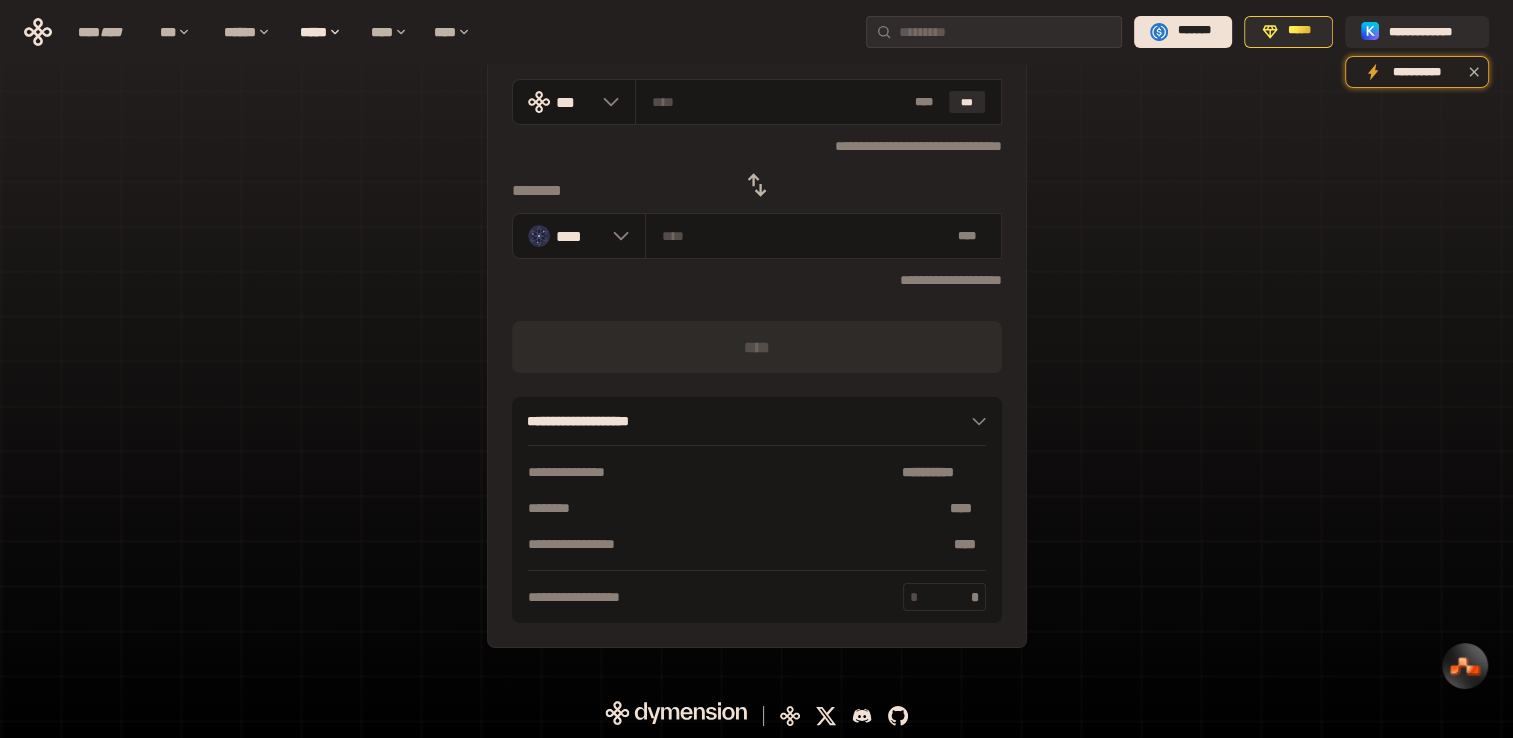 scroll, scrollTop: 0, scrollLeft: 0, axis: both 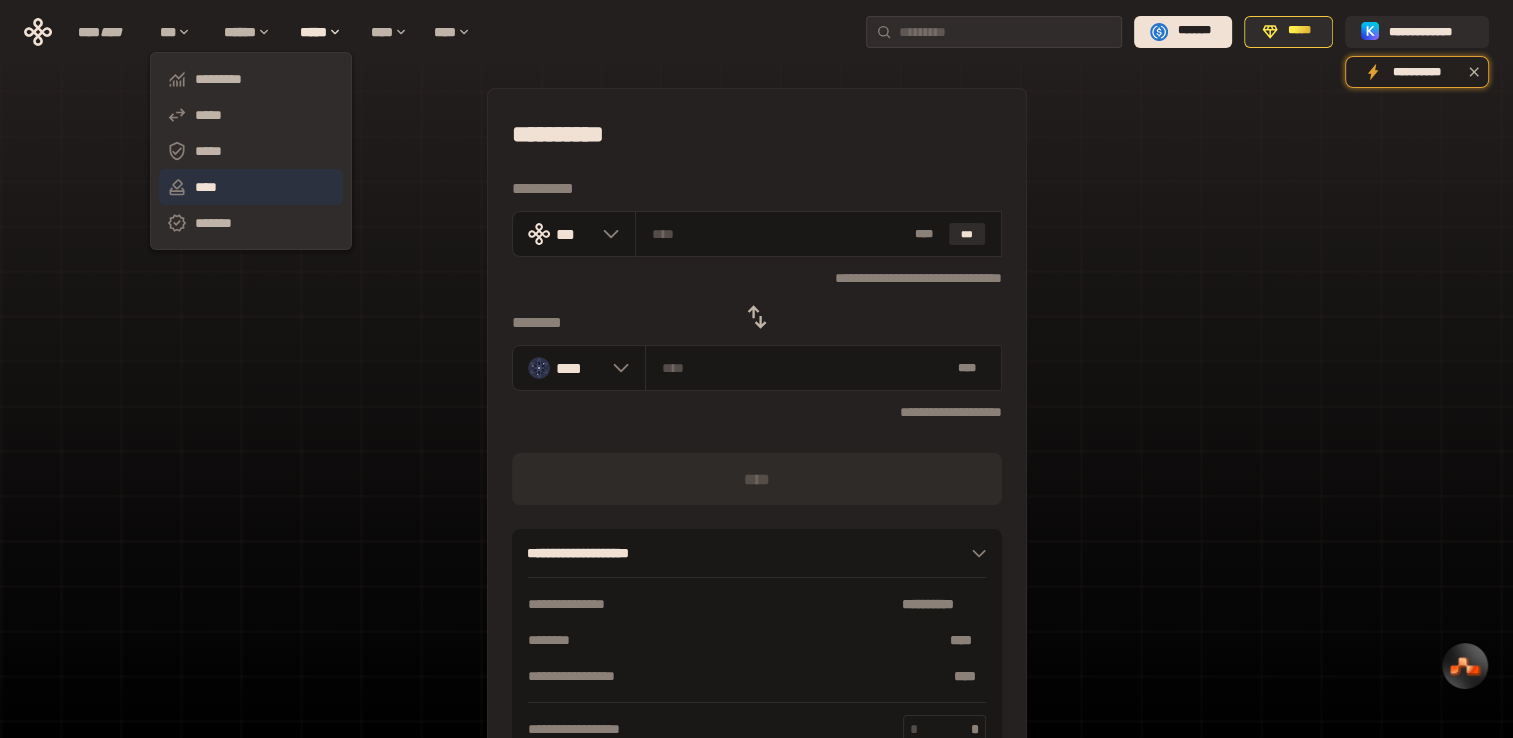 click on "****" at bounding box center (251, 187) 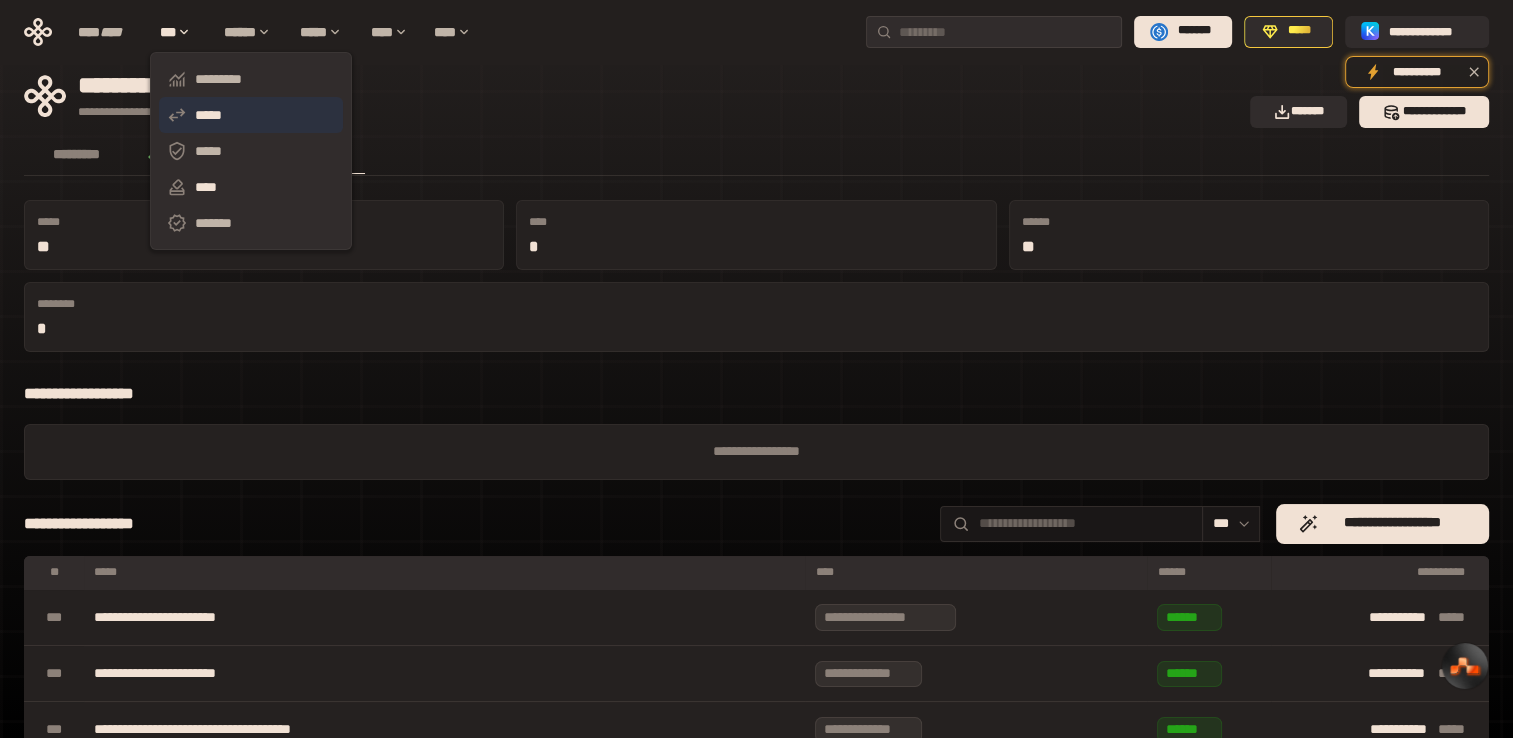 click on "*****" at bounding box center (251, 115) 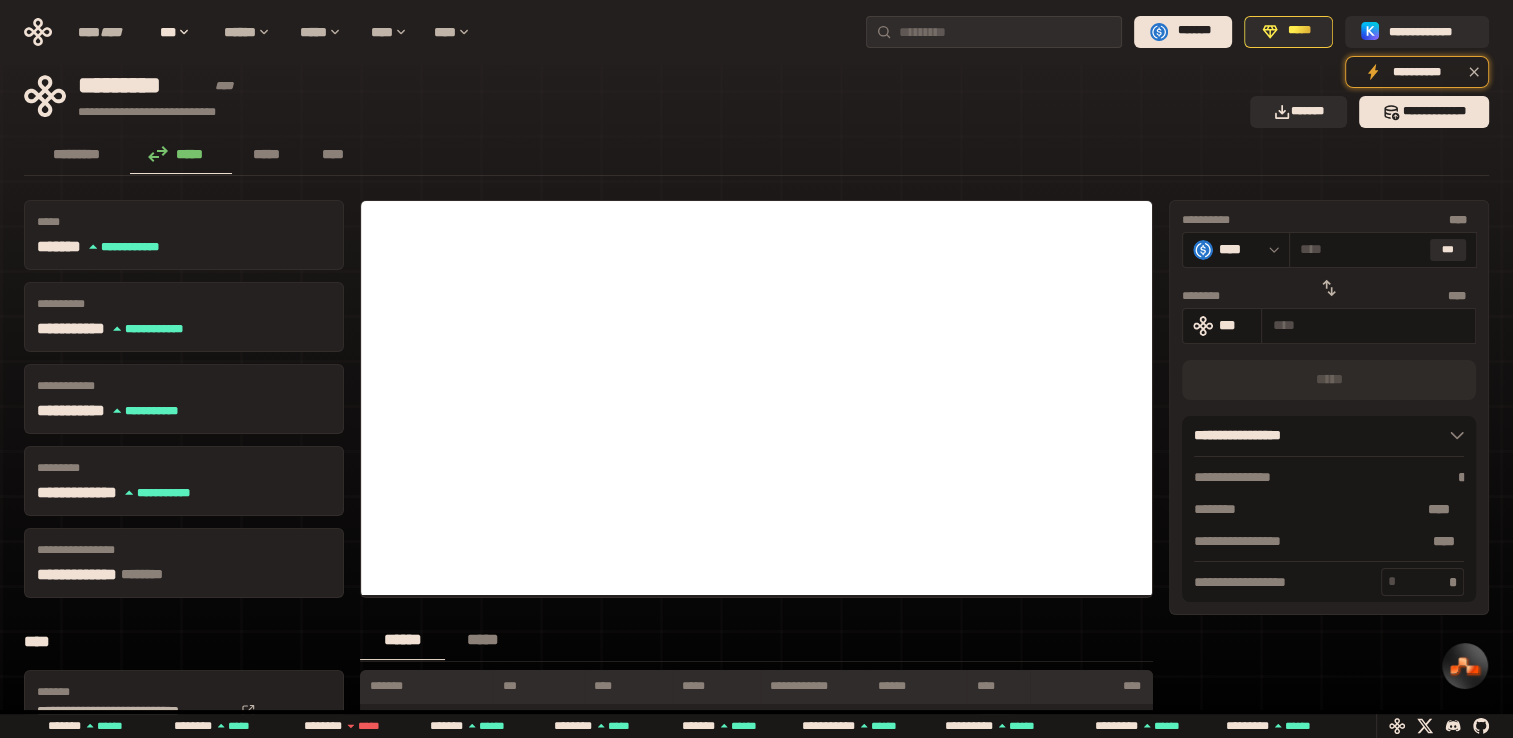 click 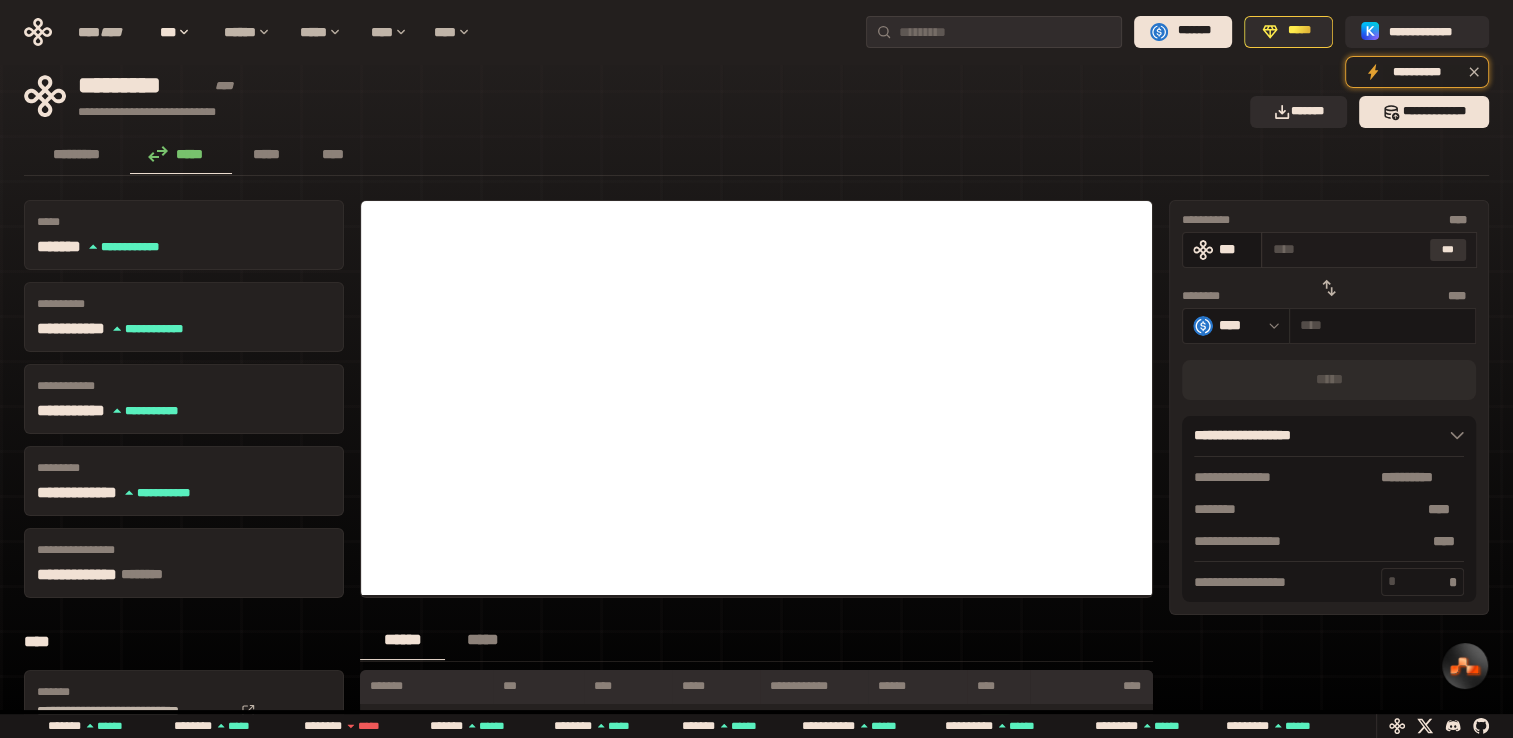 click on "***" at bounding box center (1448, 250) 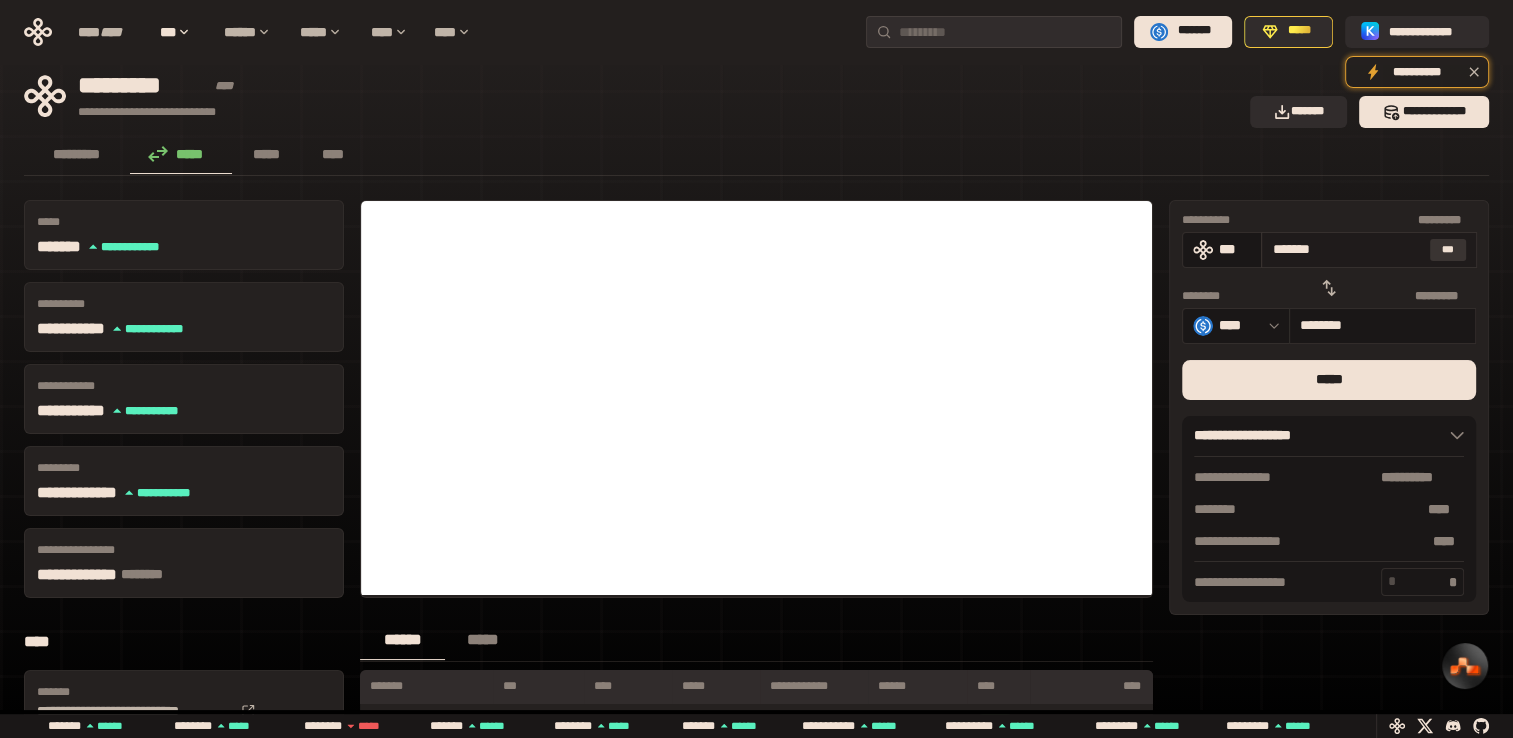 type on "******" 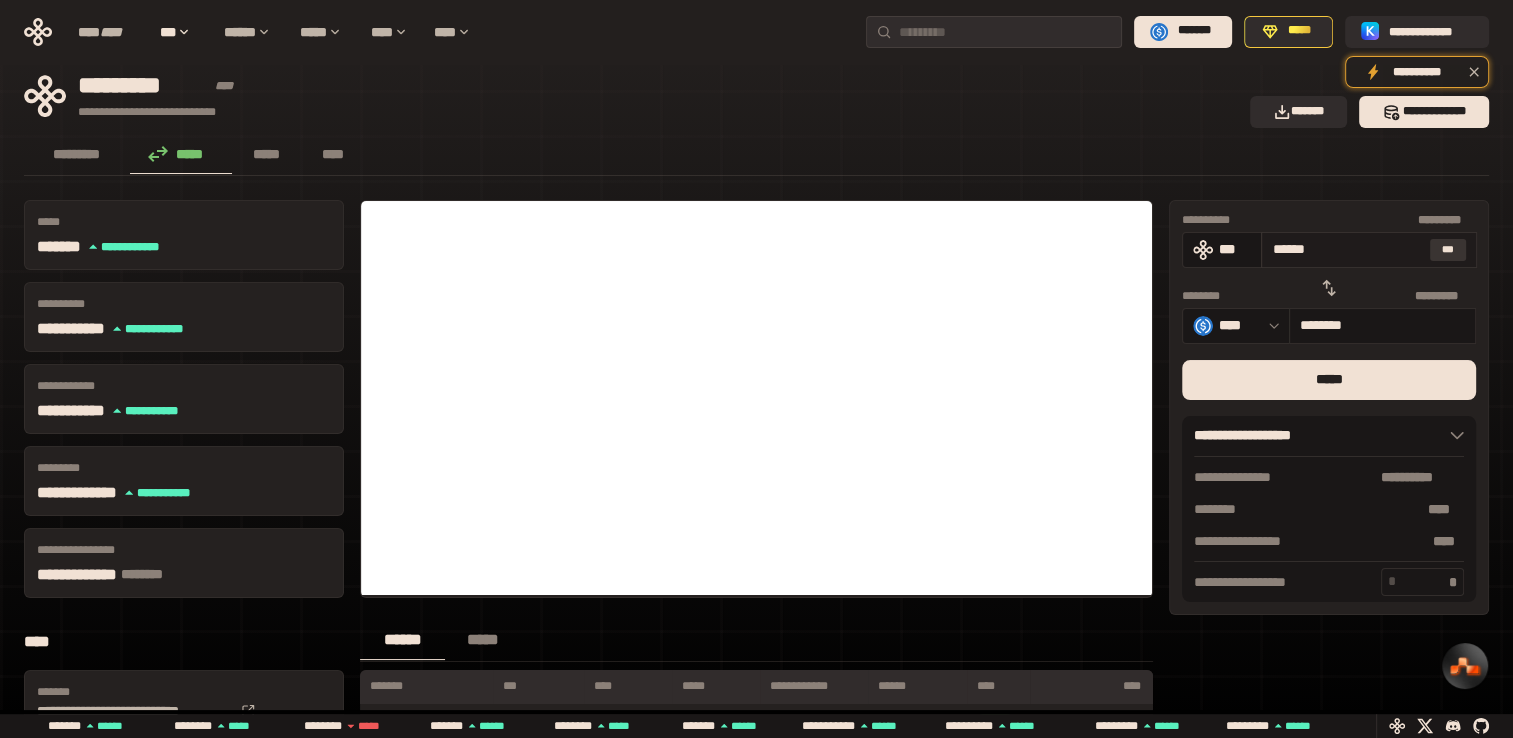 type on "********" 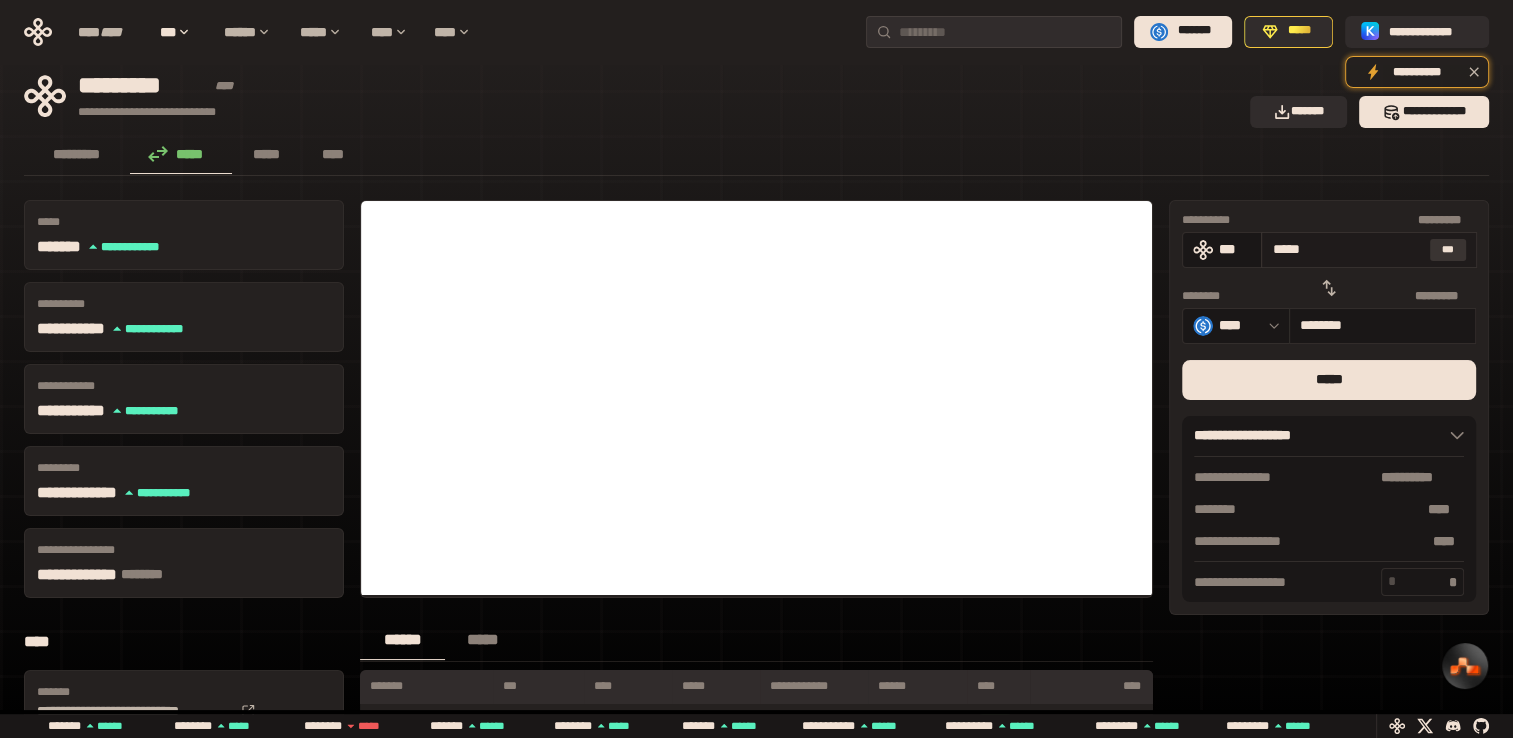 type on "********" 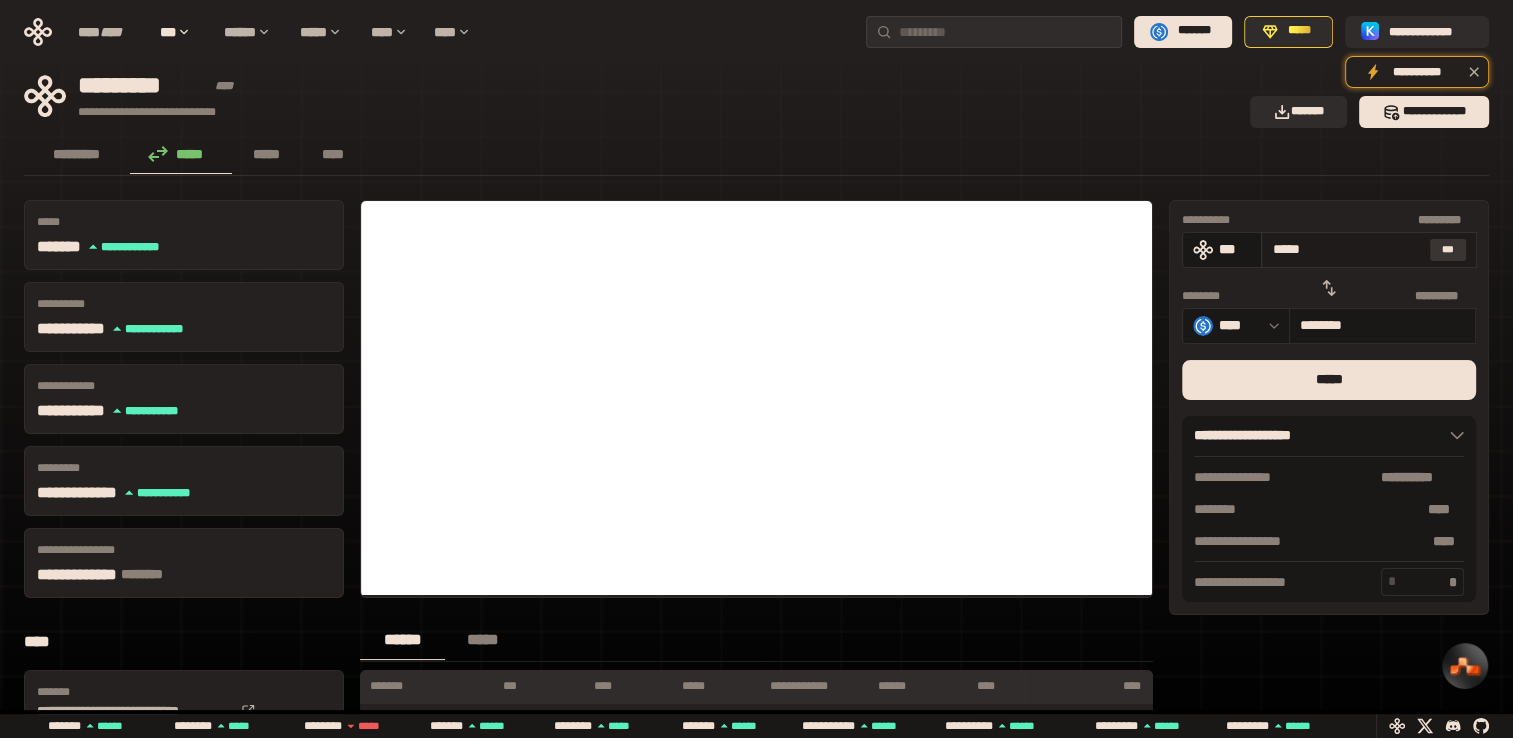 type on "****" 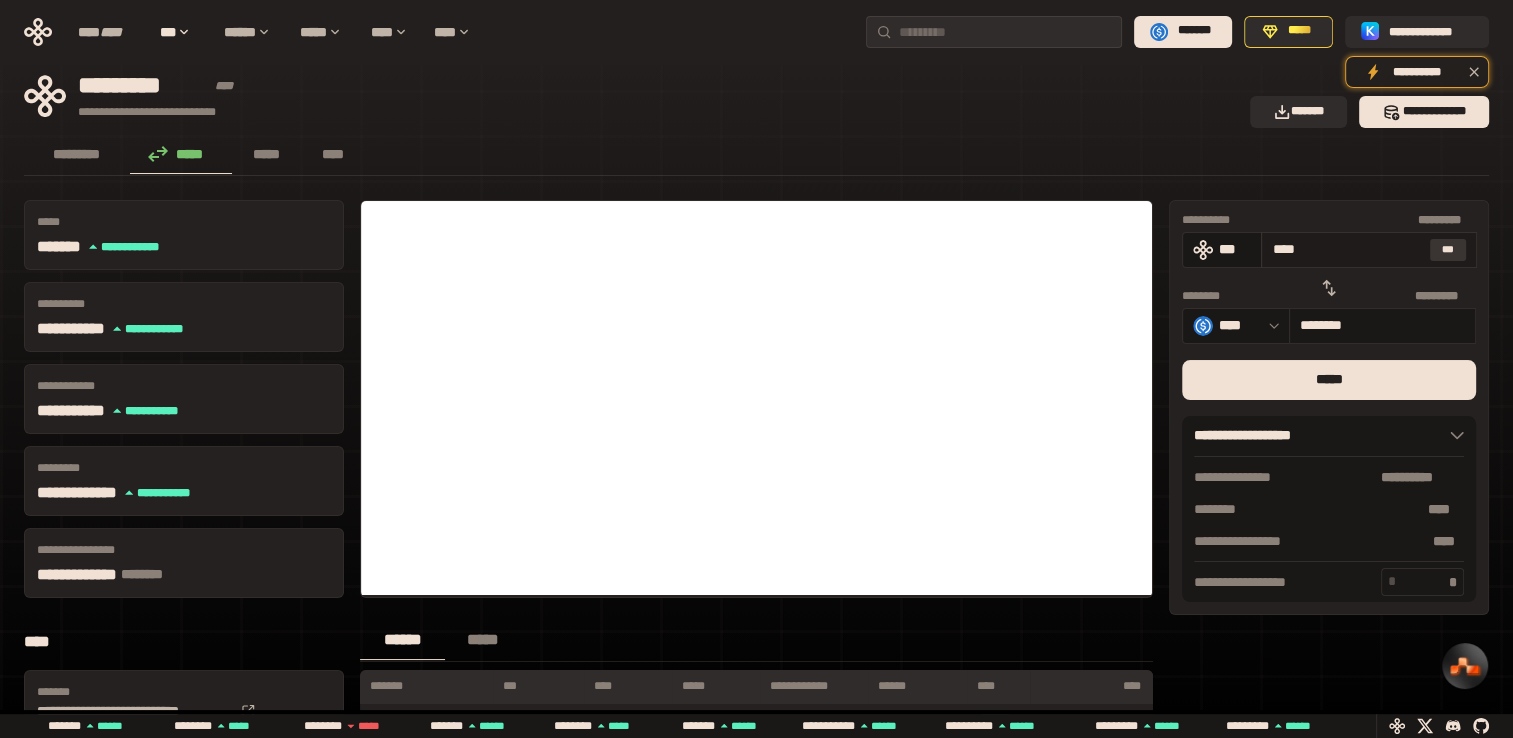 type on "********" 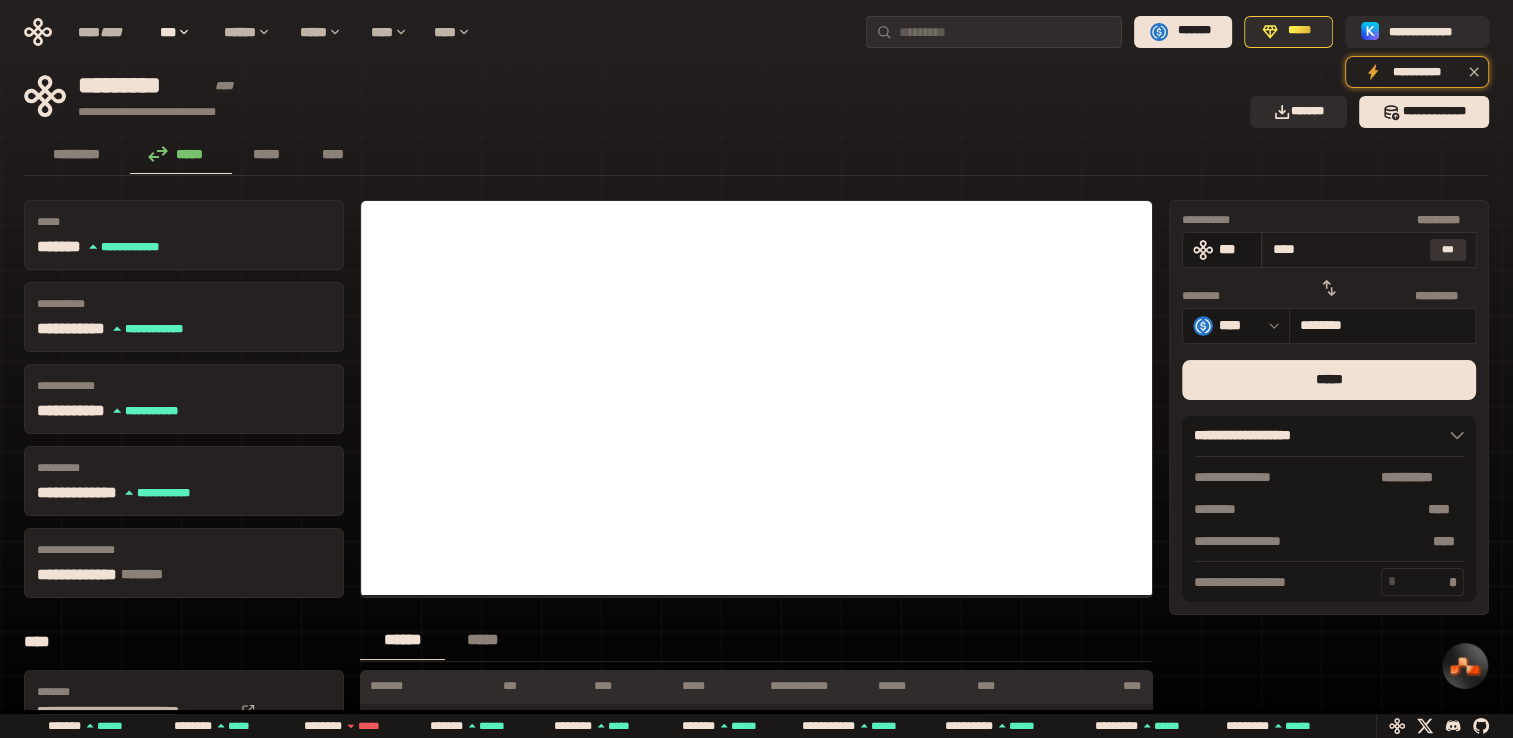 type on "***" 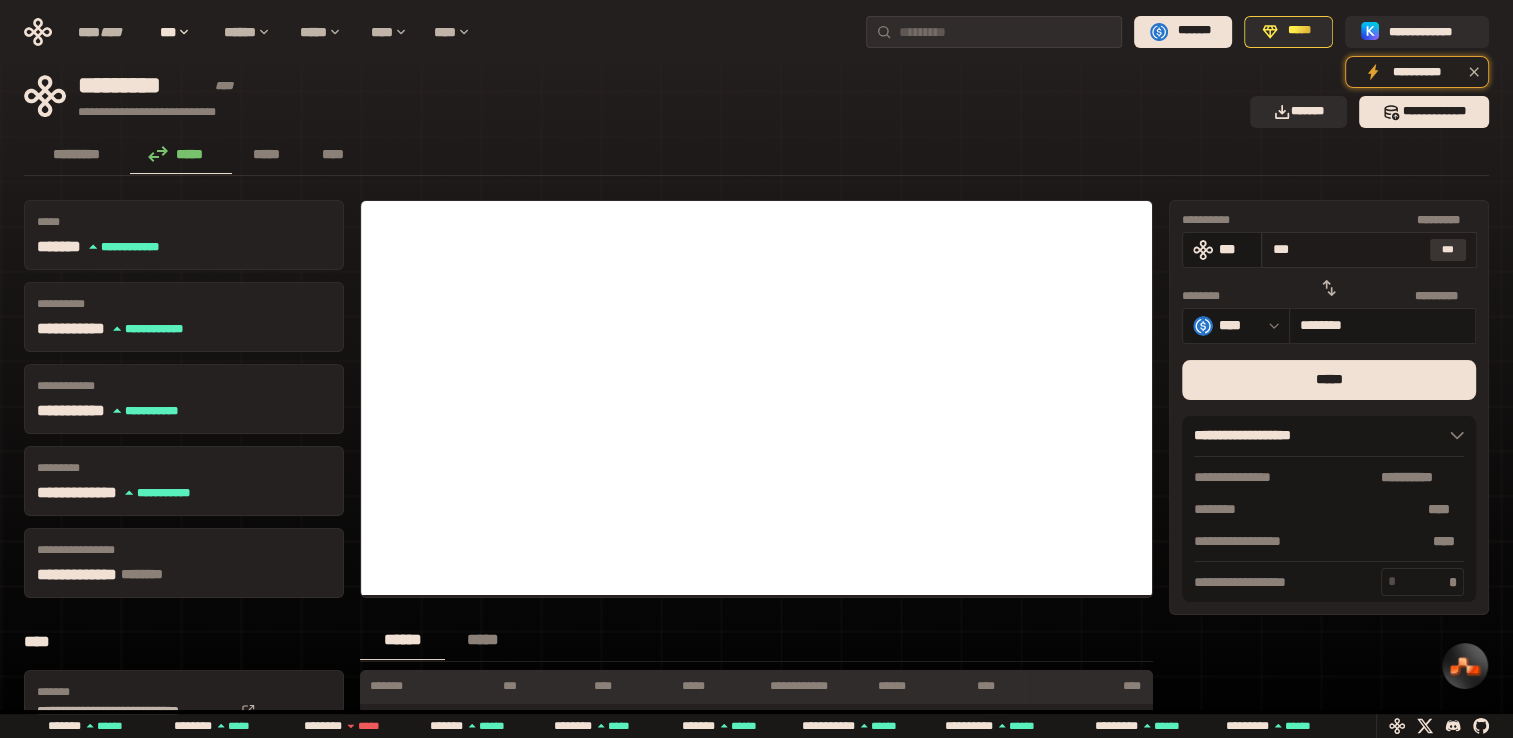 type on "********" 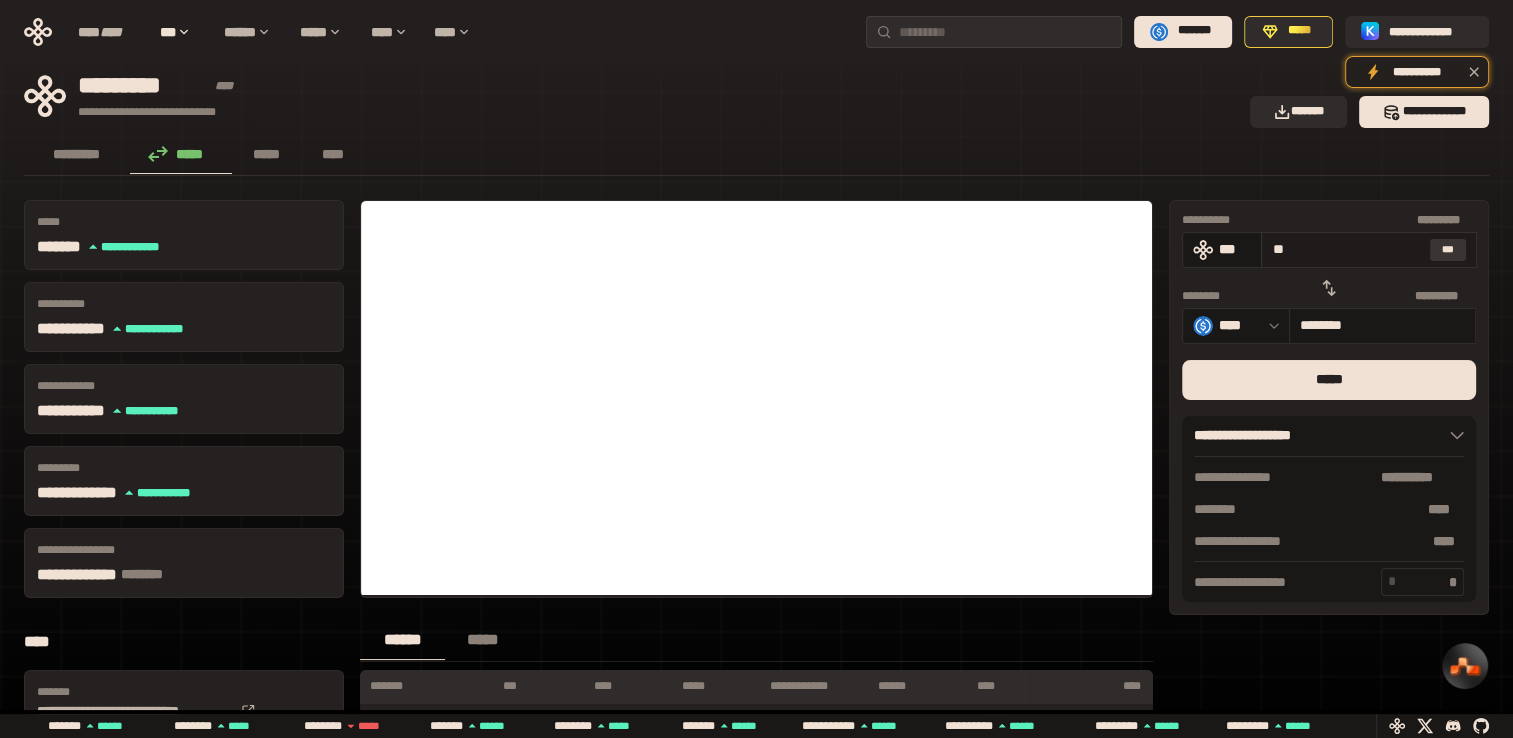 type on "*" 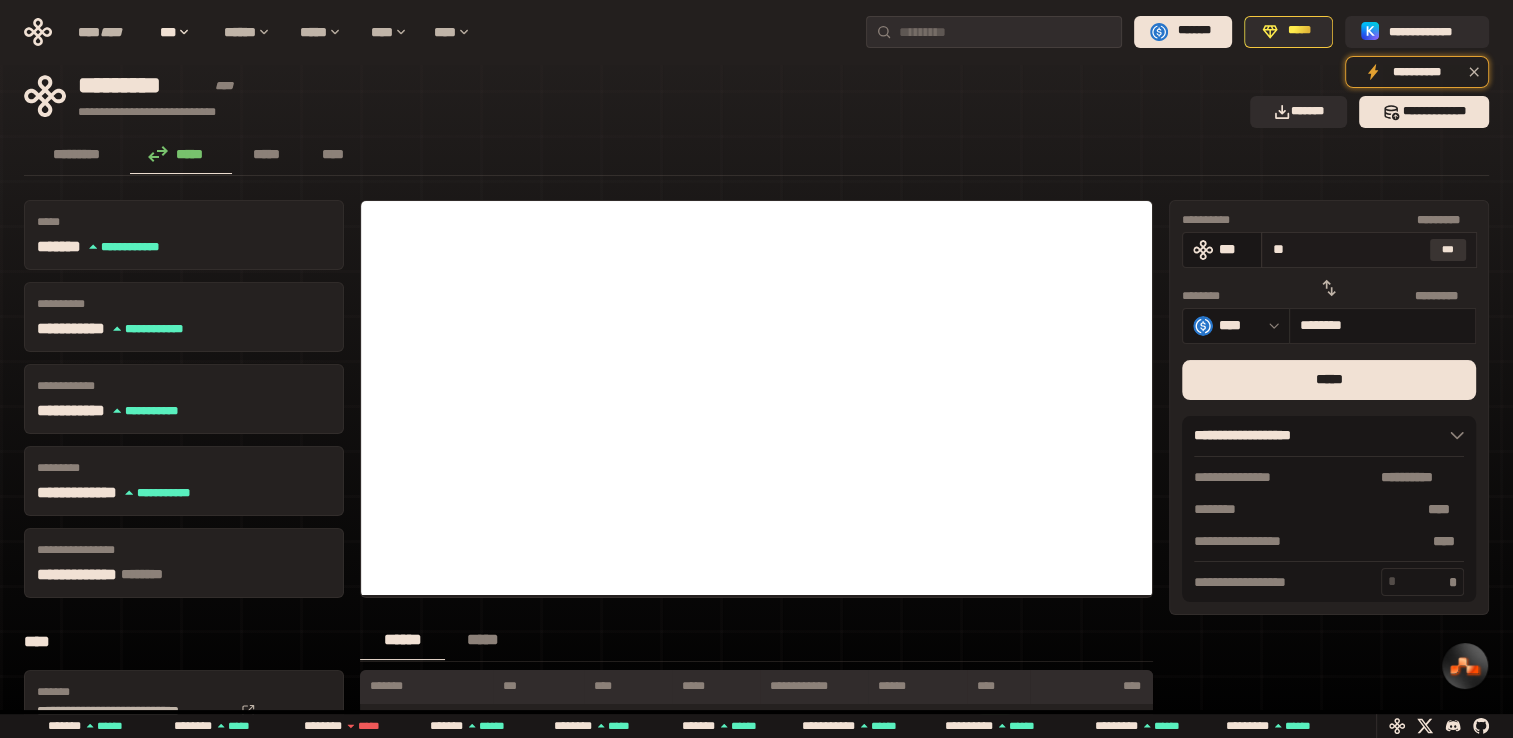 type on "********" 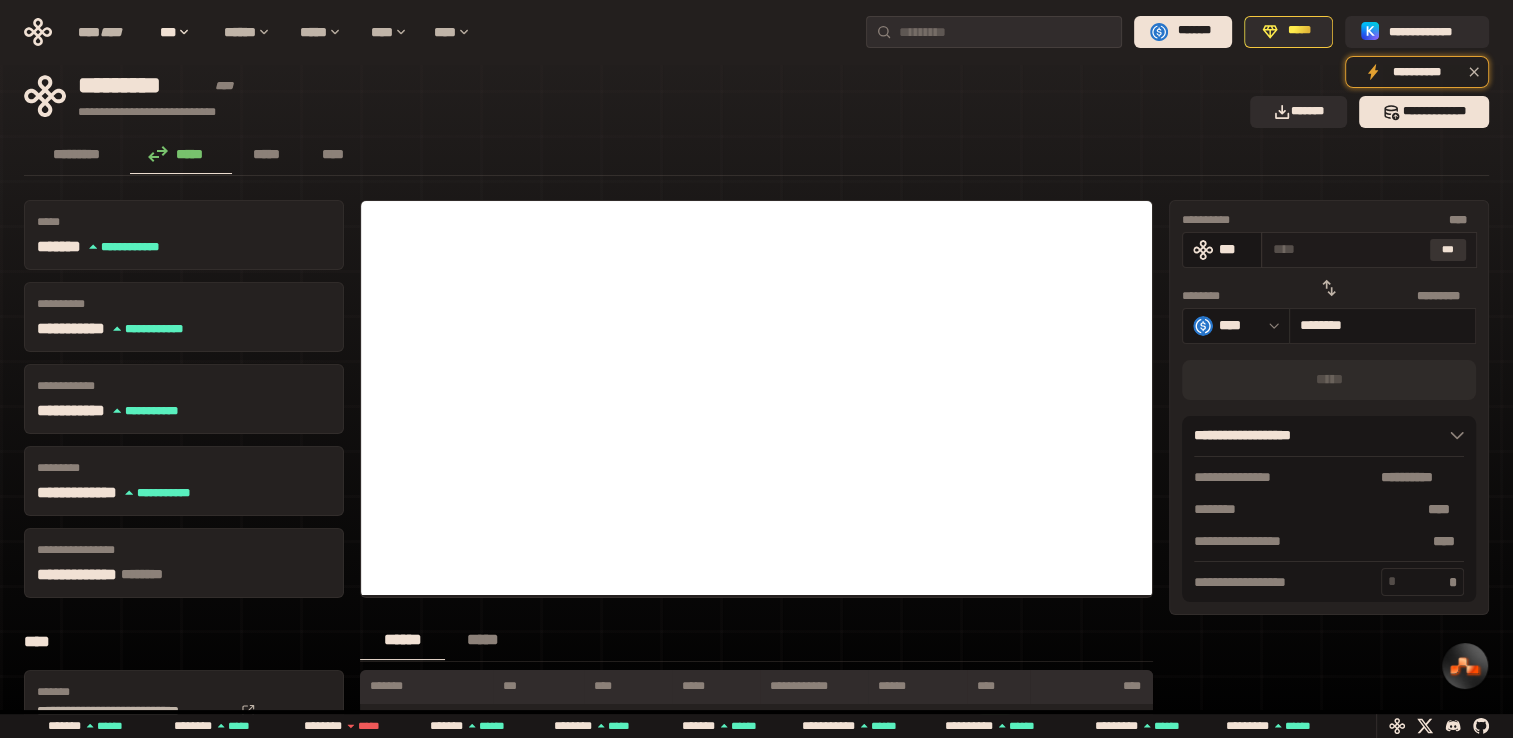 type on "*" 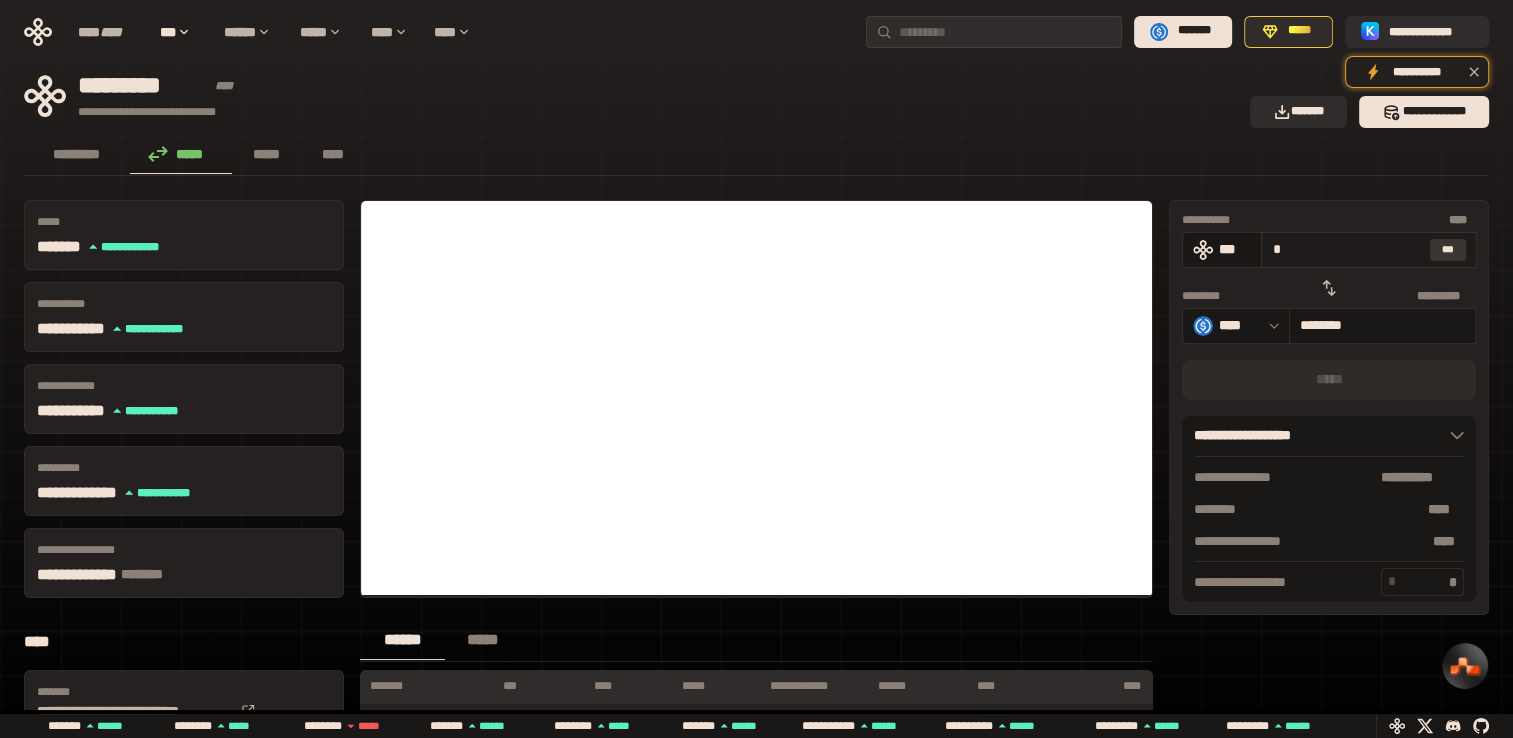 type on "********" 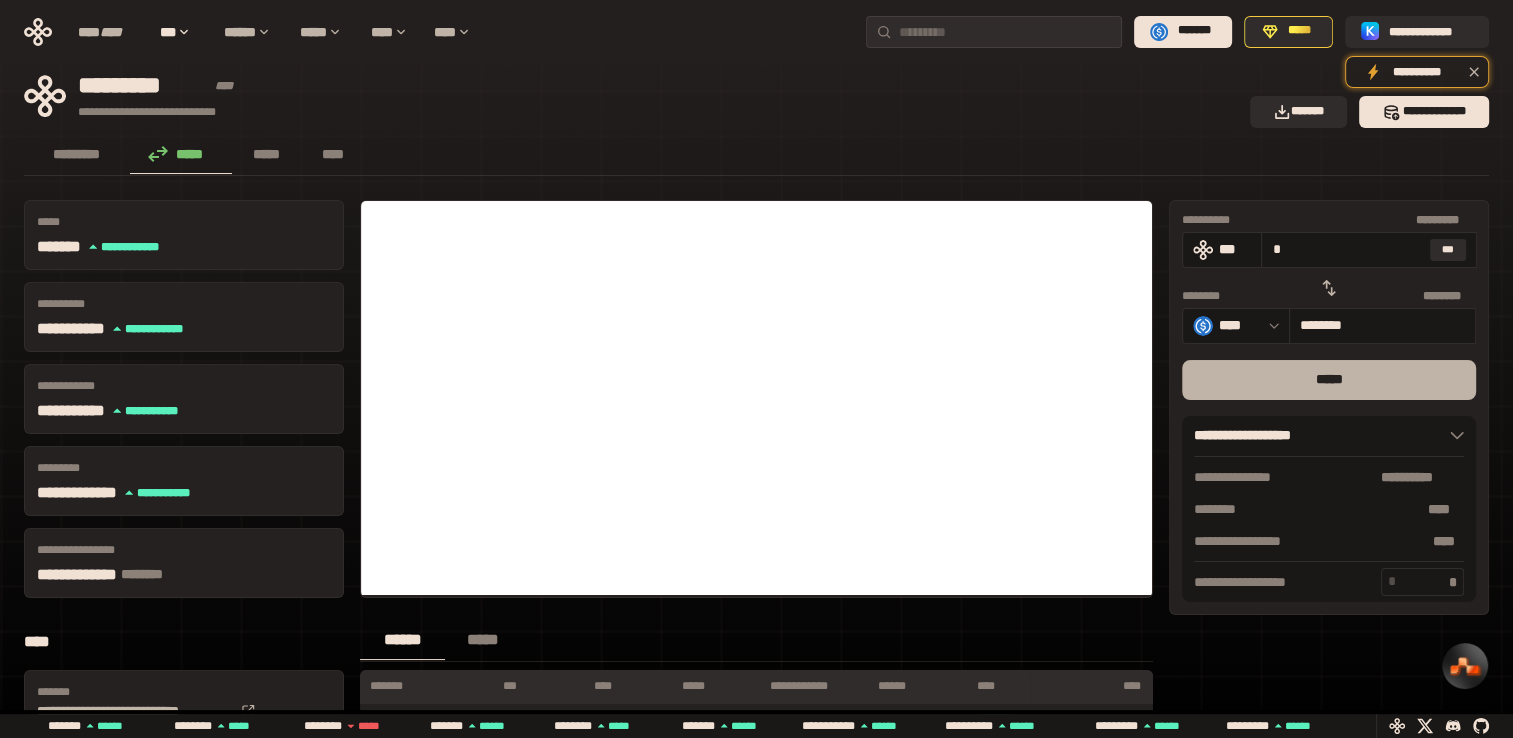 type on "*" 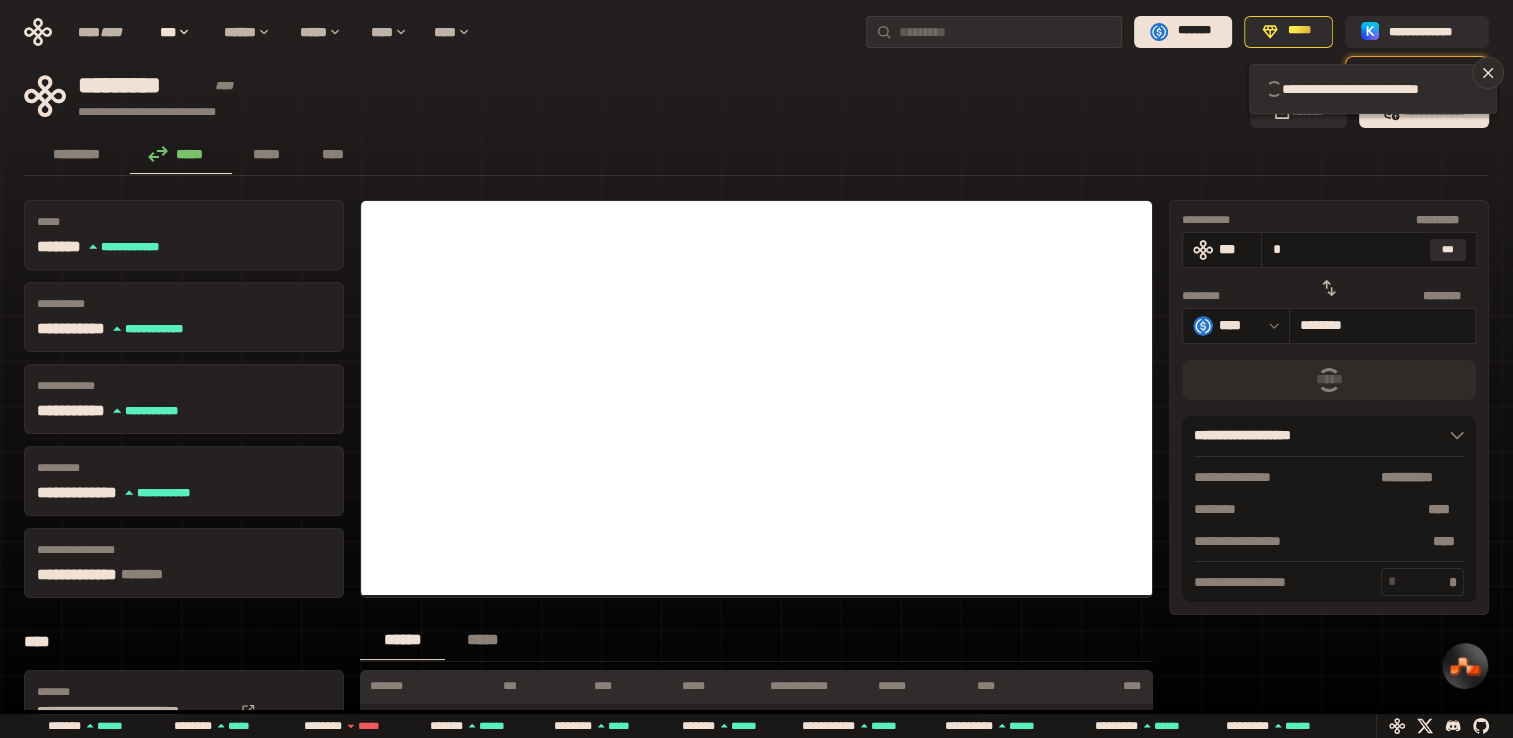 type 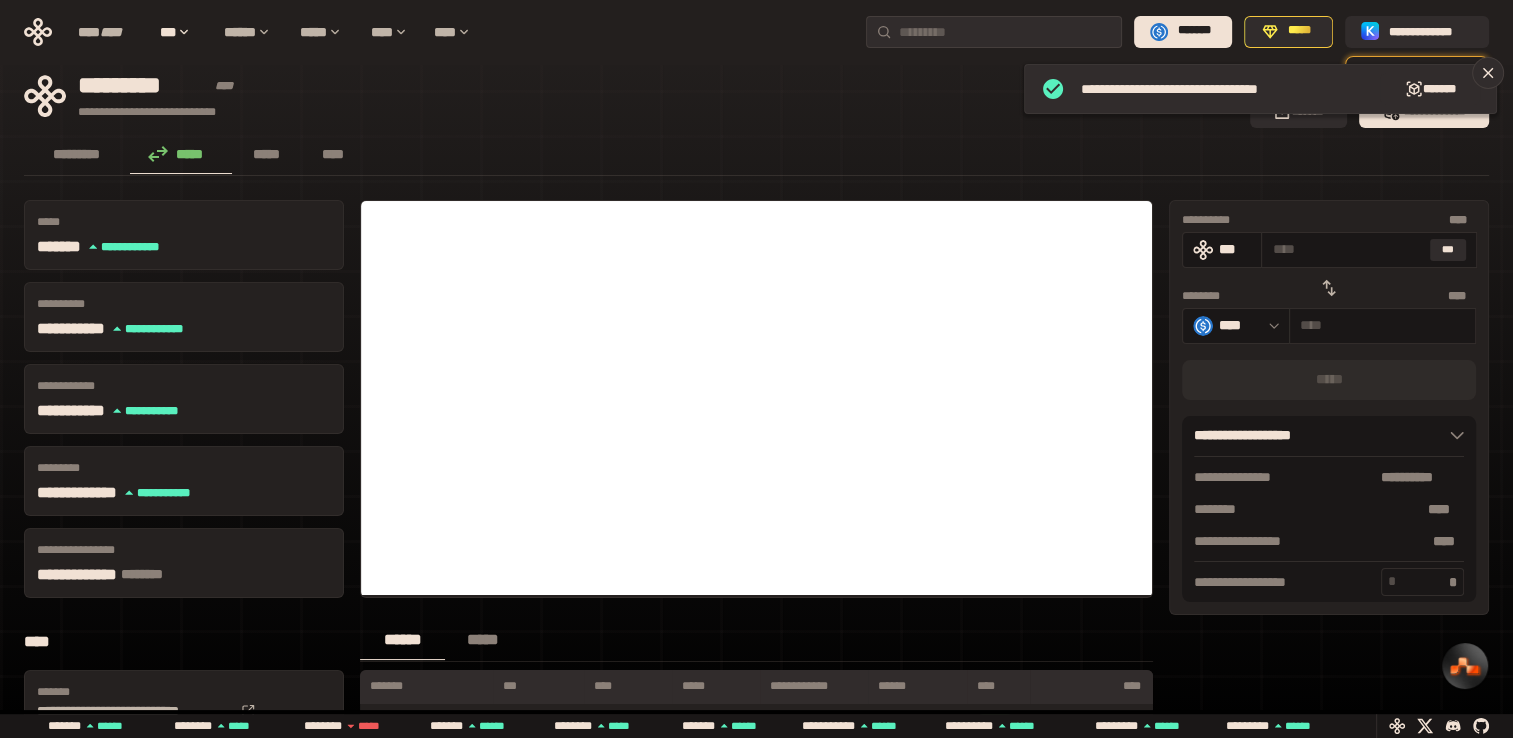 click 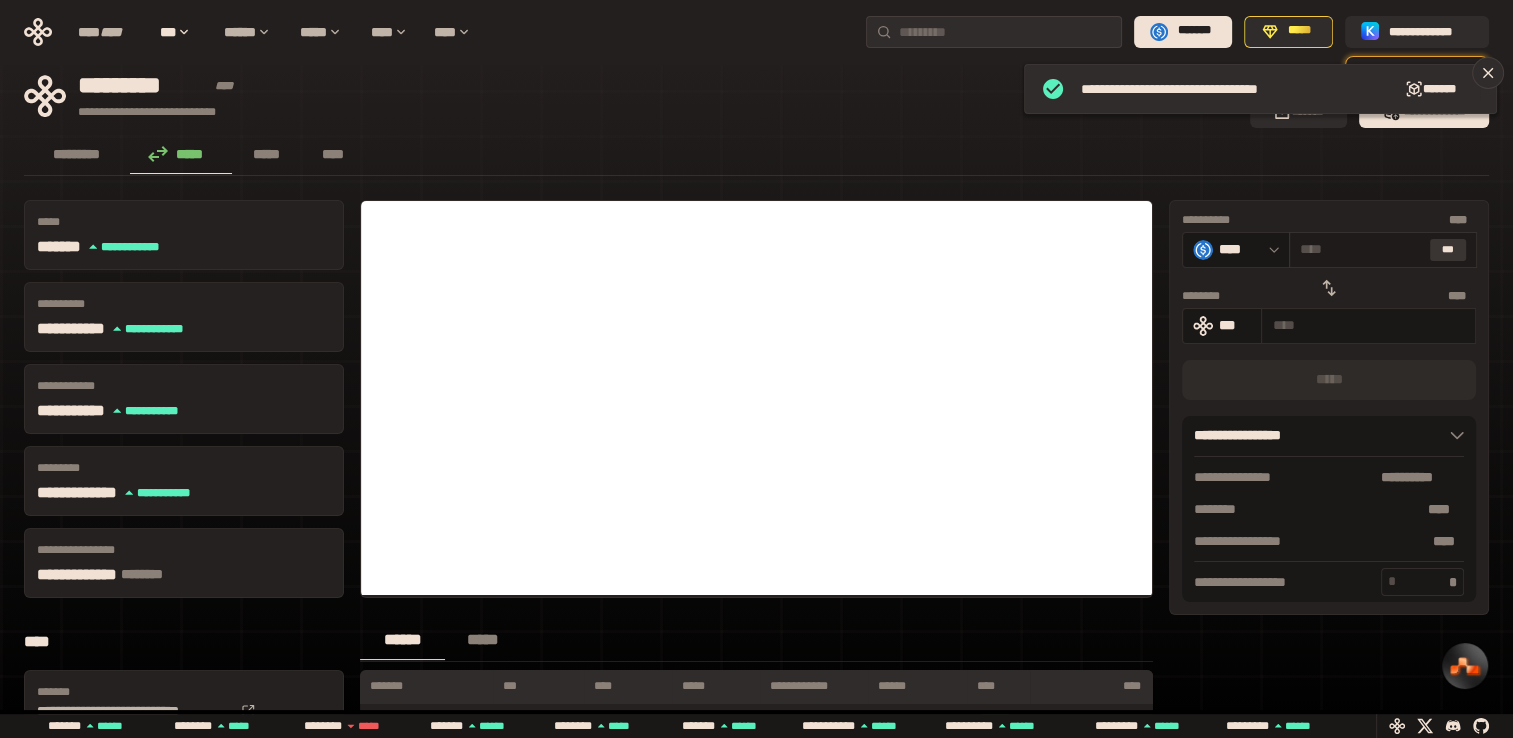 click on "***" at bounding box center [1448, 250] 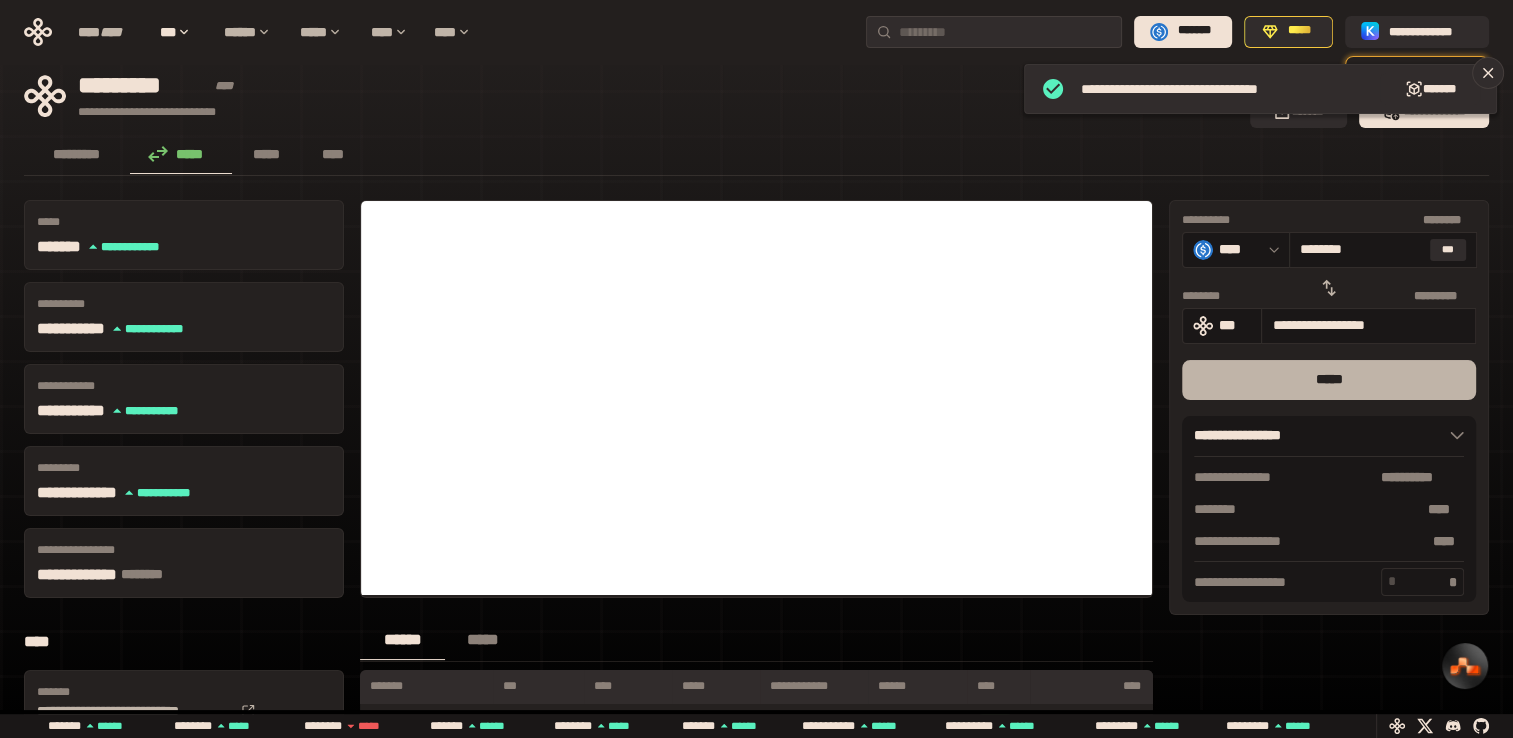 click on "*****" at bounding box center [1329, 380] 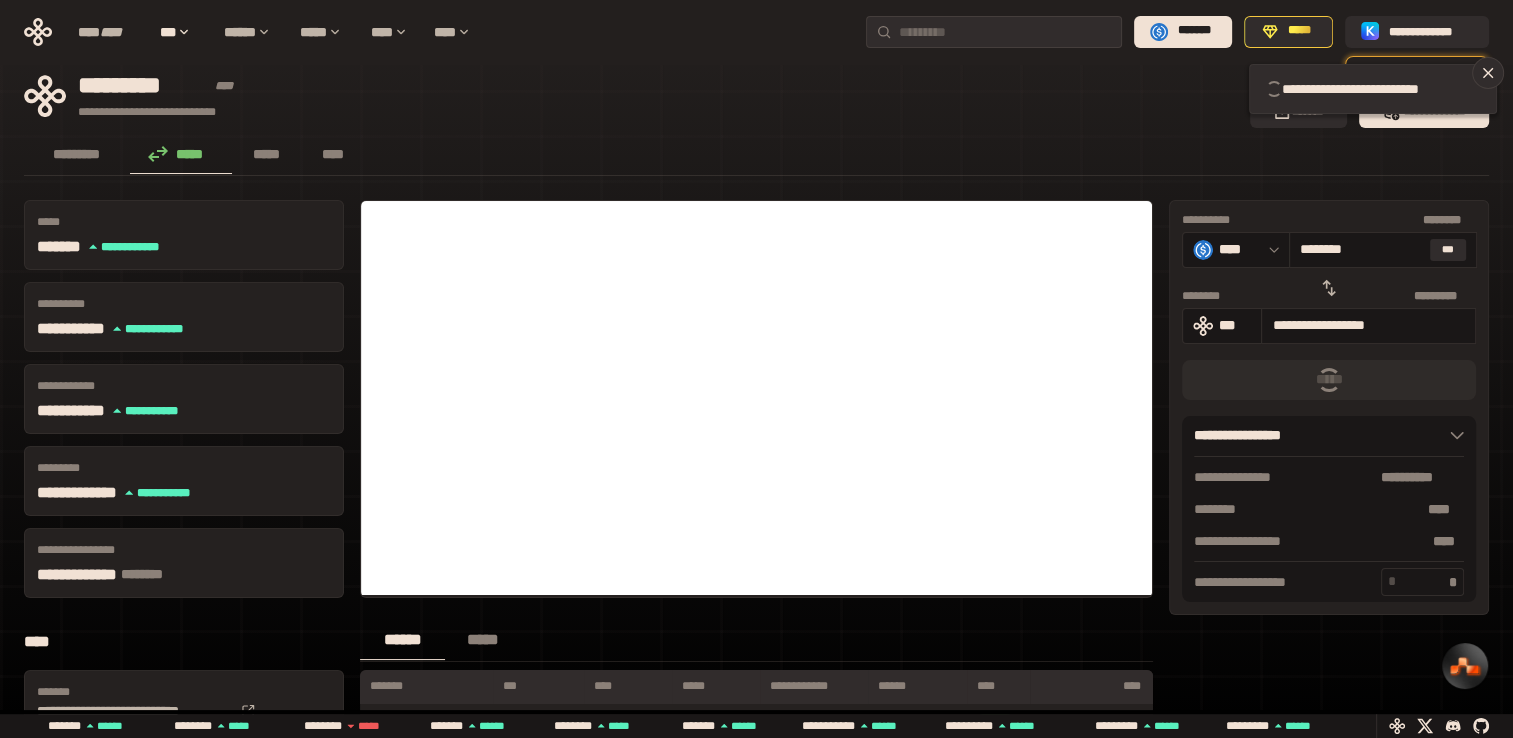 type 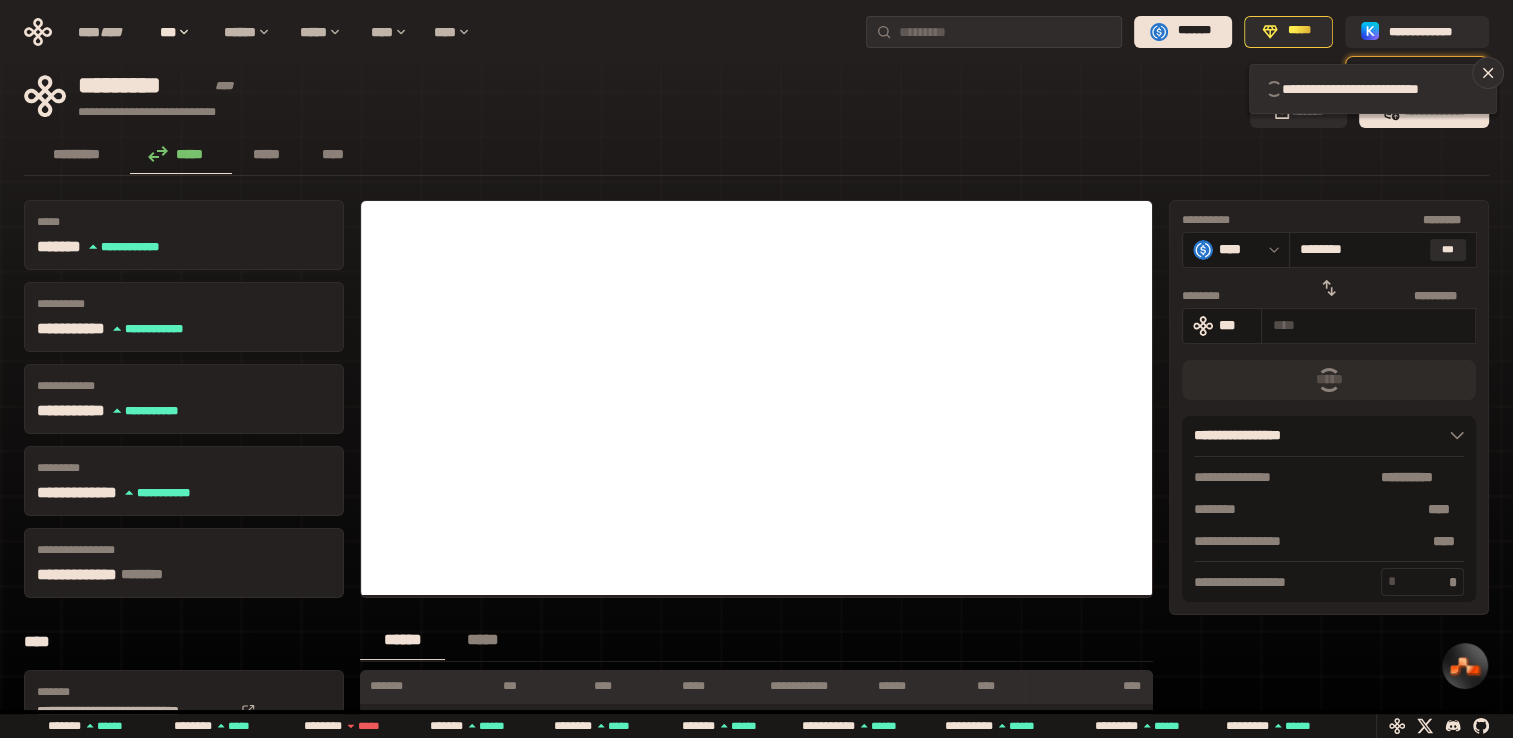 type 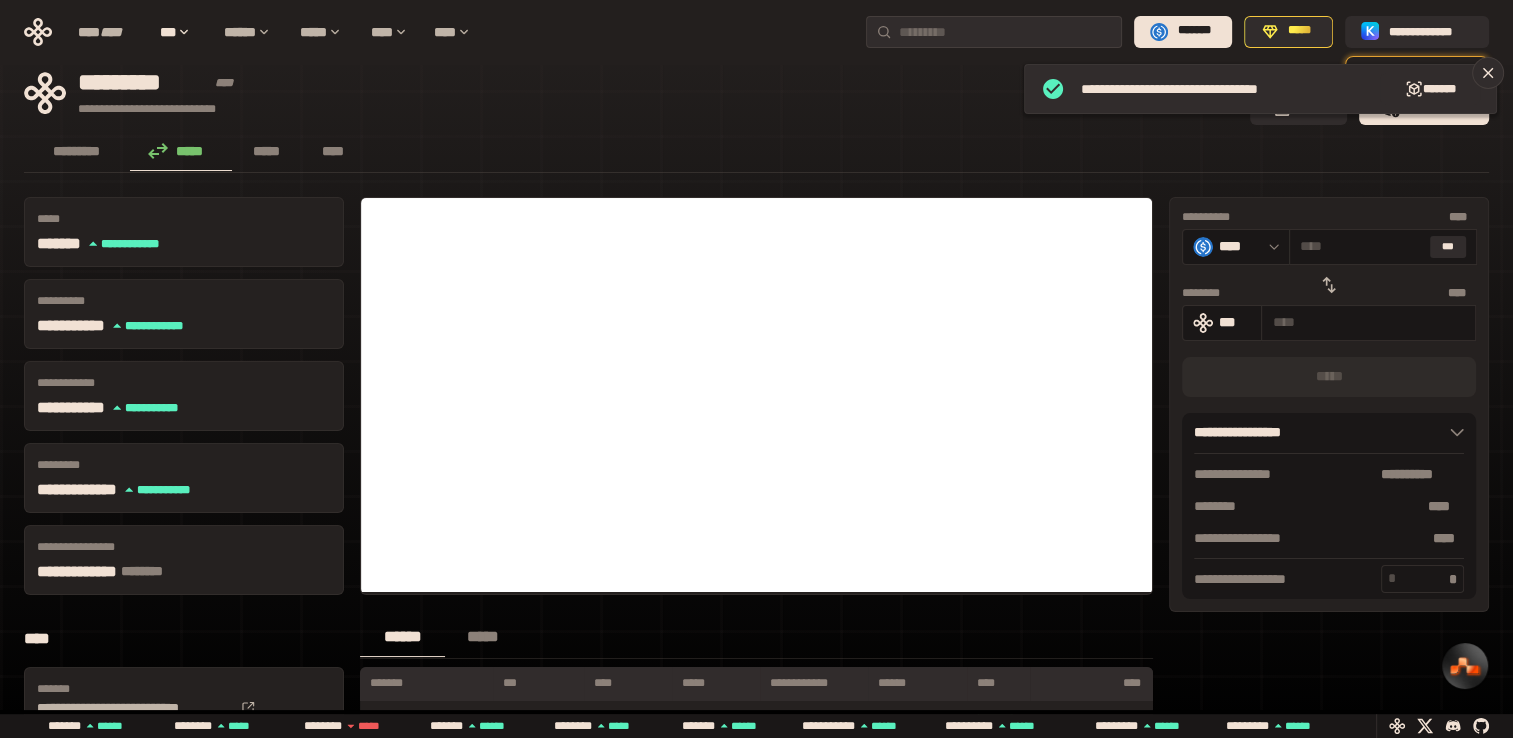 scroll, scrollTop: 0, scrollLeft: 0, axis: both 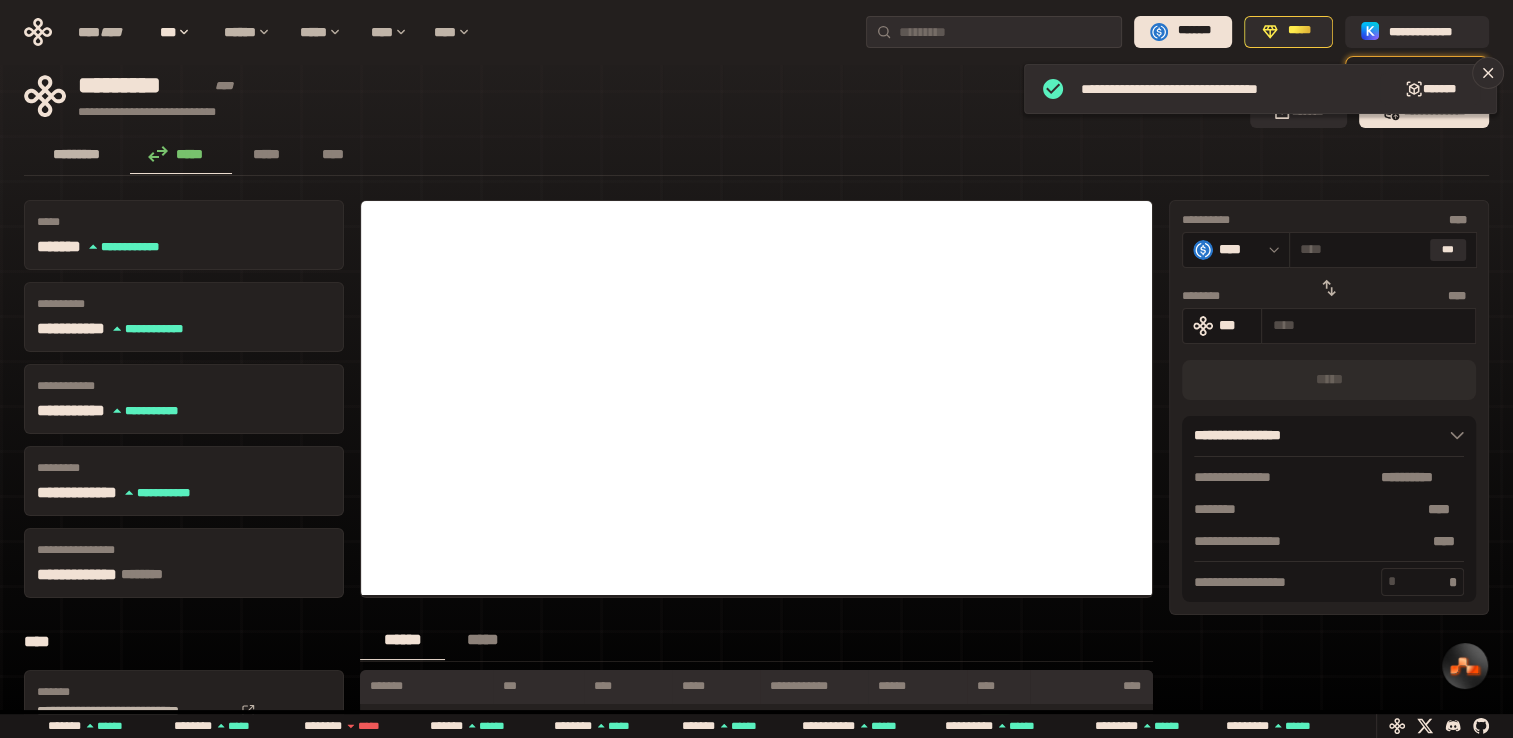 click on "*********" at bounding box center [77, 154] 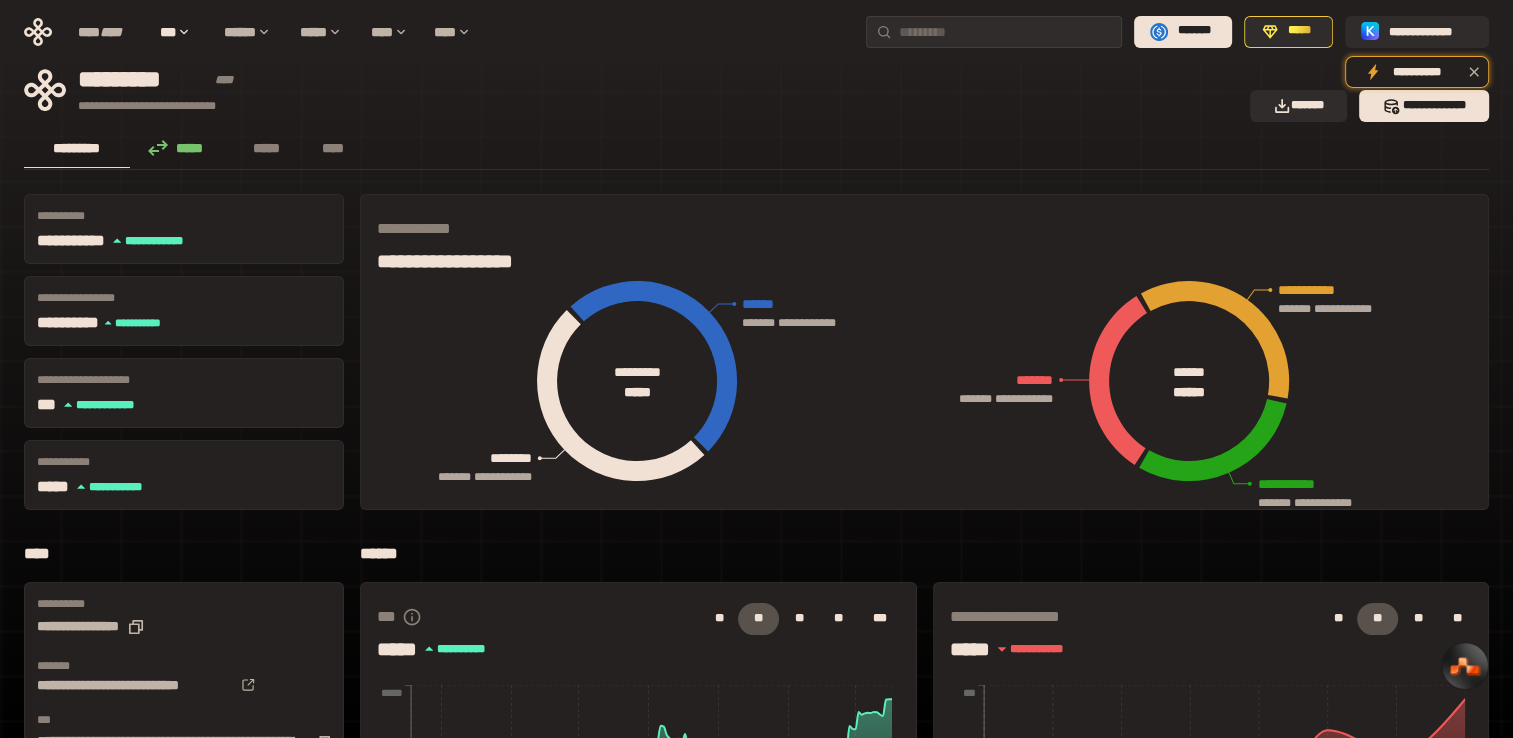 scroll, scrollTop: 0, scrollLeft: 0, axis: both 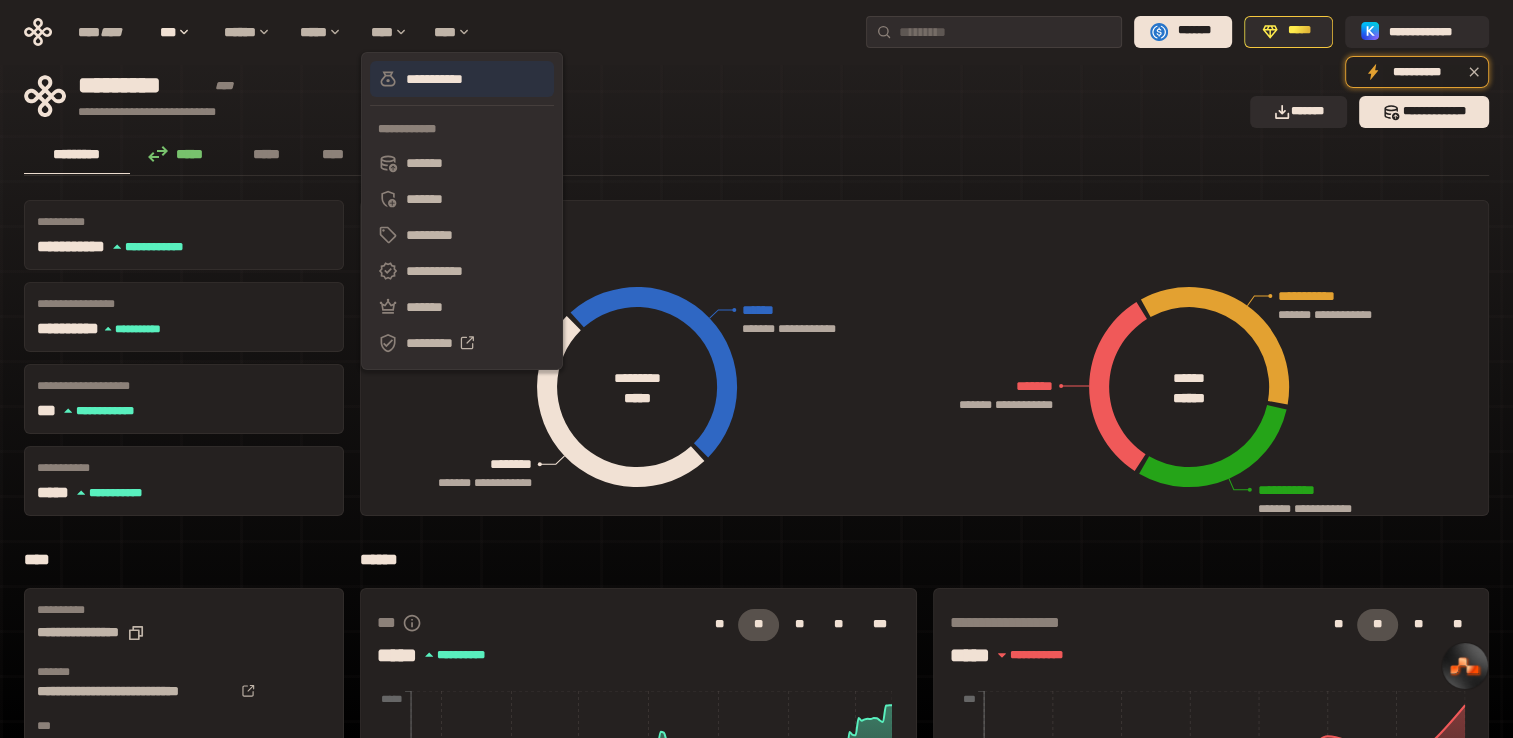 click on "**********" at bounding box center (462, 79) 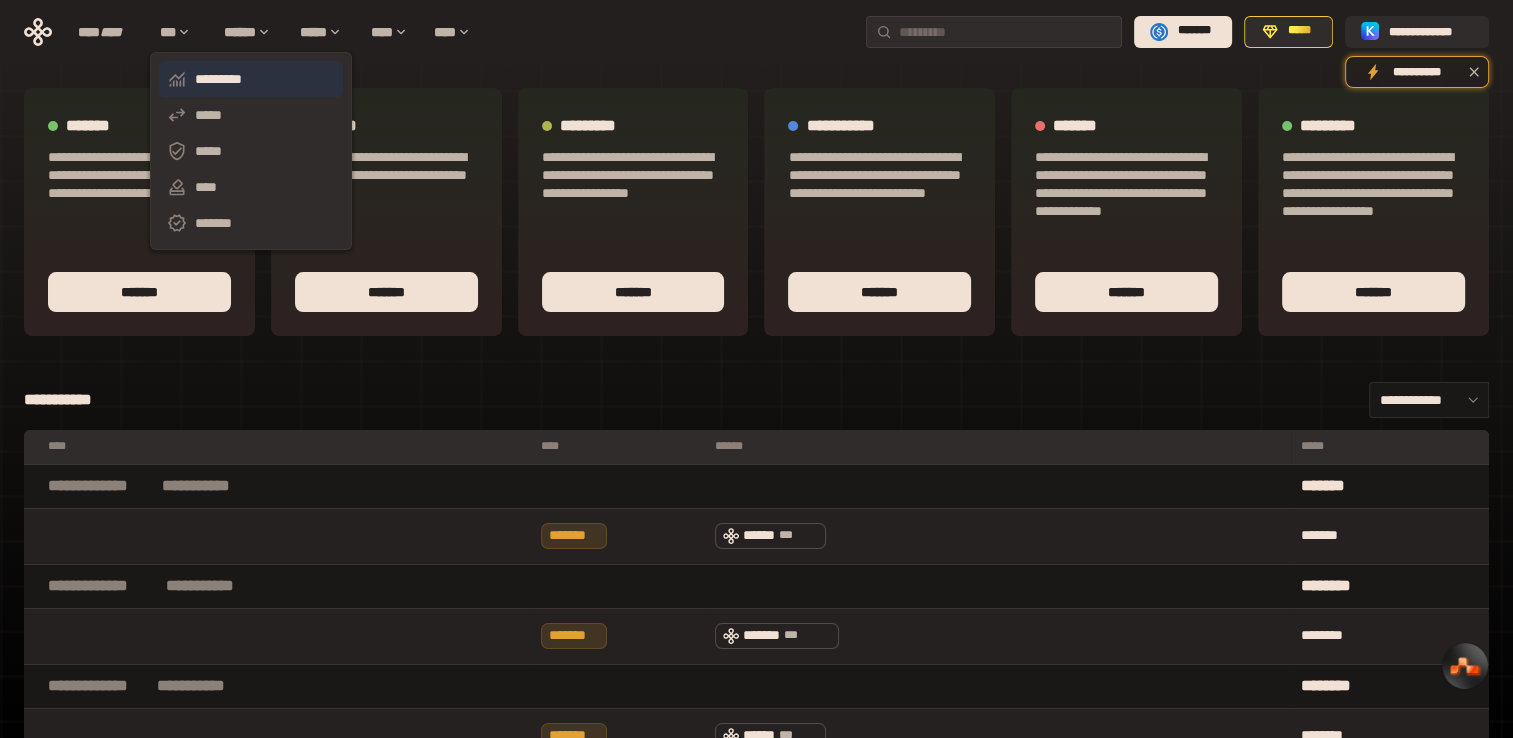 click on "*********" at bounding box center [251, 79] 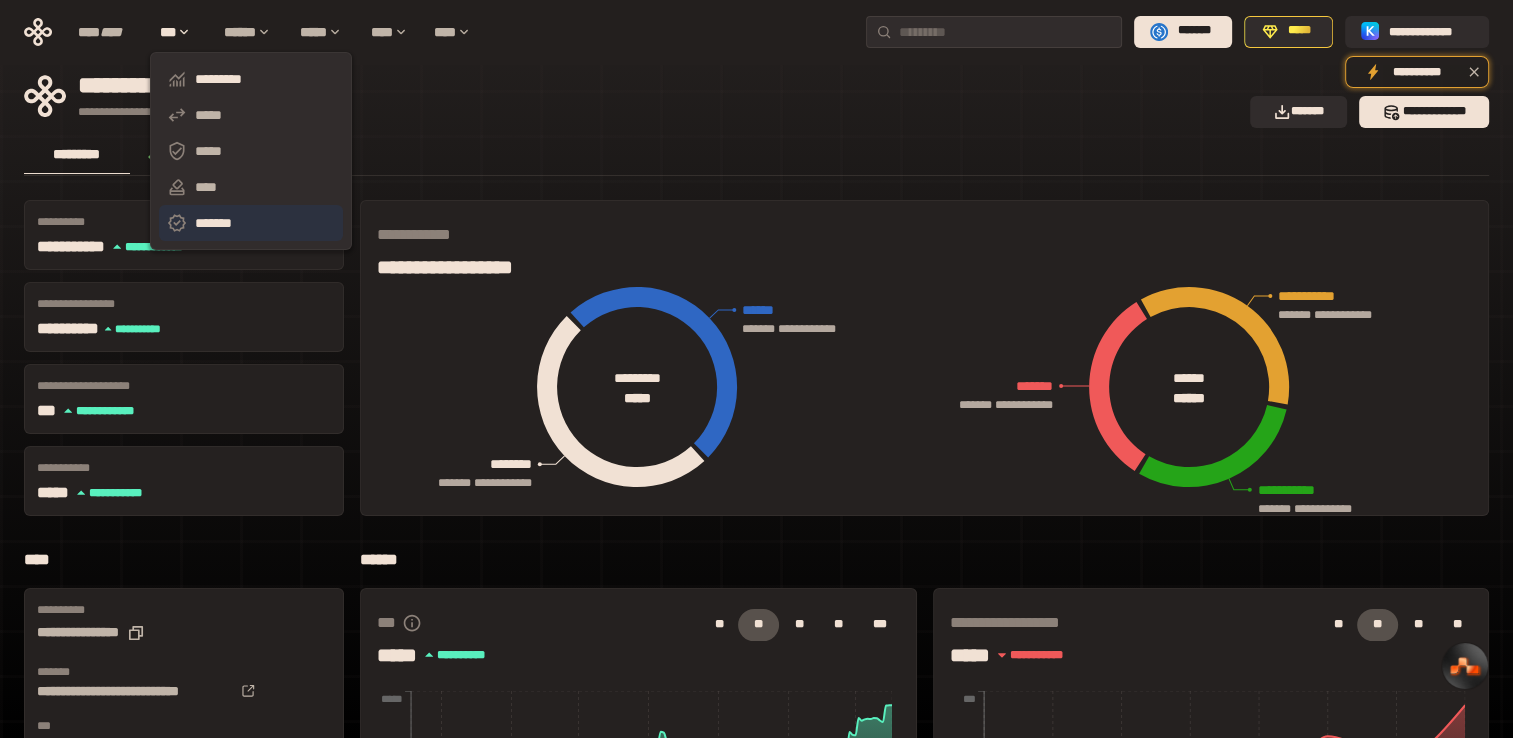 click on "*******" at bounding box center (251, 223) 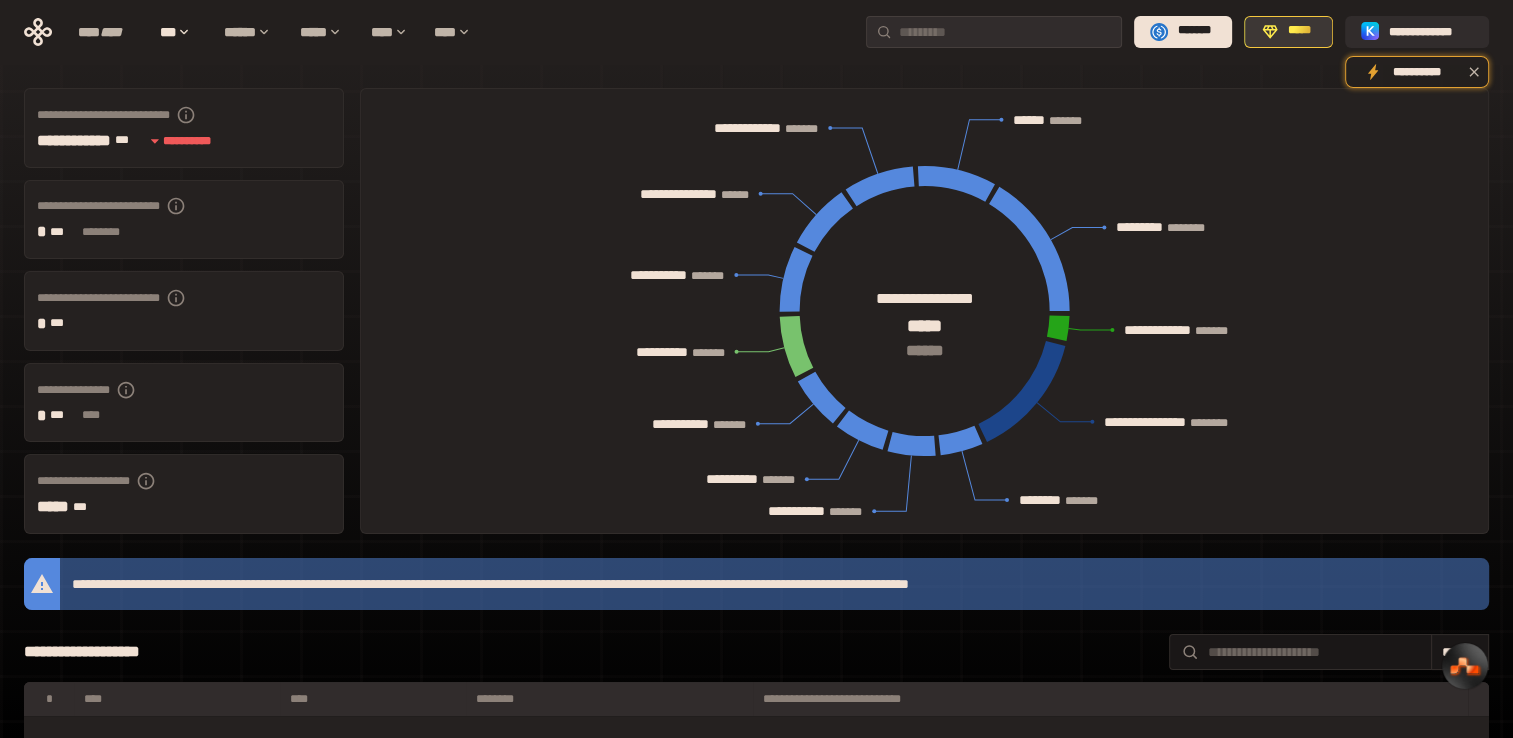 click on "*****" at bounding box center (1299, 31) 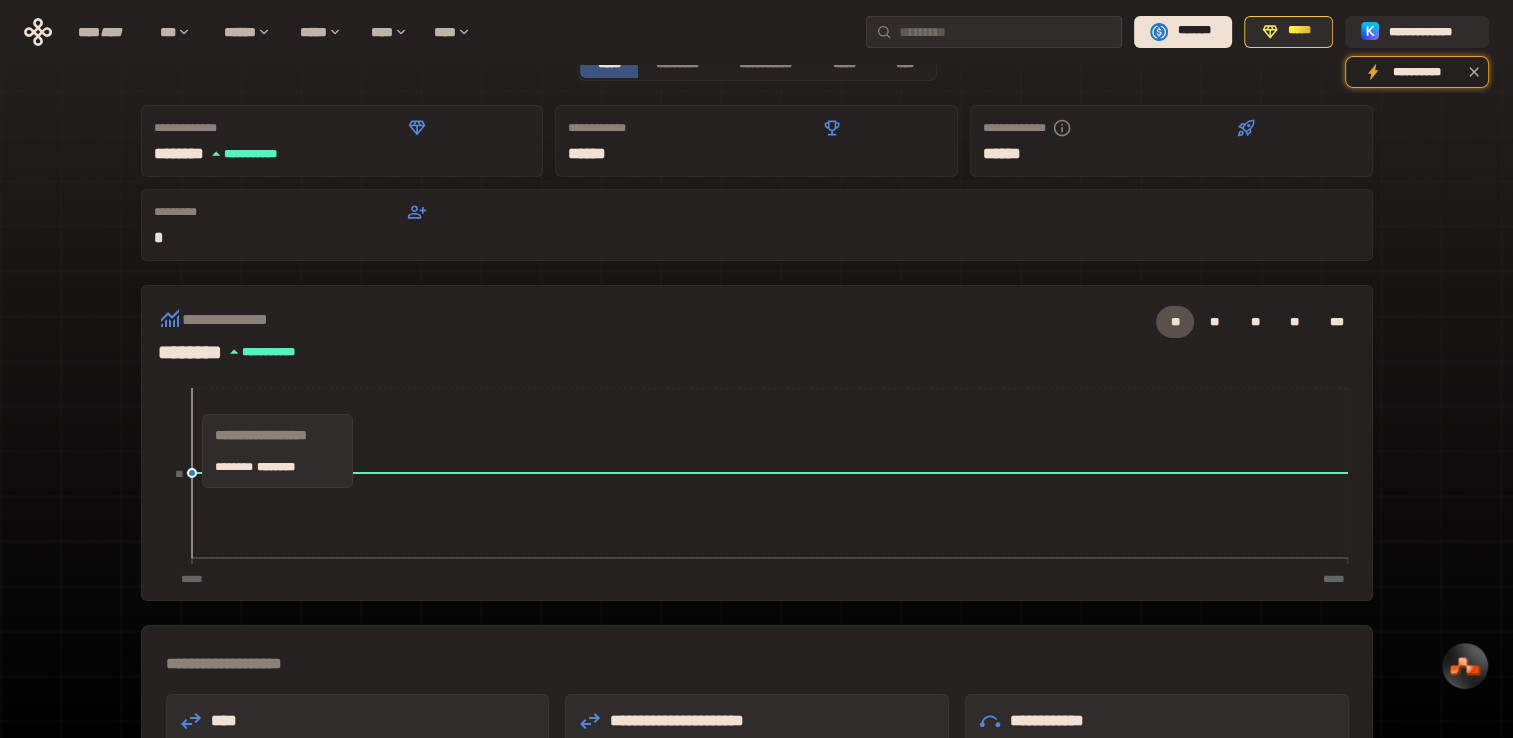 scroll, scrollTop: 0, scrollLeft: 0, axis: both 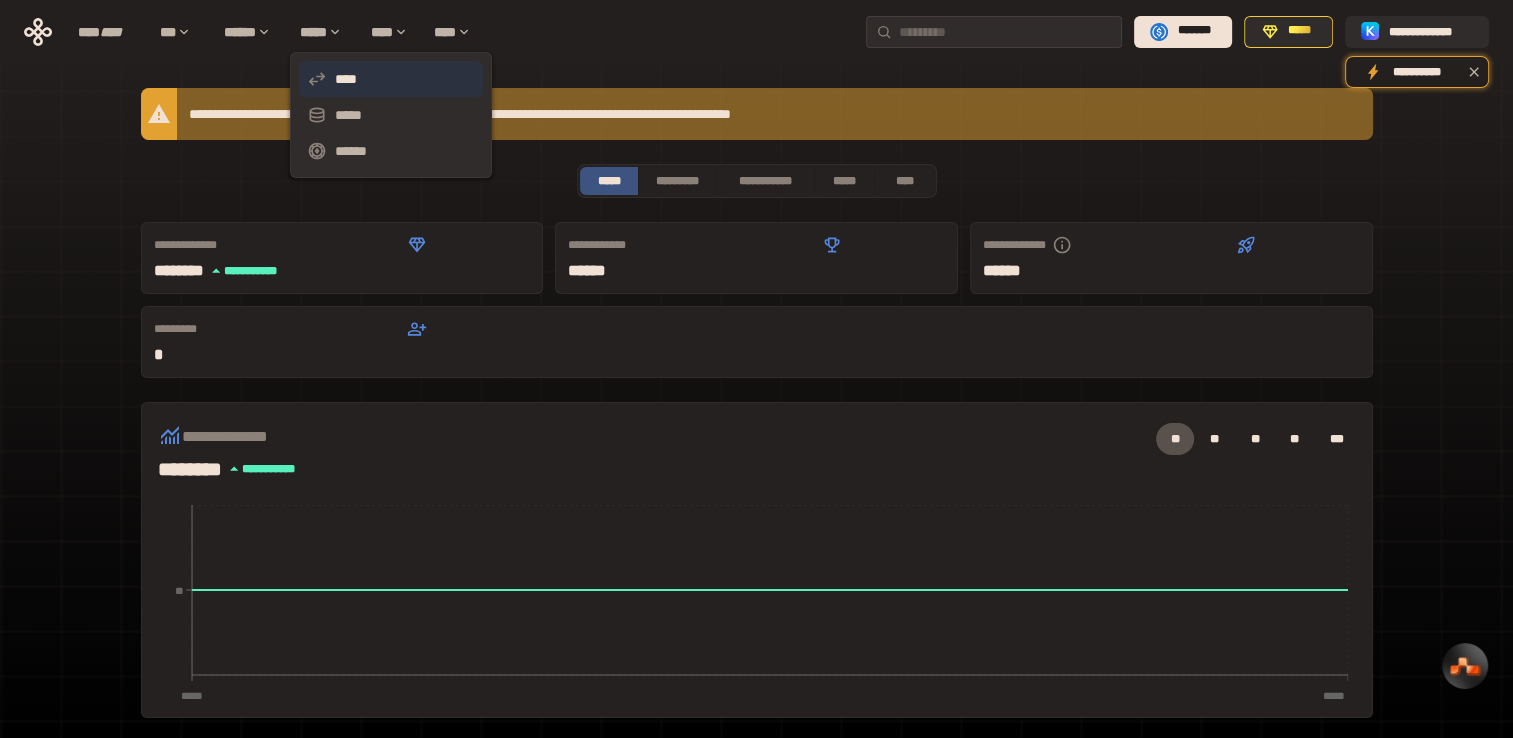 click on "****" at bounding box center (391, 79) 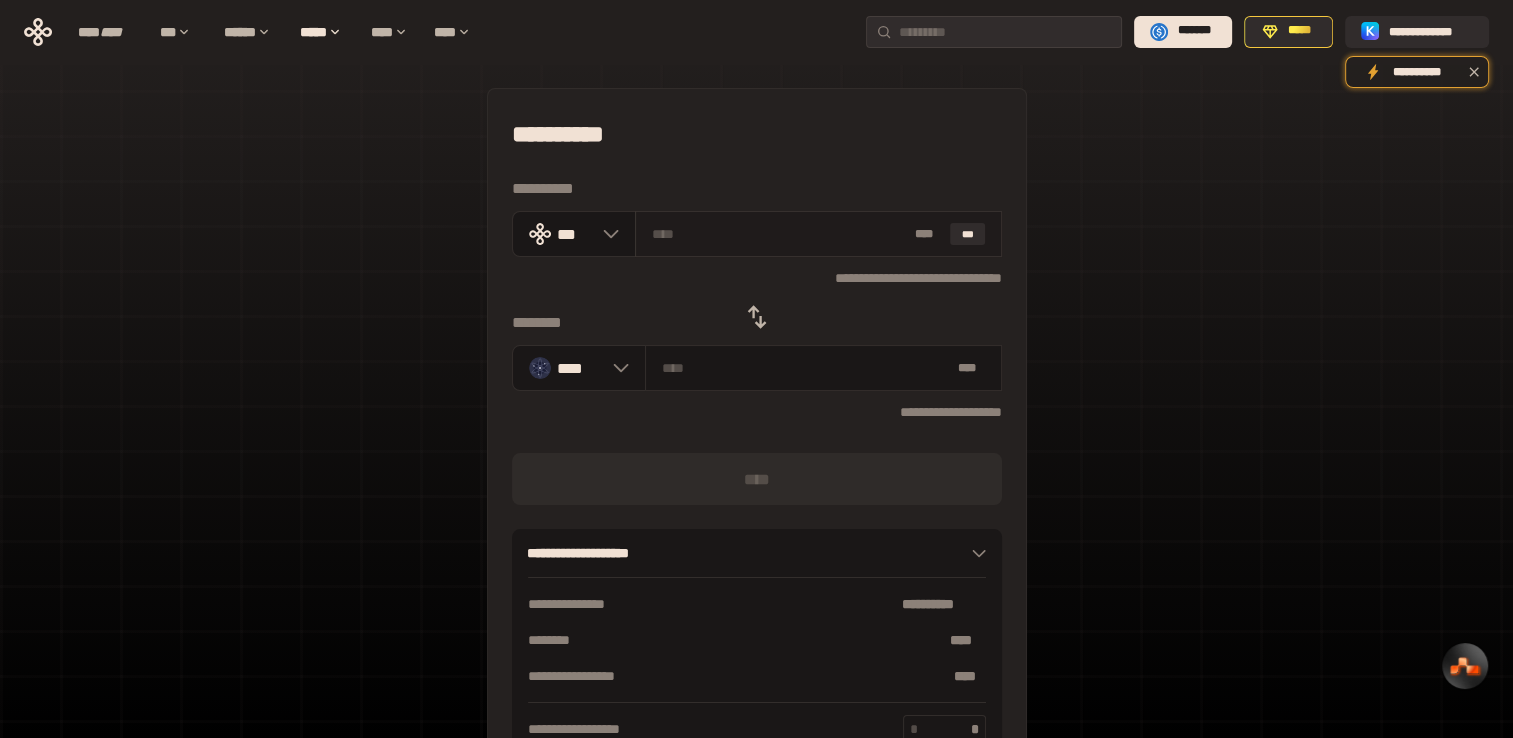 click at bounding box center [779, 234] 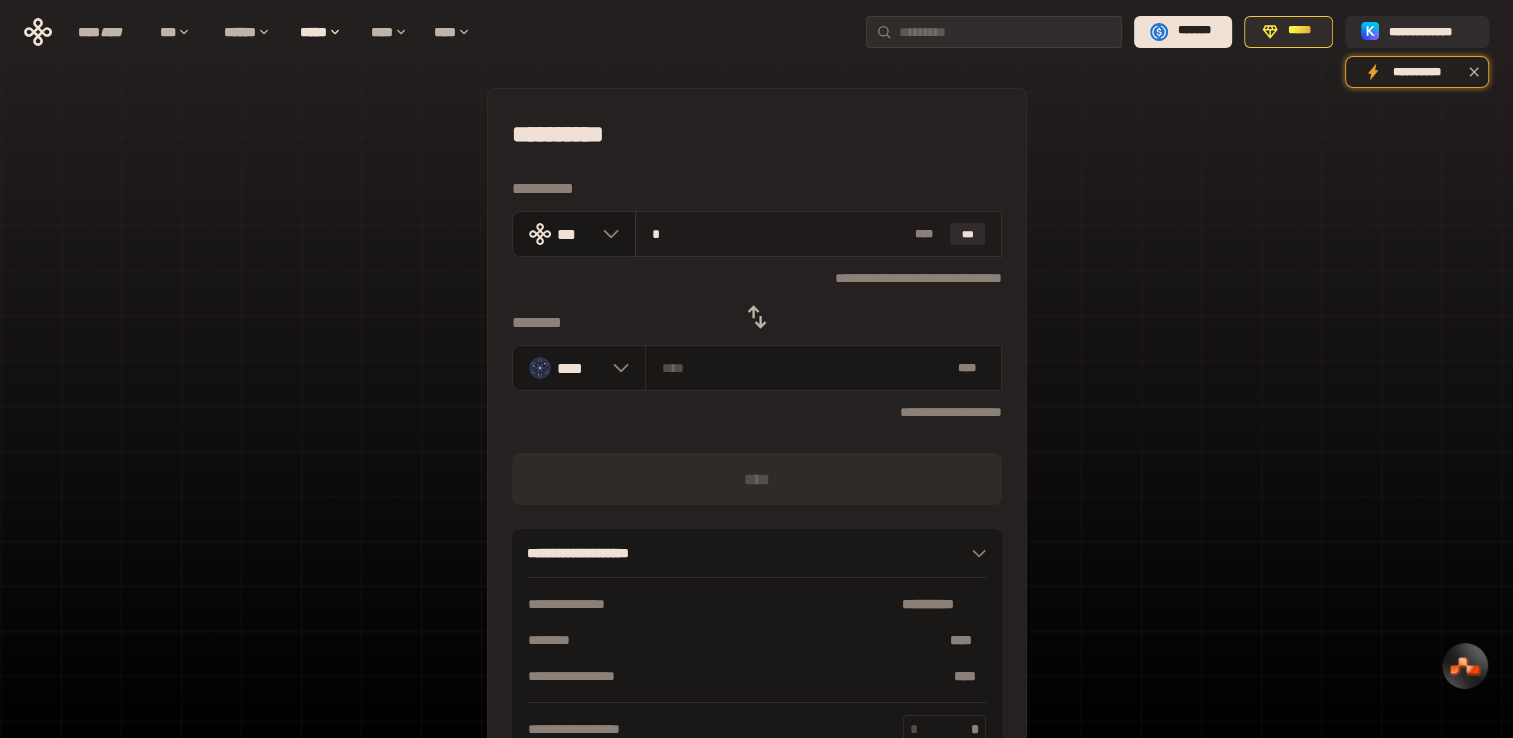 type on "********" 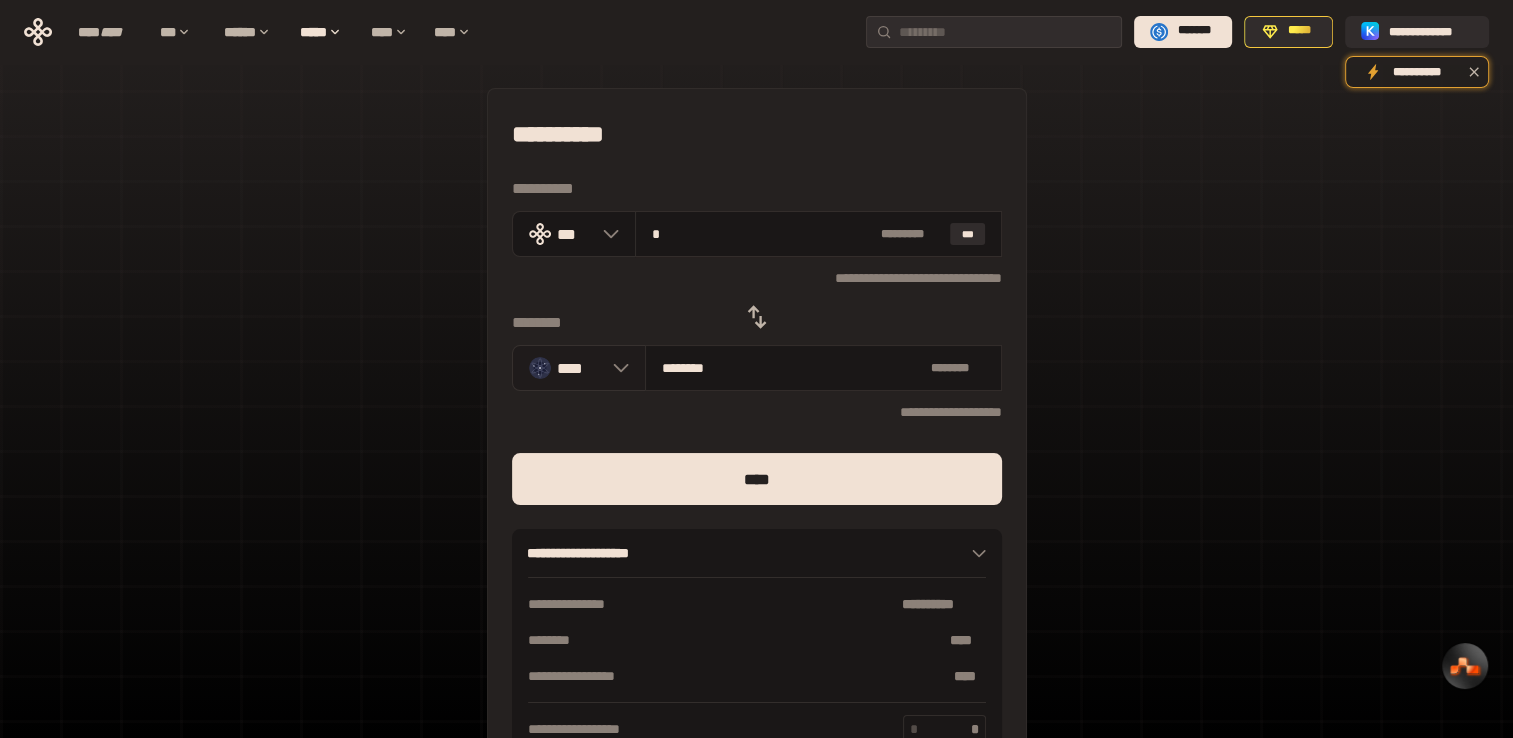 type on "*" 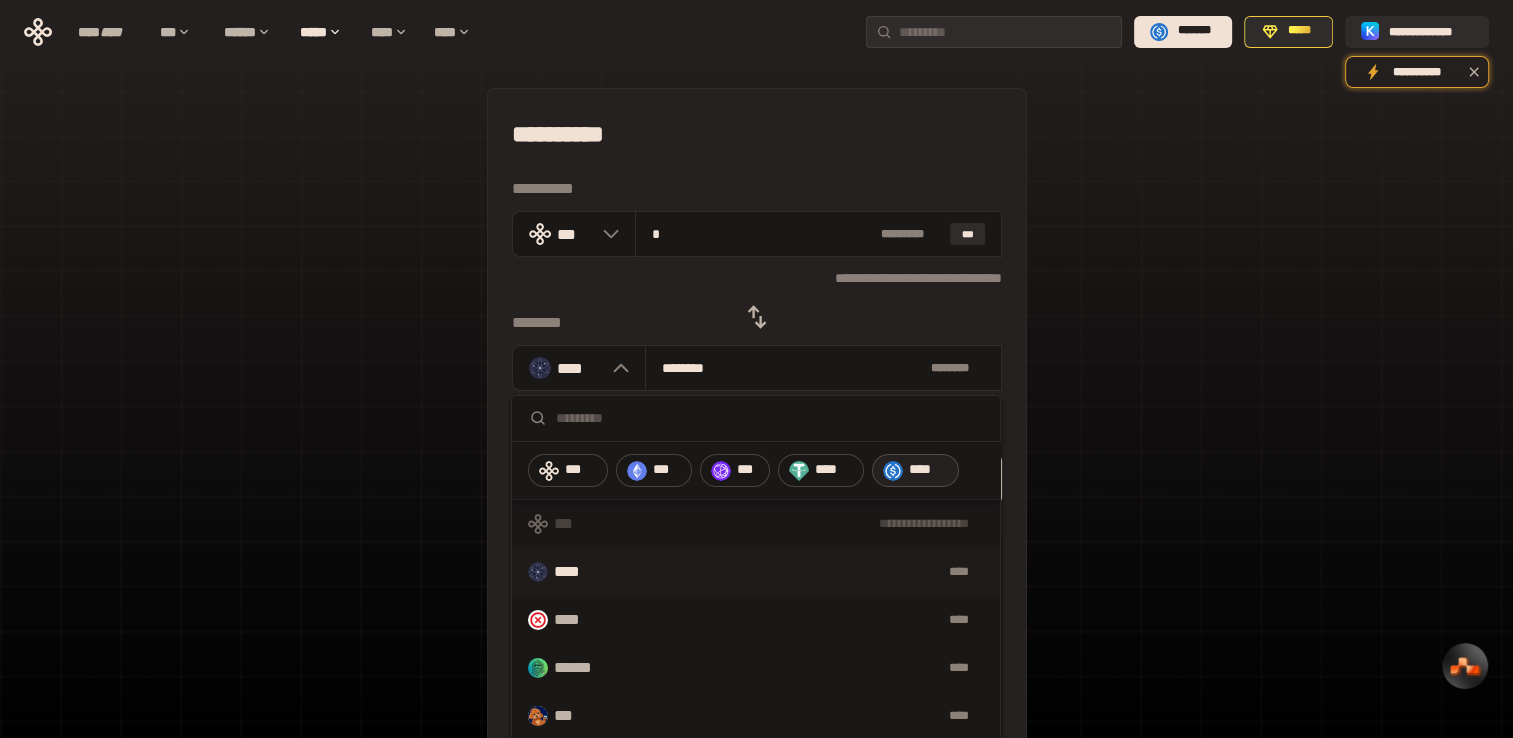 click on "****" at bounding box center (929, 470) 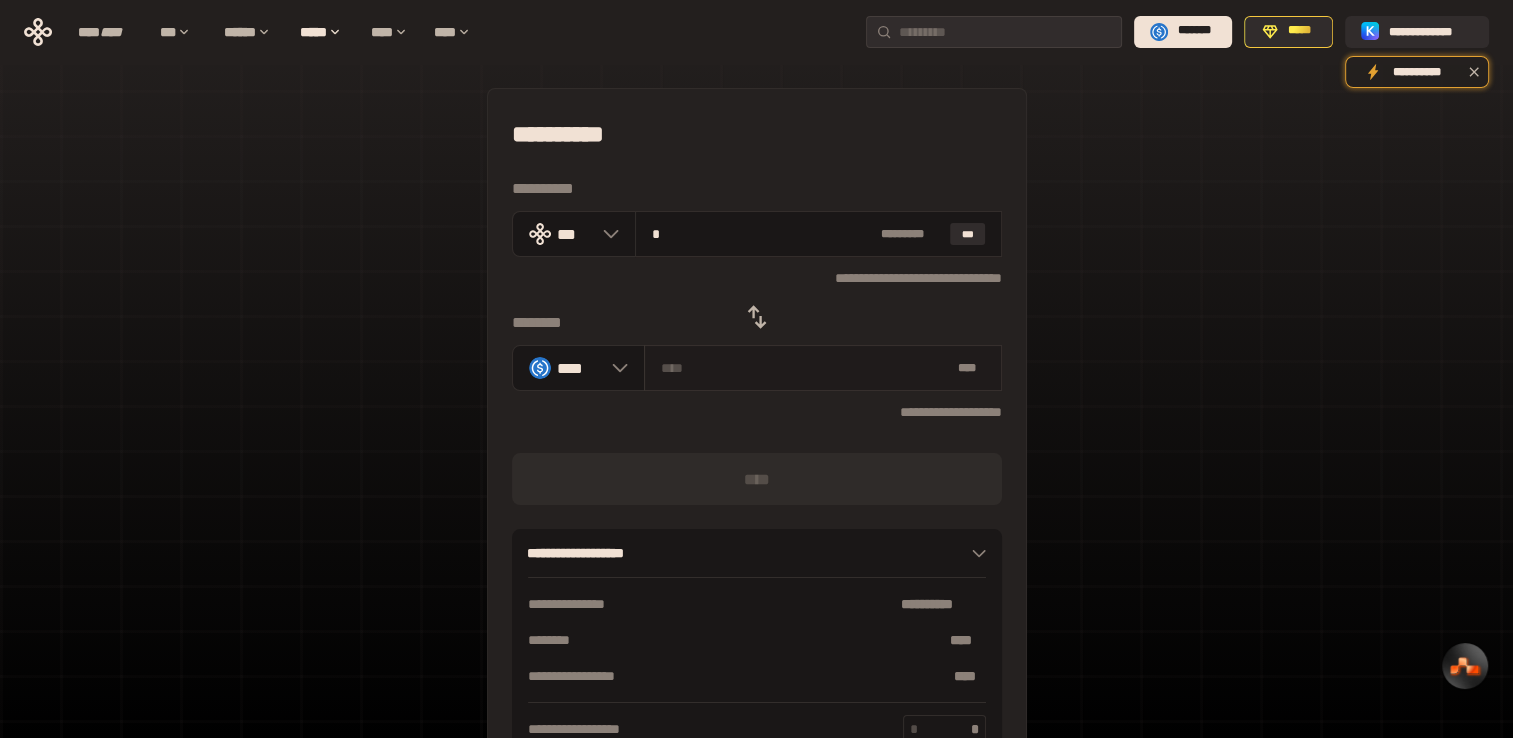 click at bounding box center [805, 368] 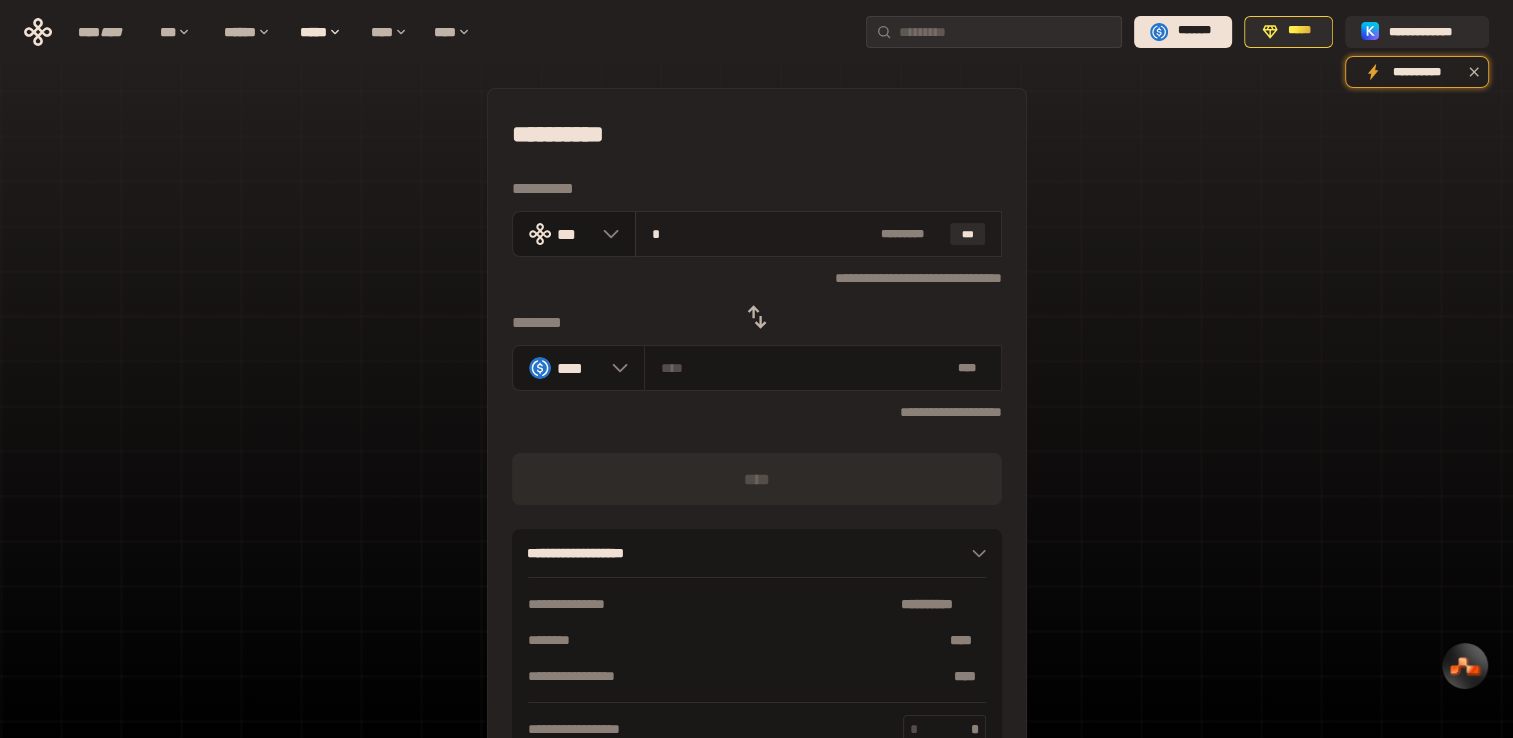 click on "*" at bounding box center (762, 234) 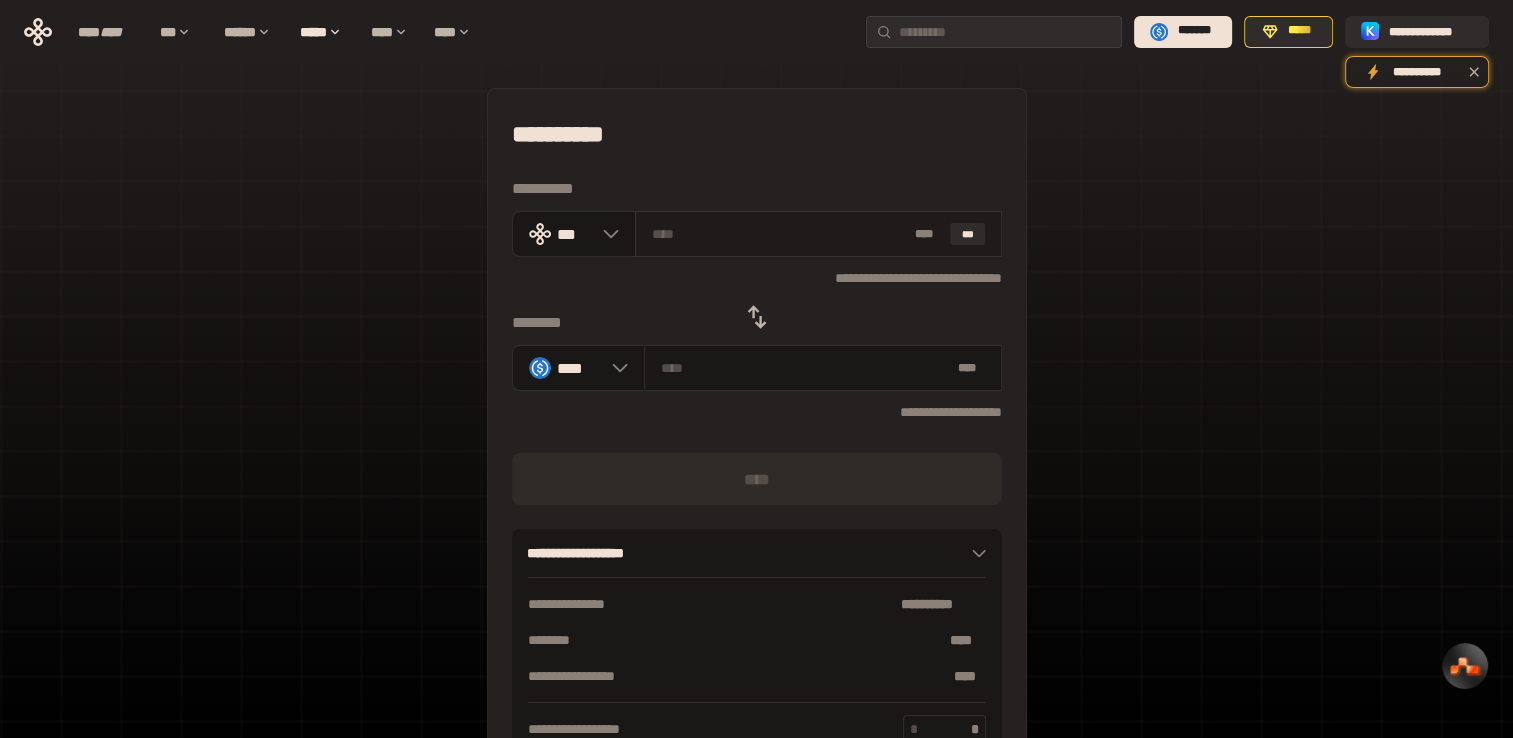 type on "*" 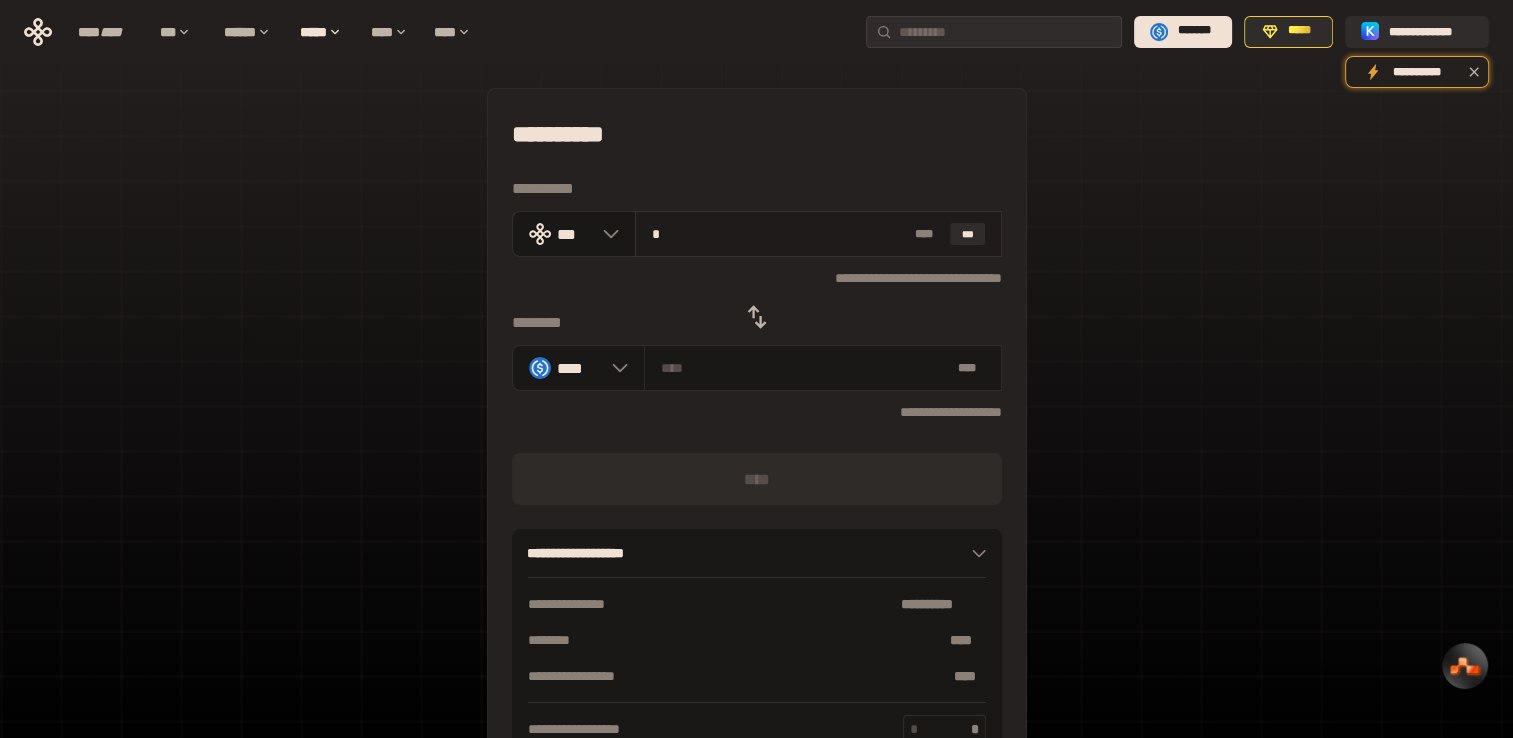 type on "********" 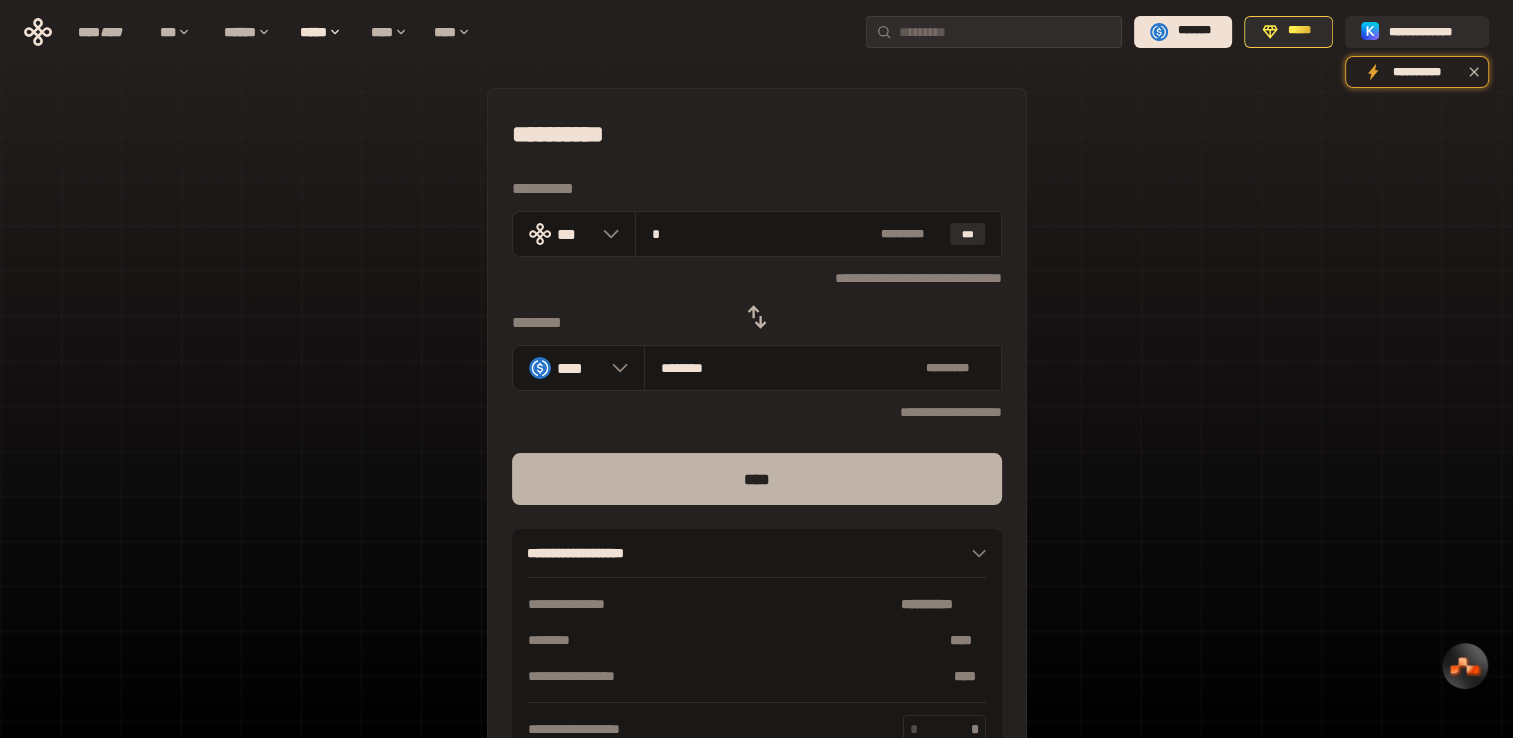click on "****" at bounding box center [757, 479] 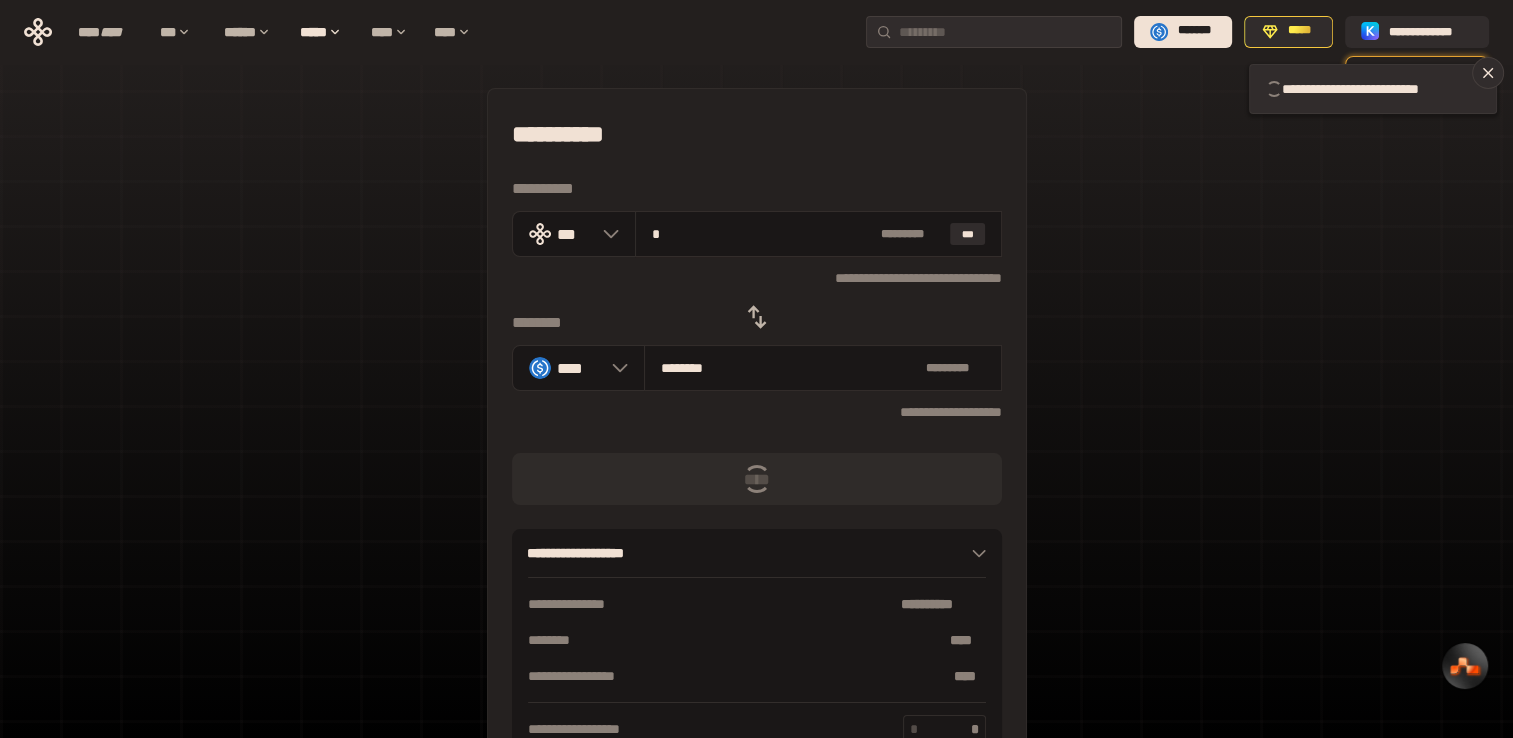 type 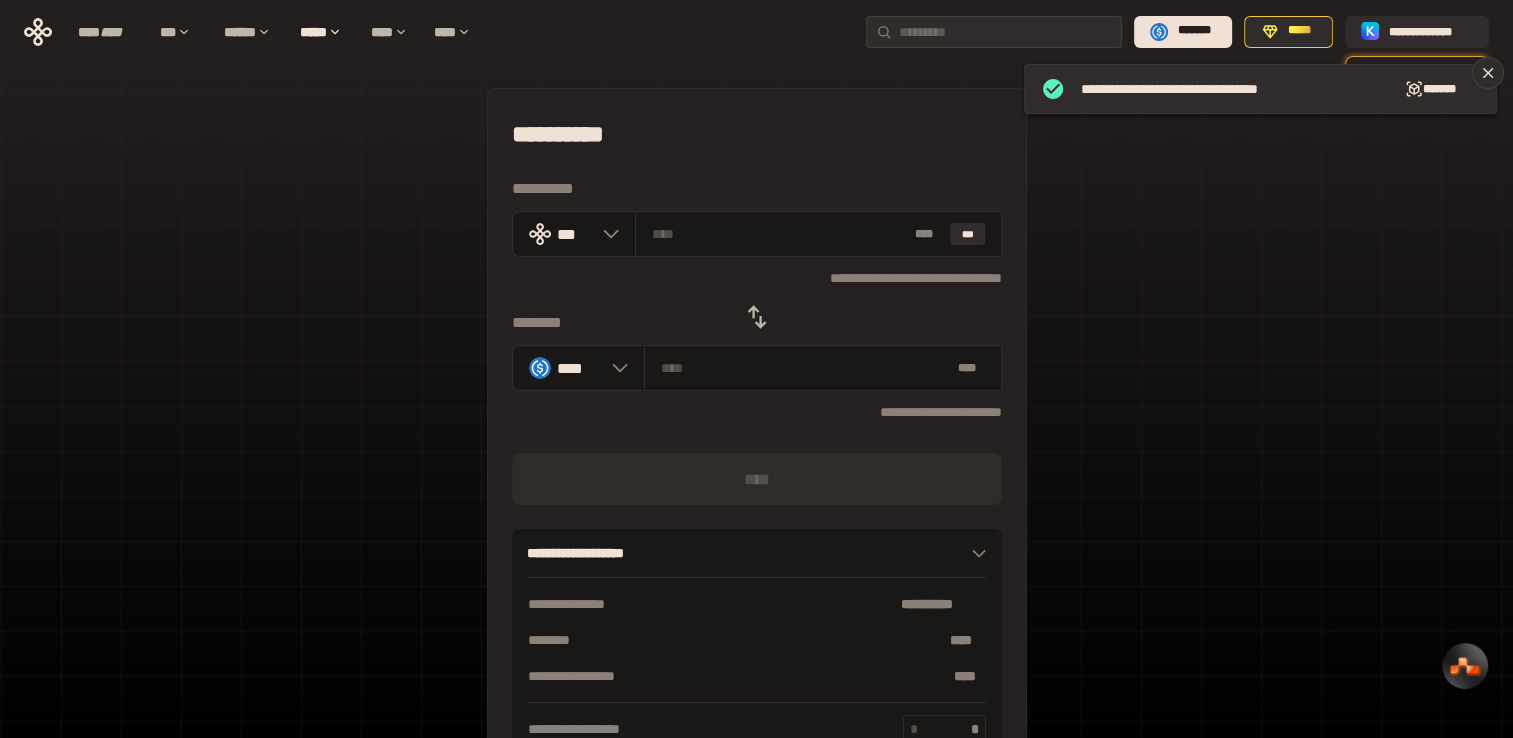 click 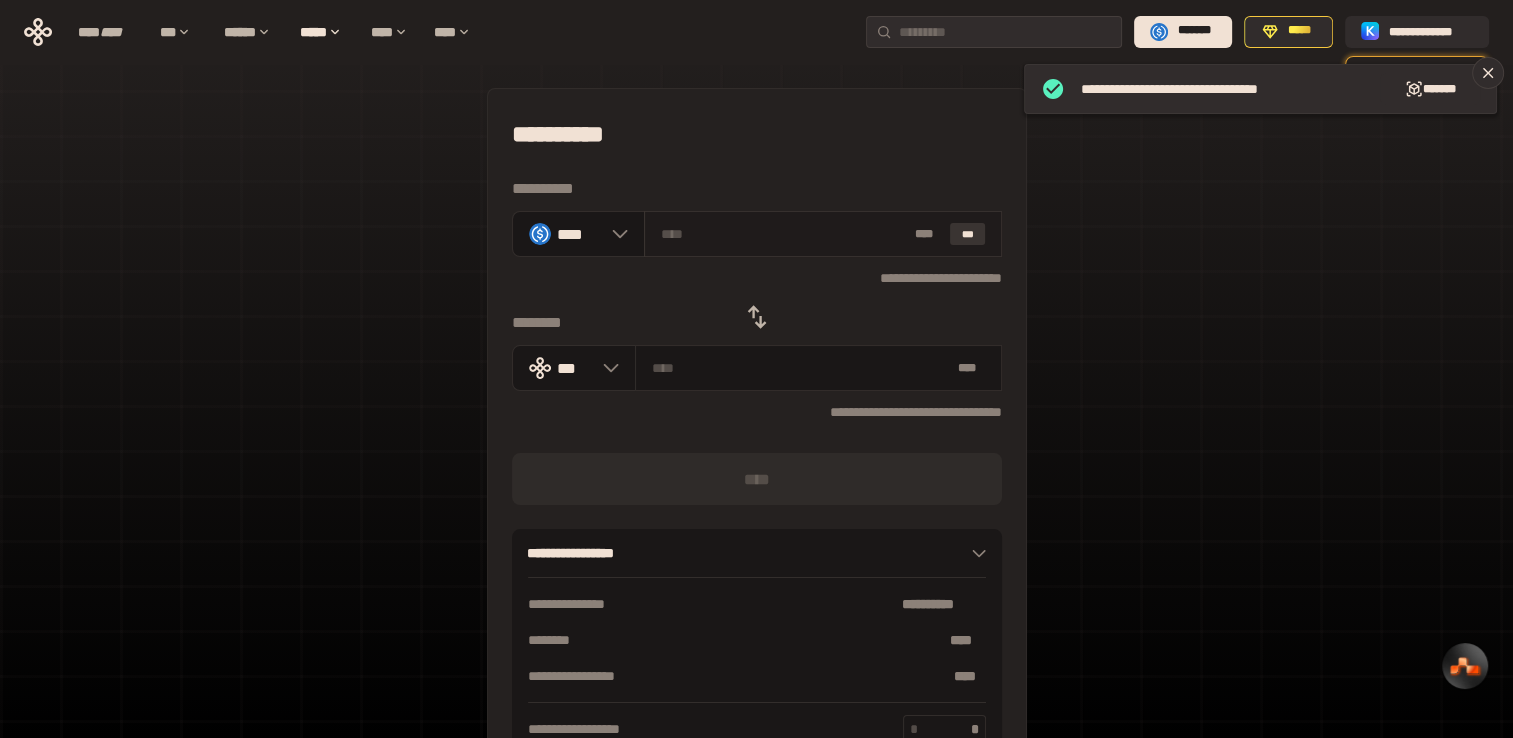 click on "***" at bounding box center [968, 234] 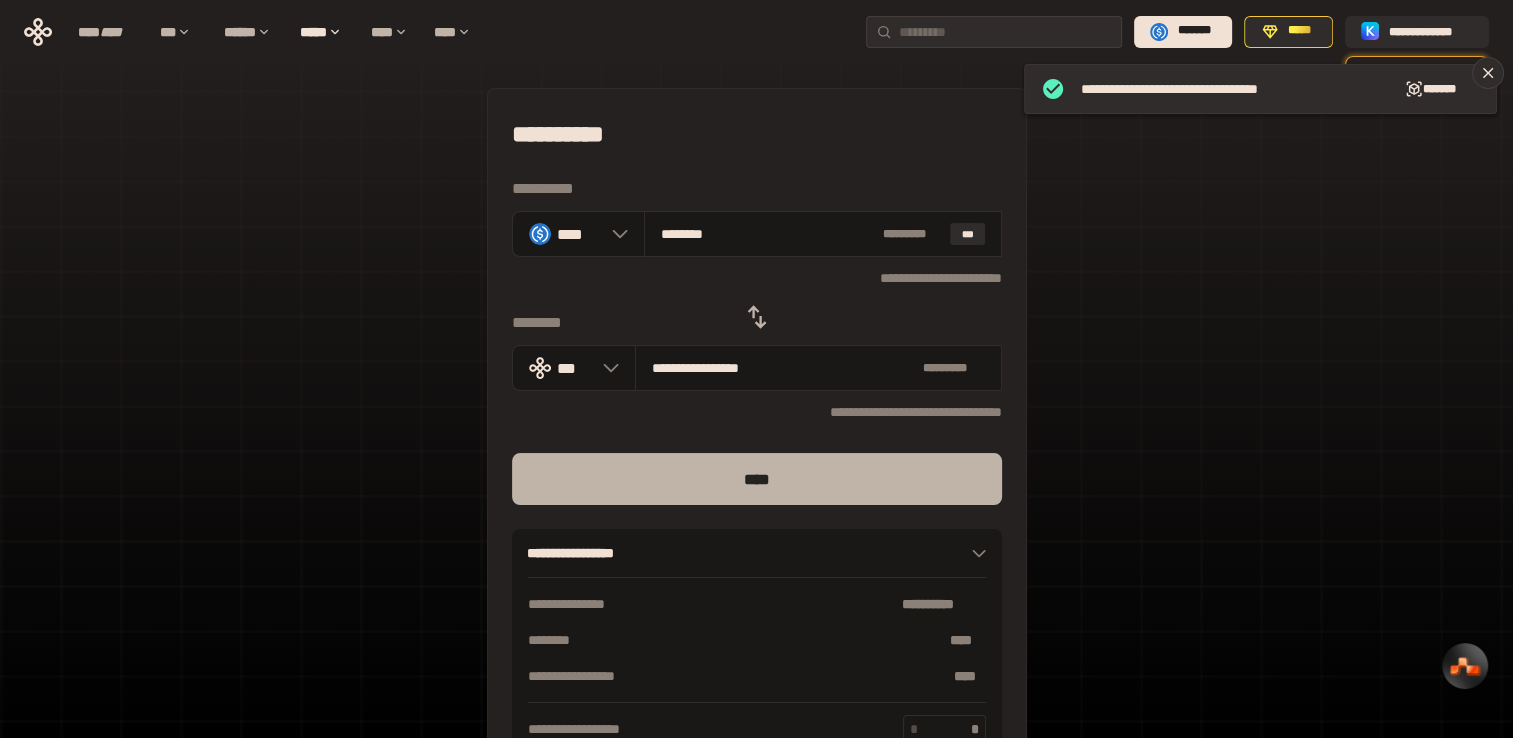 click on "****" at bounding box center (757, 479) 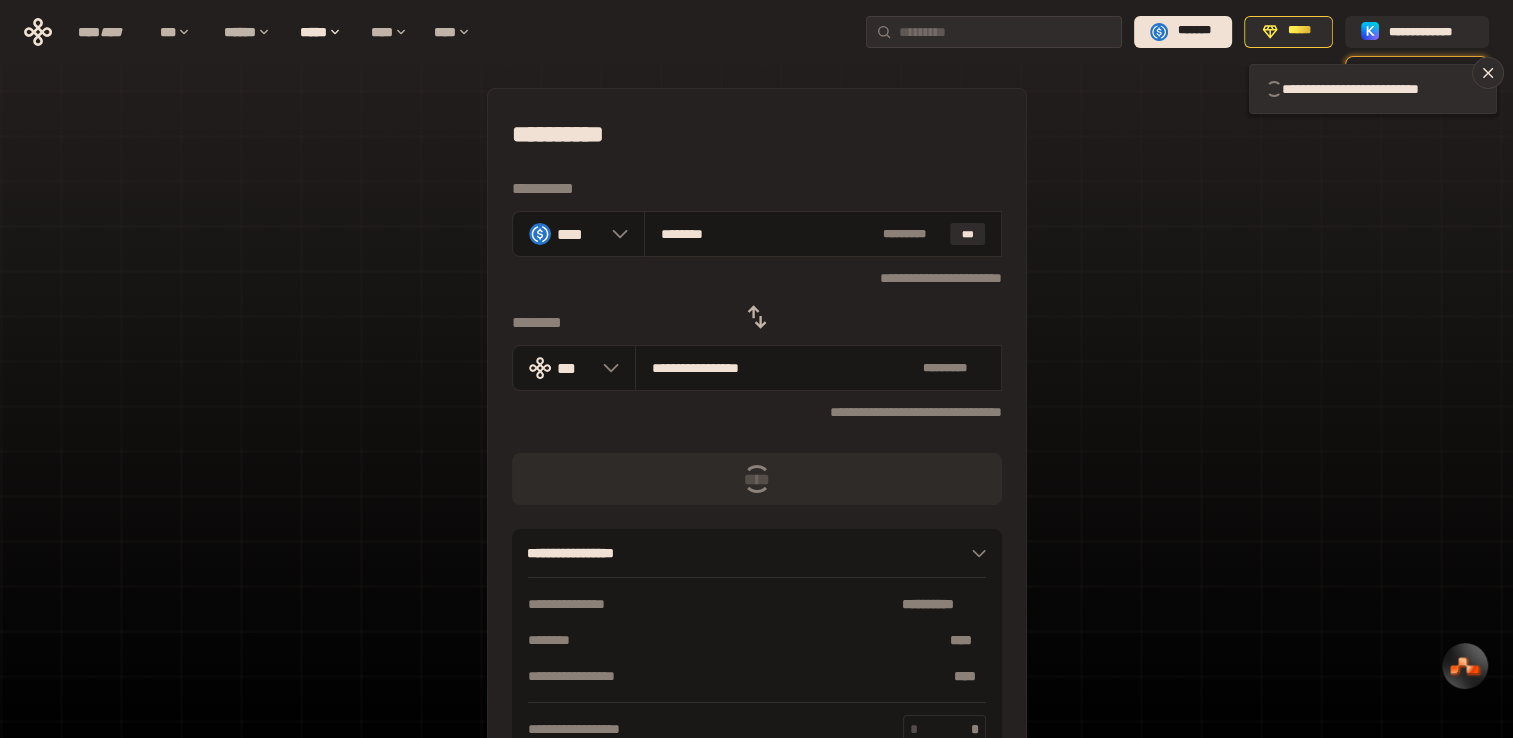 type 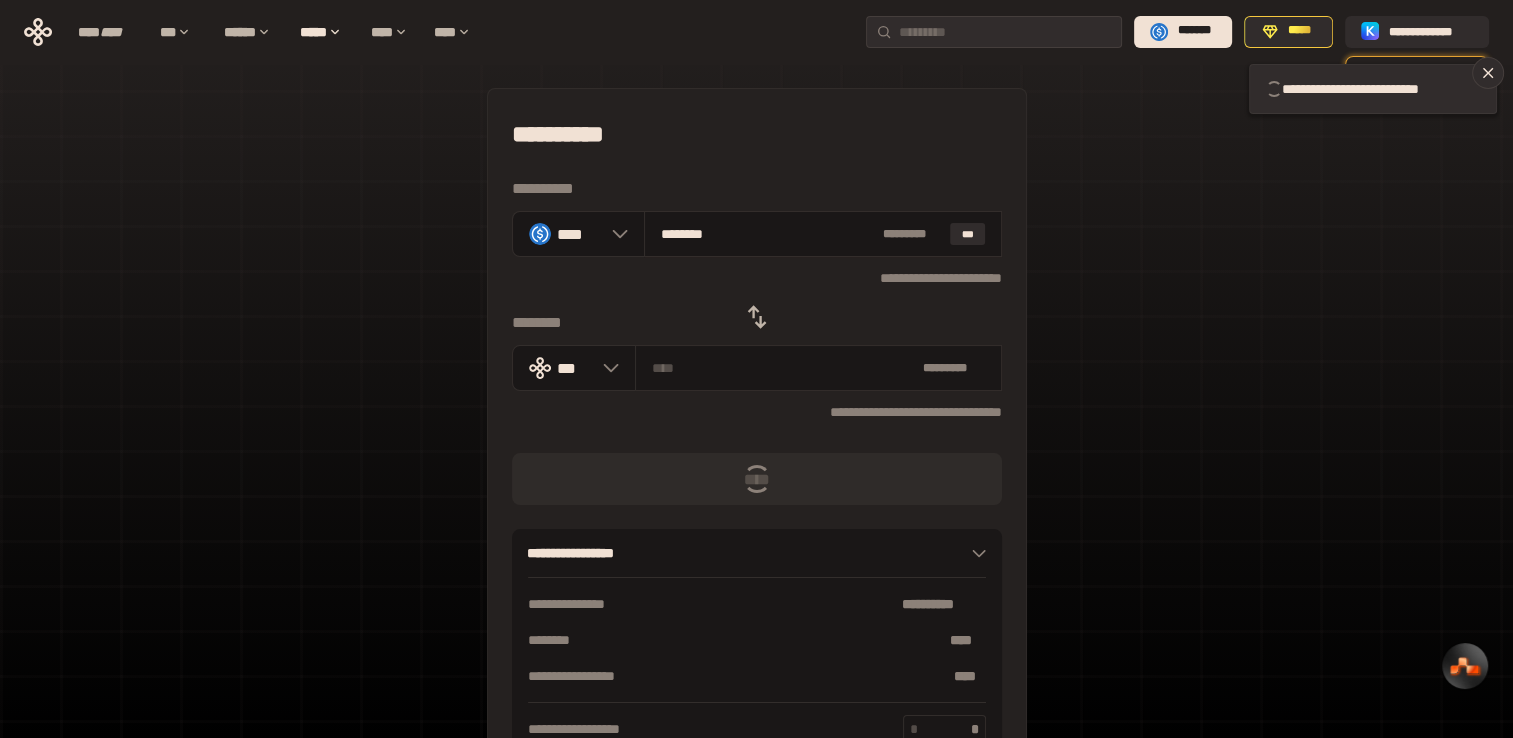 type 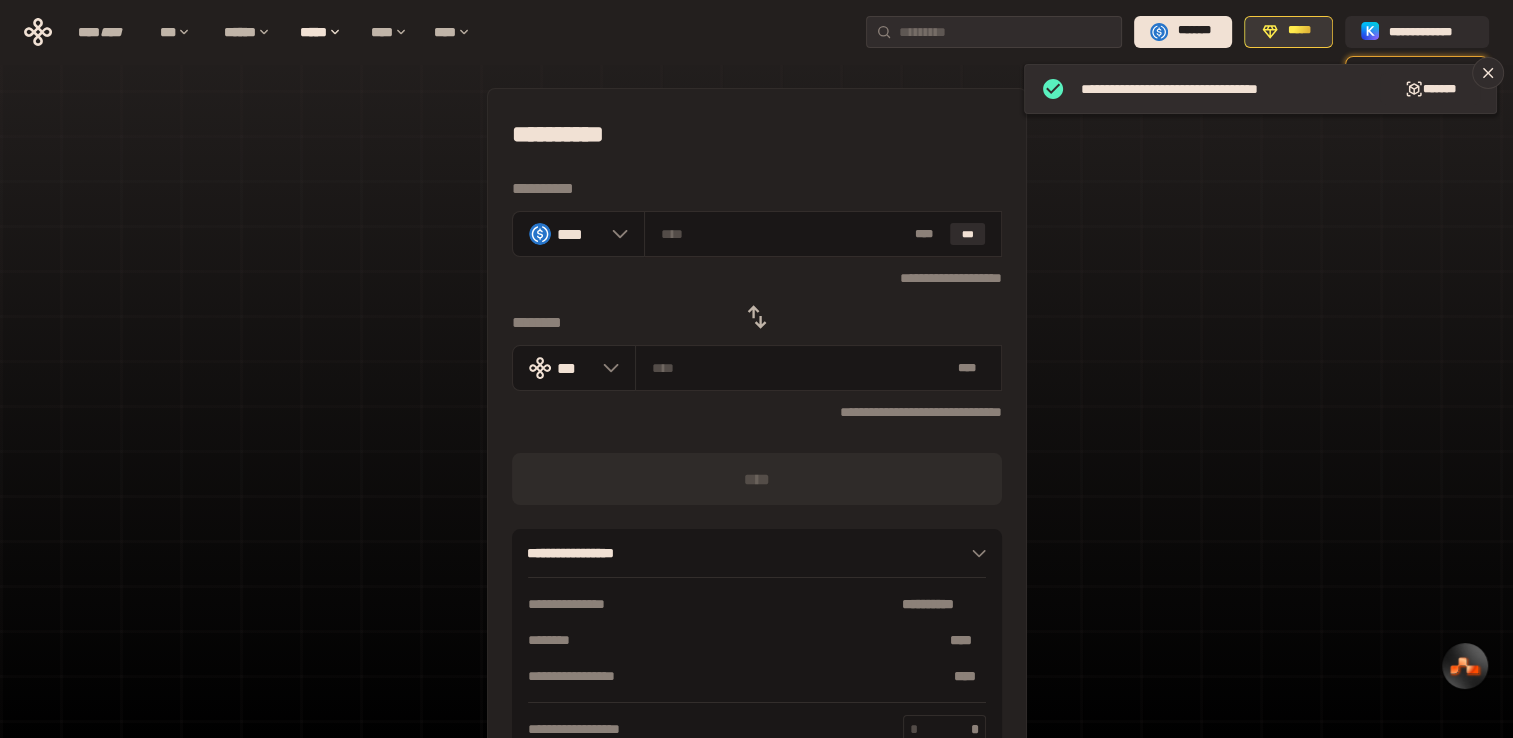 click 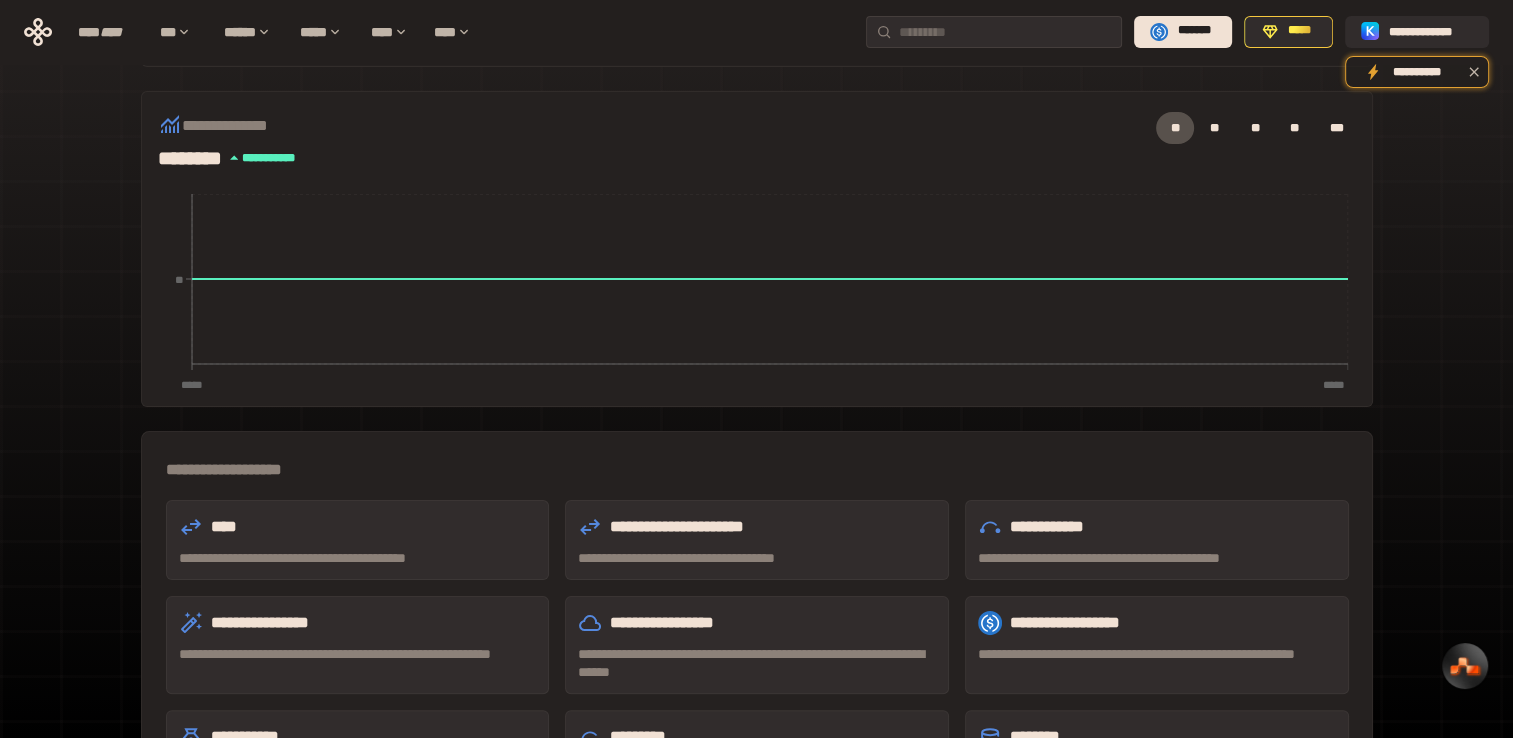 scroll, scrollTop: 309, scrollLeft: 0, axis: vertical 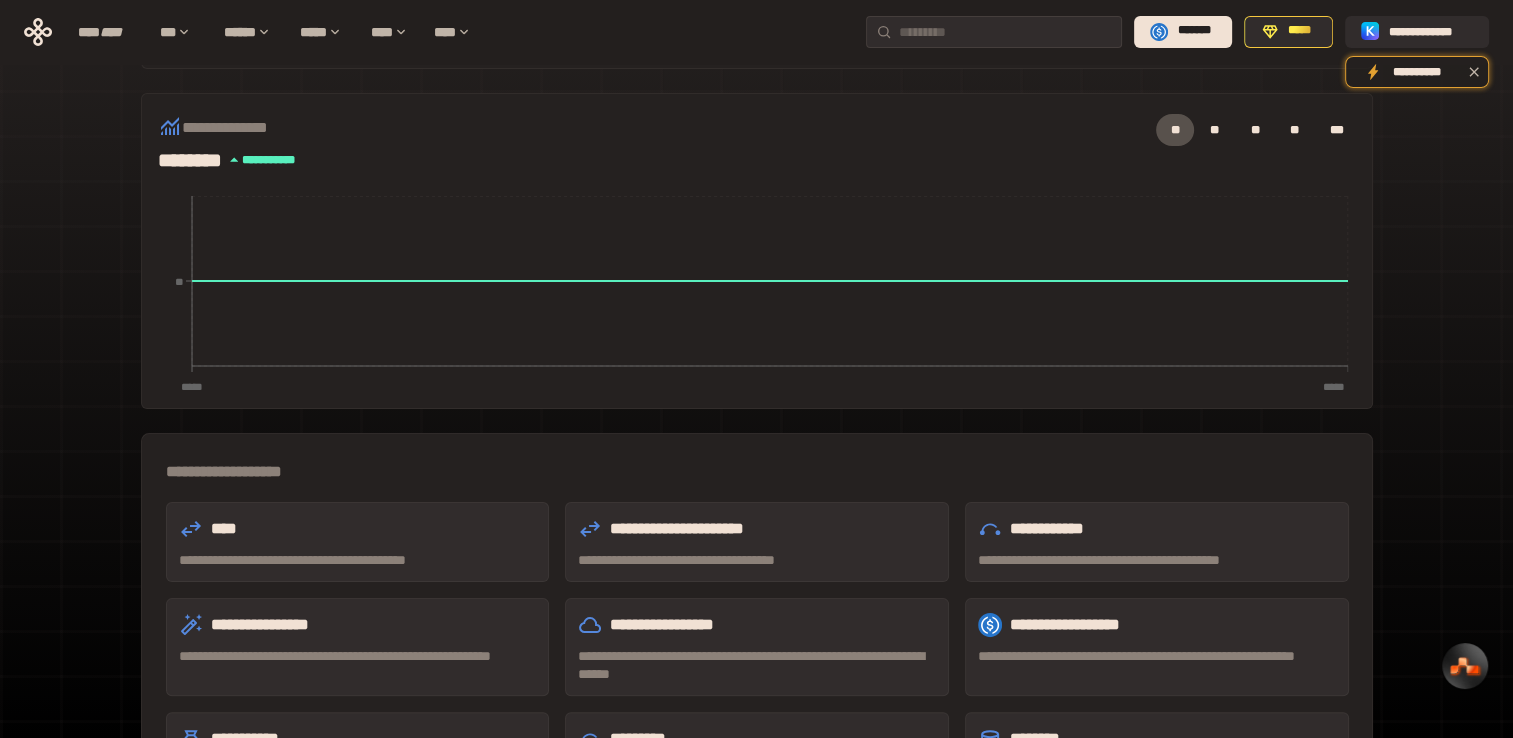 click on "**********" at bounding box center (757, 542) 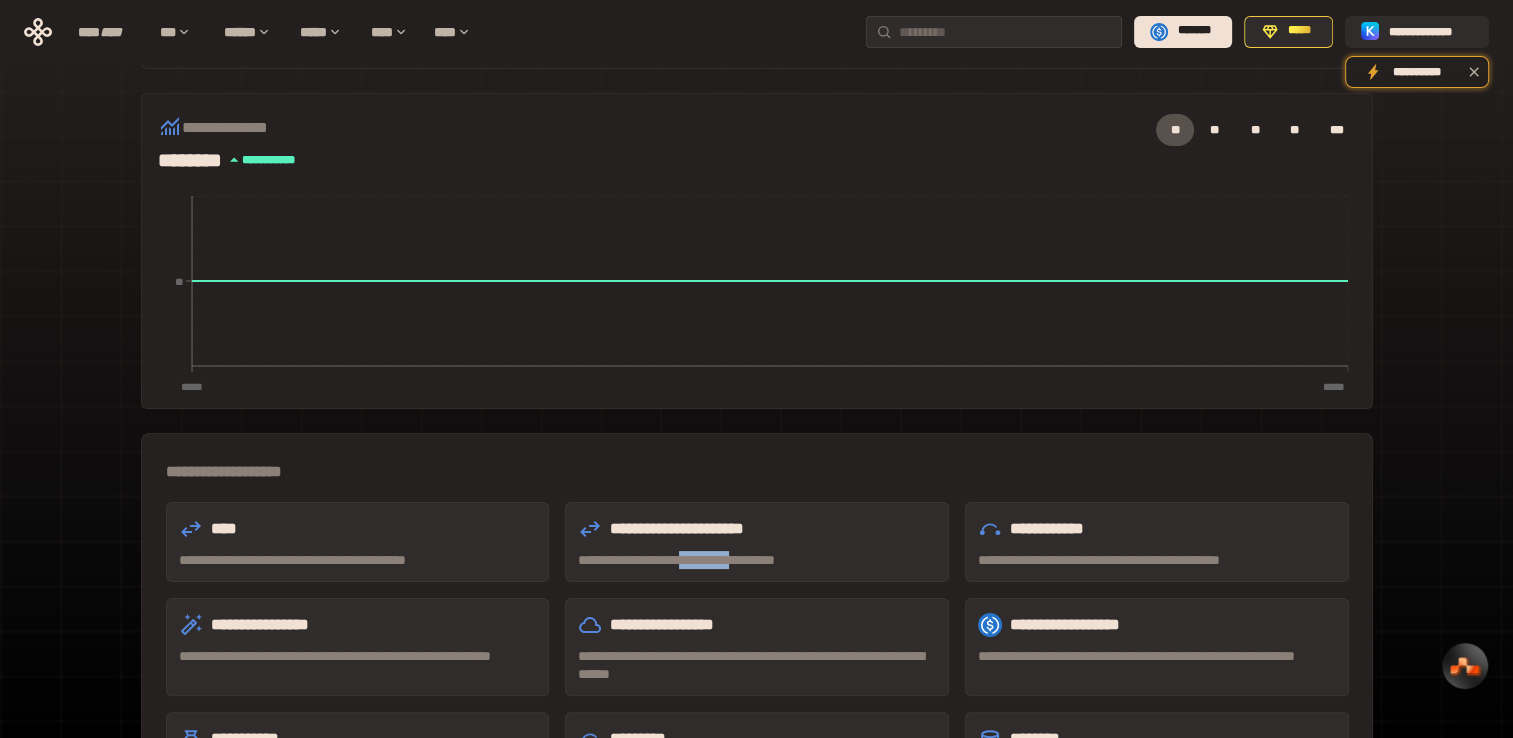 click on "**********" at bounding box center [757, 542] 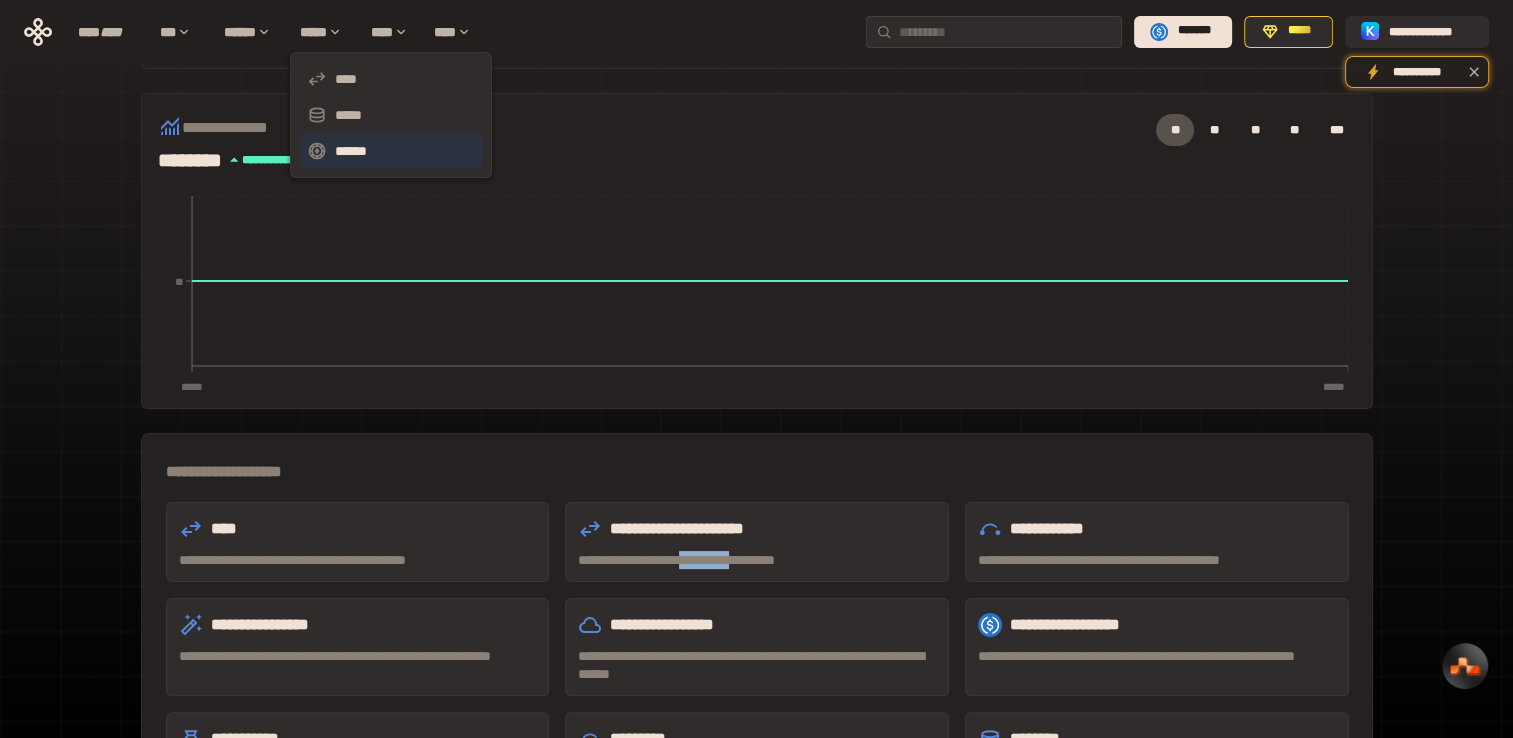 click on "******" at bounding box center (391, 151) 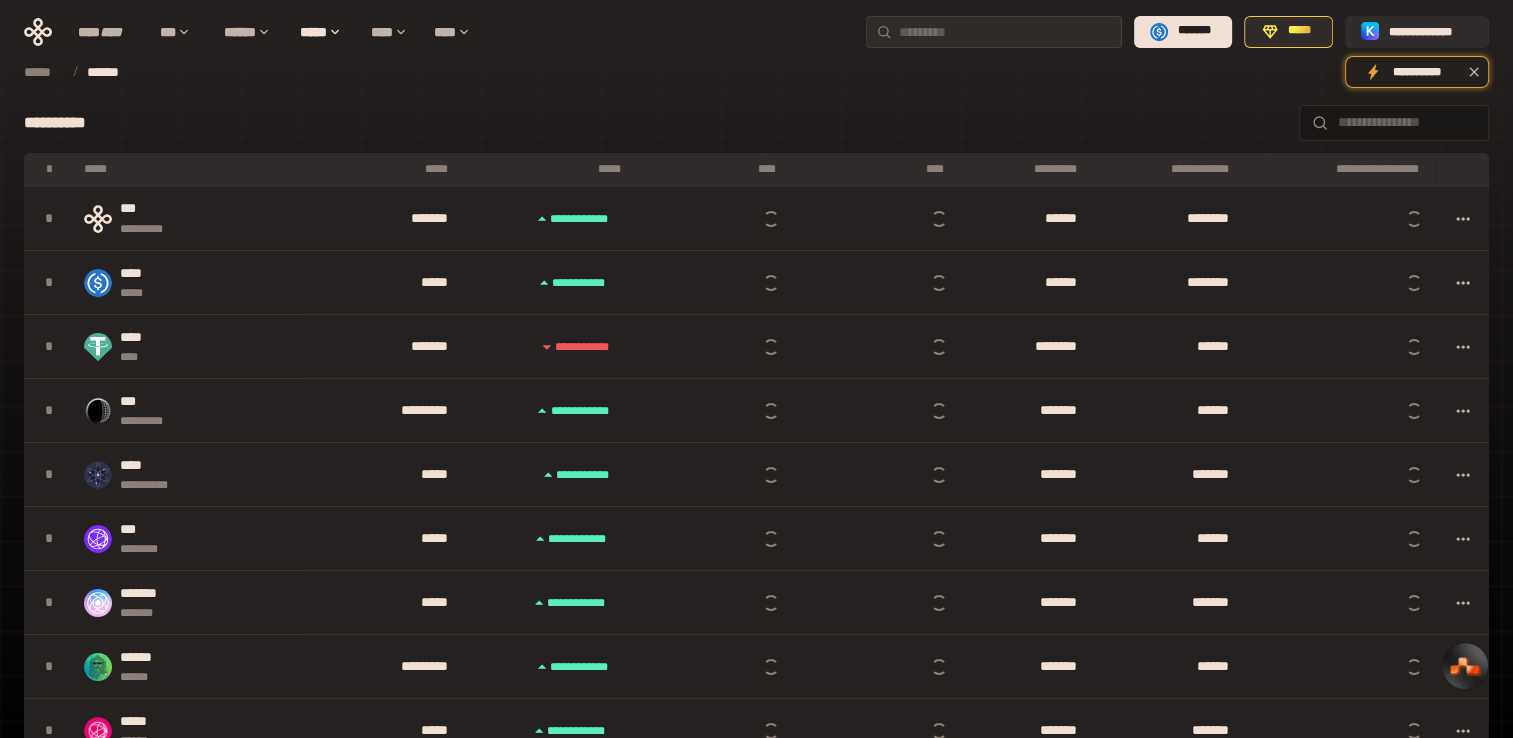 scroll, scrollTop: 0, scrollLeft: 0, axis: both 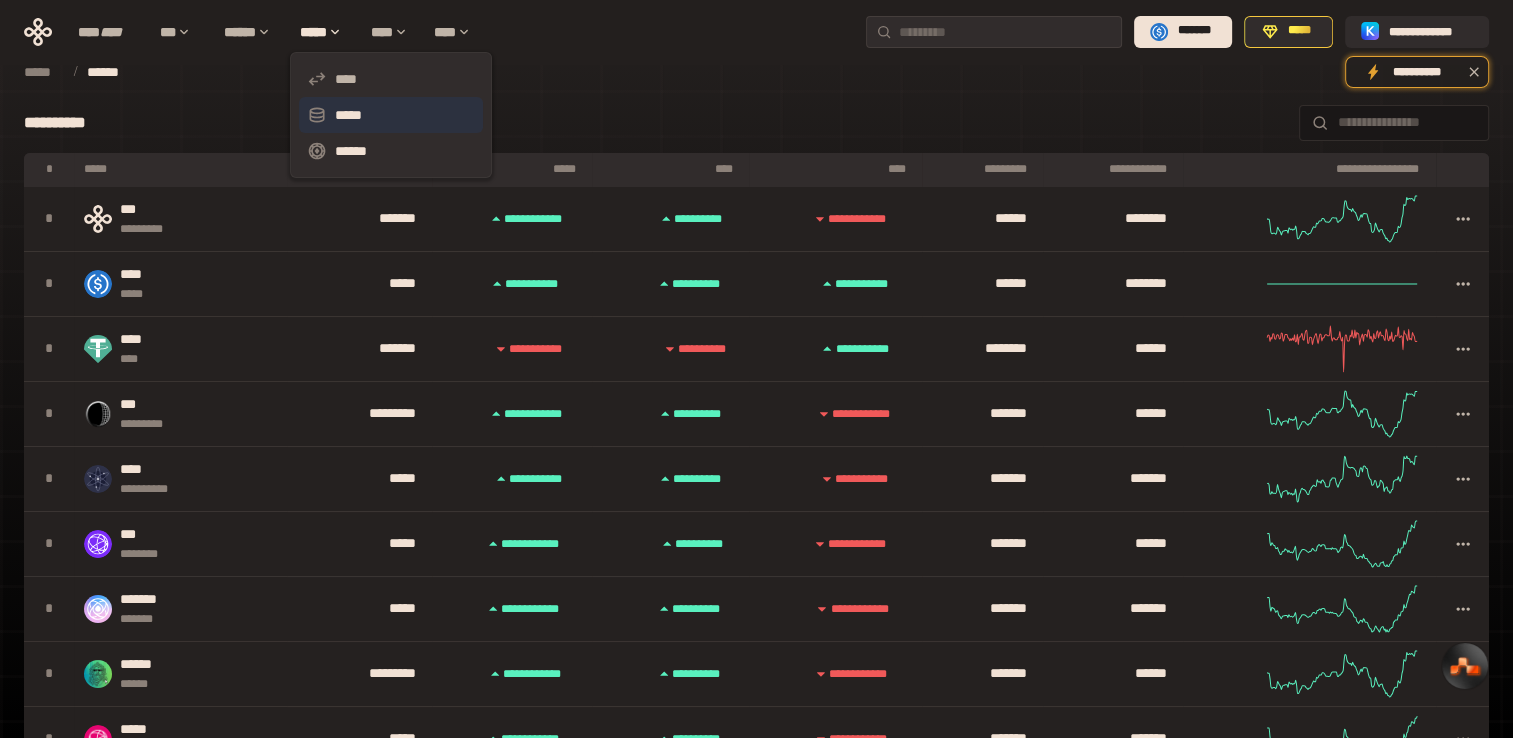 click on "*****" at bounding box center [391, 115] 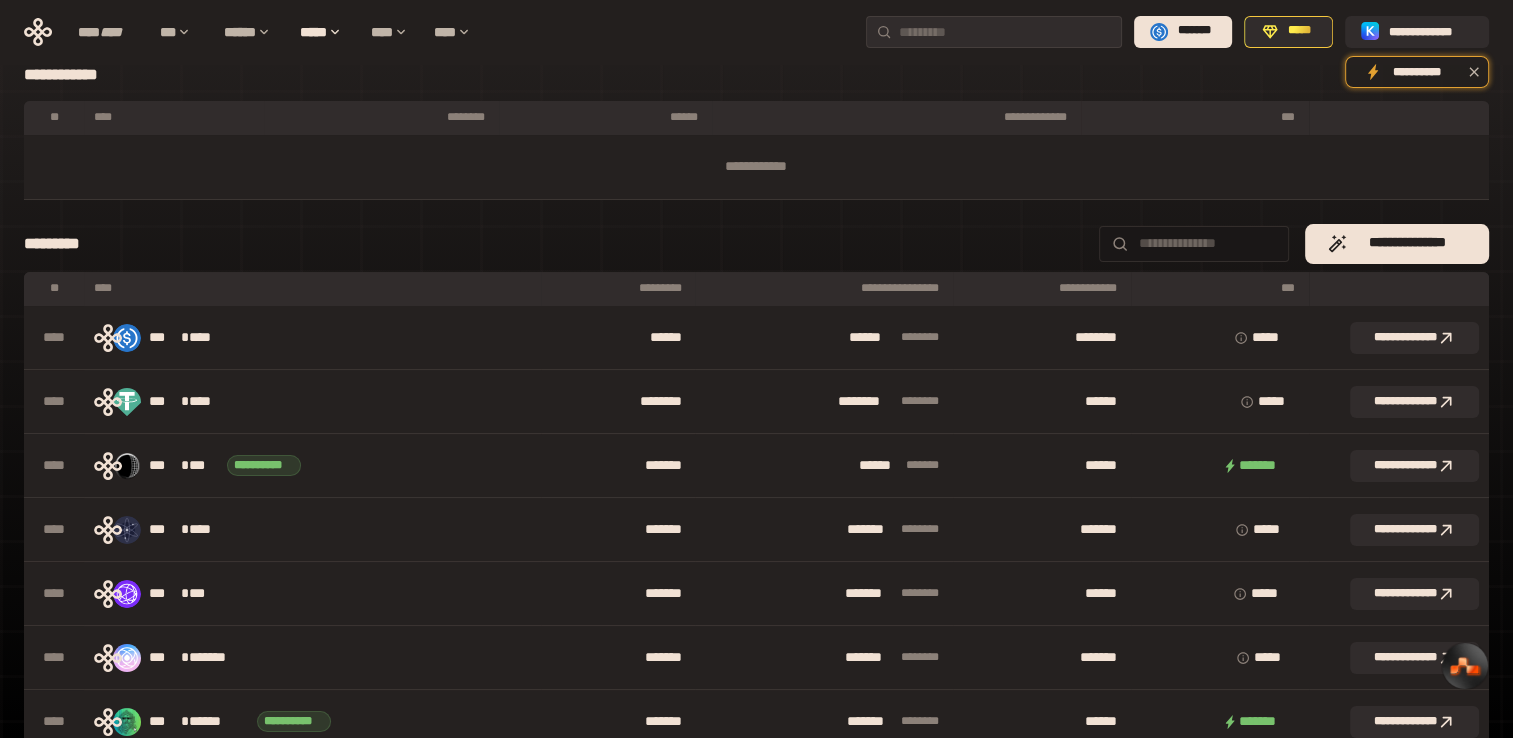 scroll, scrollTop: 0, scrollLeft: 0, axis: both 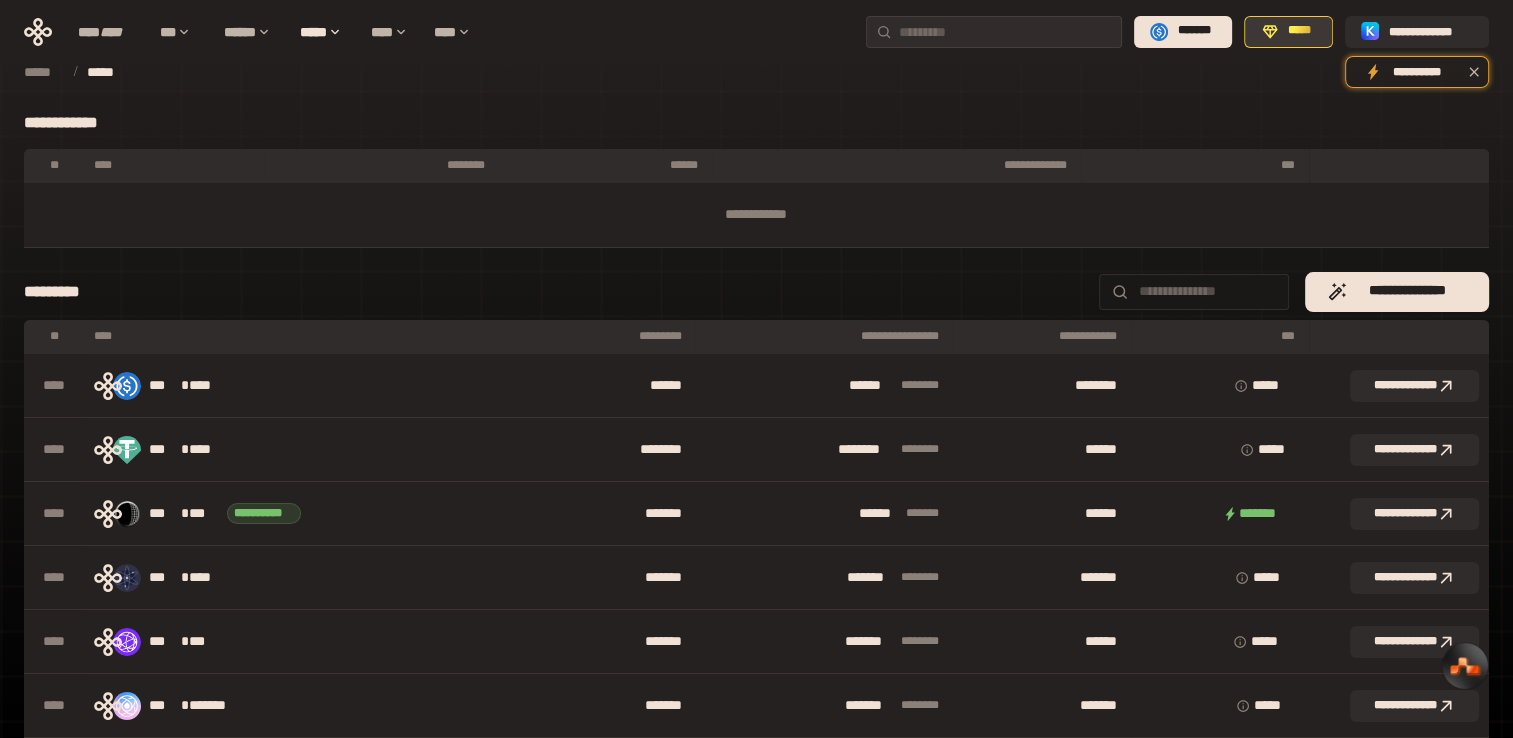 click on "*****" at bounding box center (1288, 32) 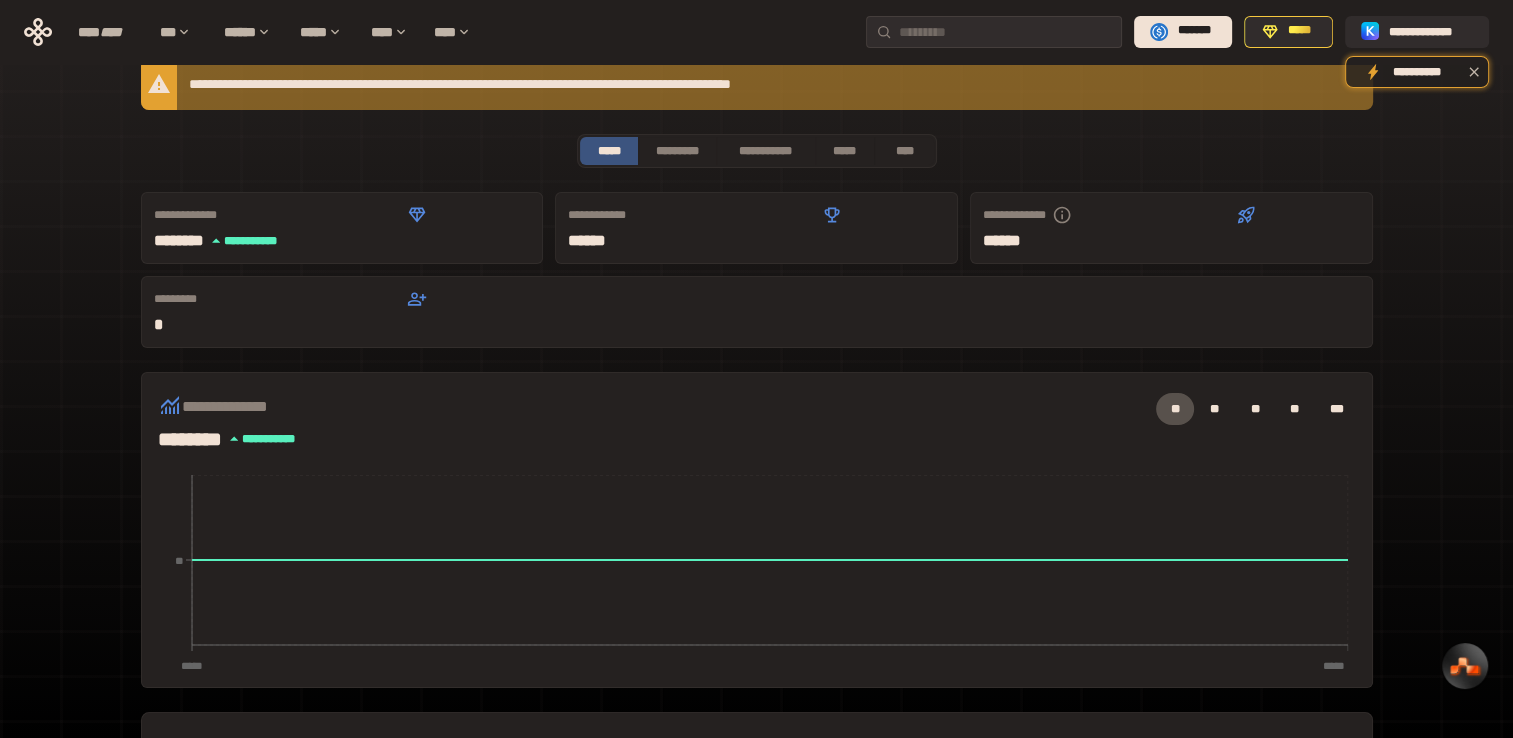 scroll, scrollTop: 0, scrollLeft: 0, axis: both 